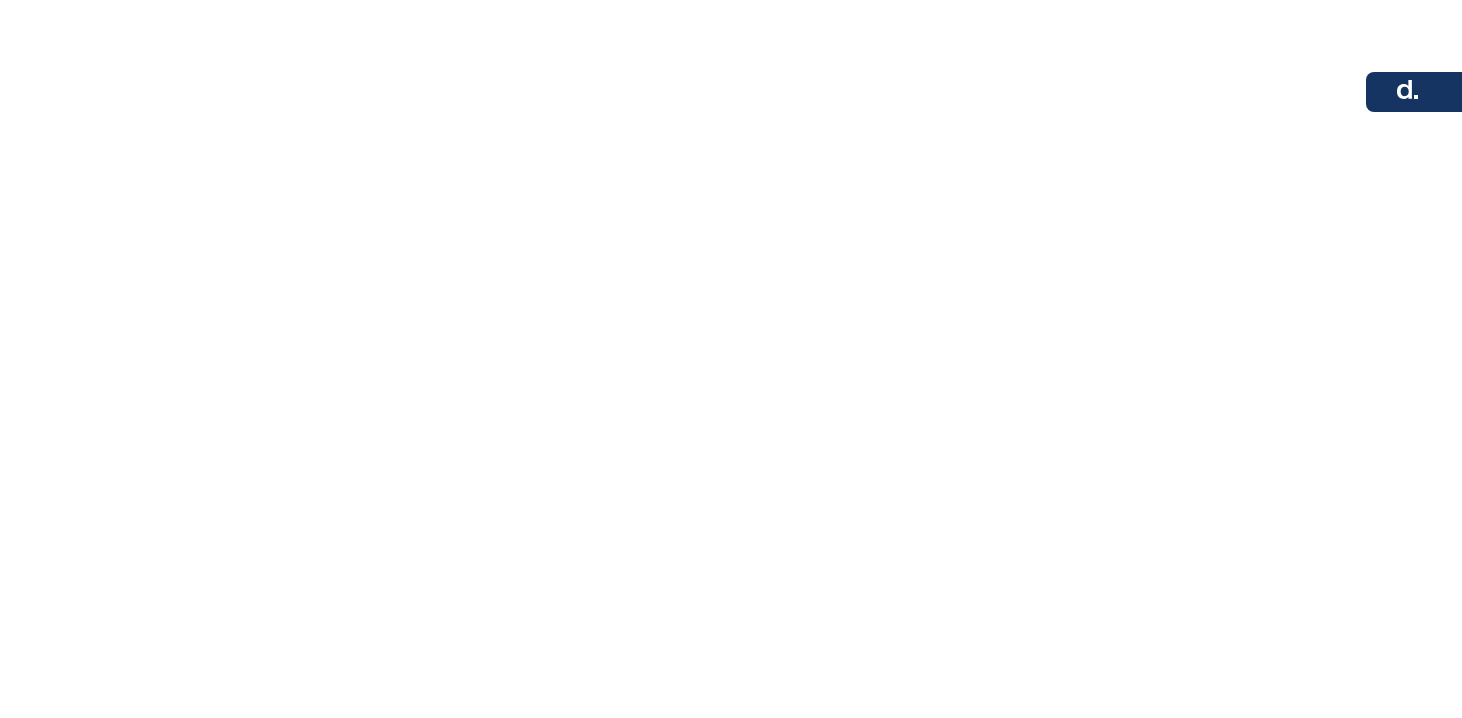 scroll, scrollTop: 0, scrollLeft: 0, axis: both 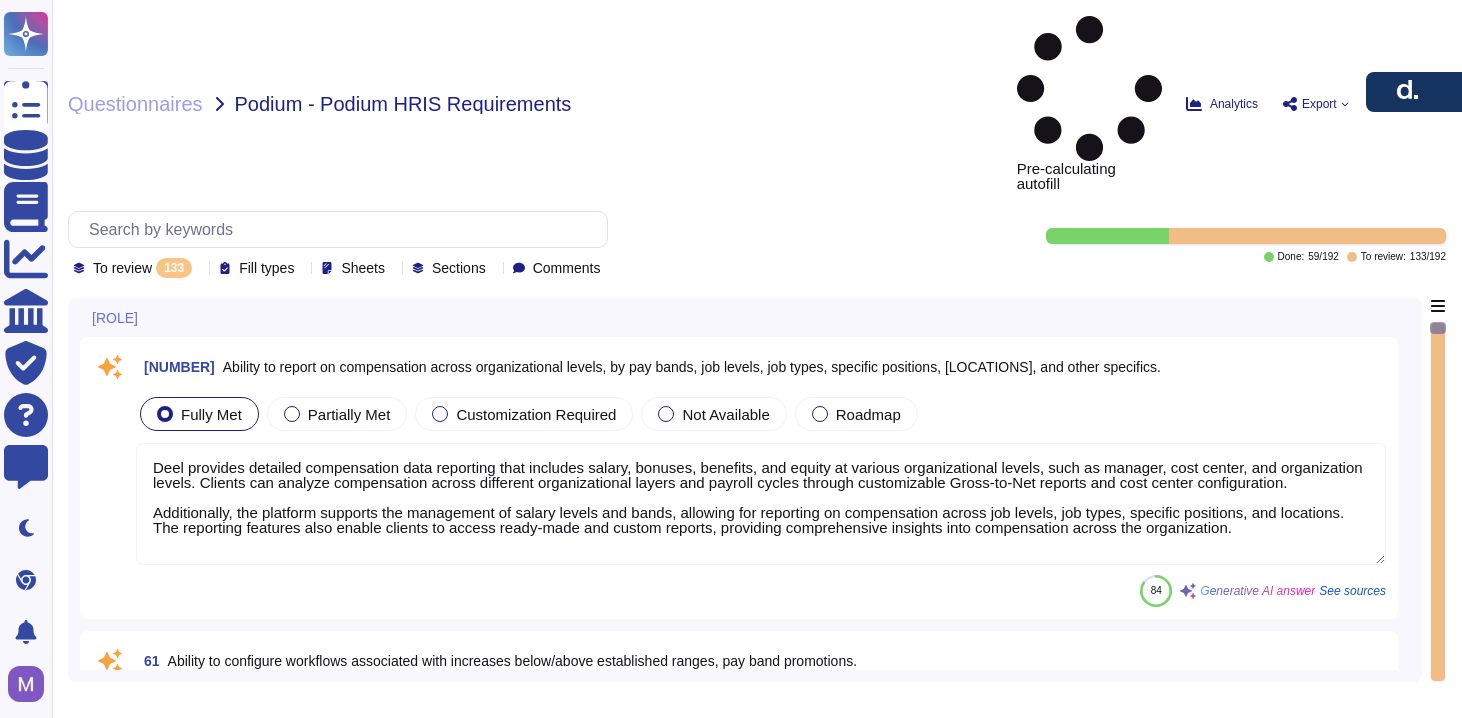 type on "Deel provides detailed compensation data reporting that includes salary, bonuses, benefits, and equity at various organizational levels, such as manager, cost center, and organization levels. Clients can analyze compensation across different organizational layers and payroll cycles through customizable Gross-to-Net reports and cost center configuration.
Additionally, the platform supports the management of salary levels and bands, allowing for reporting on compensation across job levels, job types, specific positions, and locations. The reporting features also enable clients to access ready-made and custom reports, providing comprehensive insights into compensation across the organization." 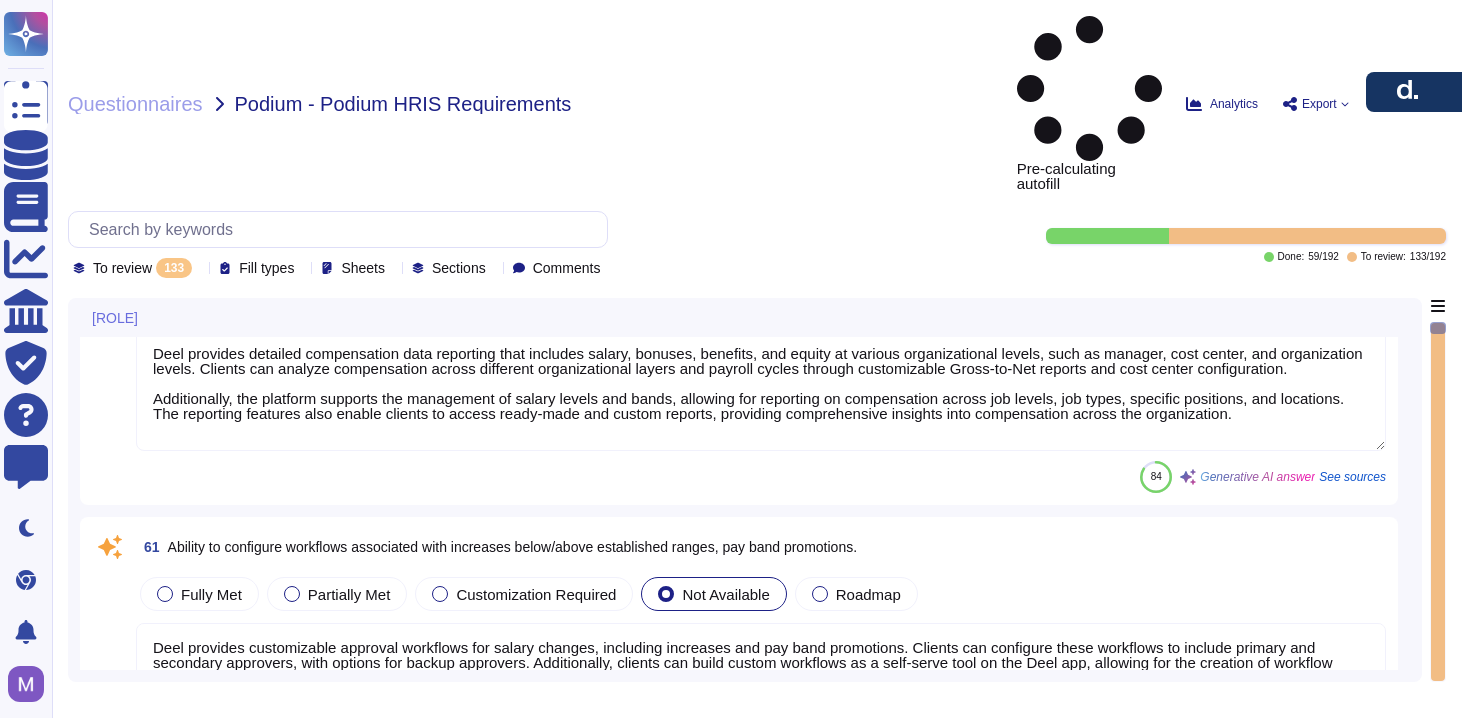 scroll, scrollTop: 173, scrollLeft: 0, axis: vertical 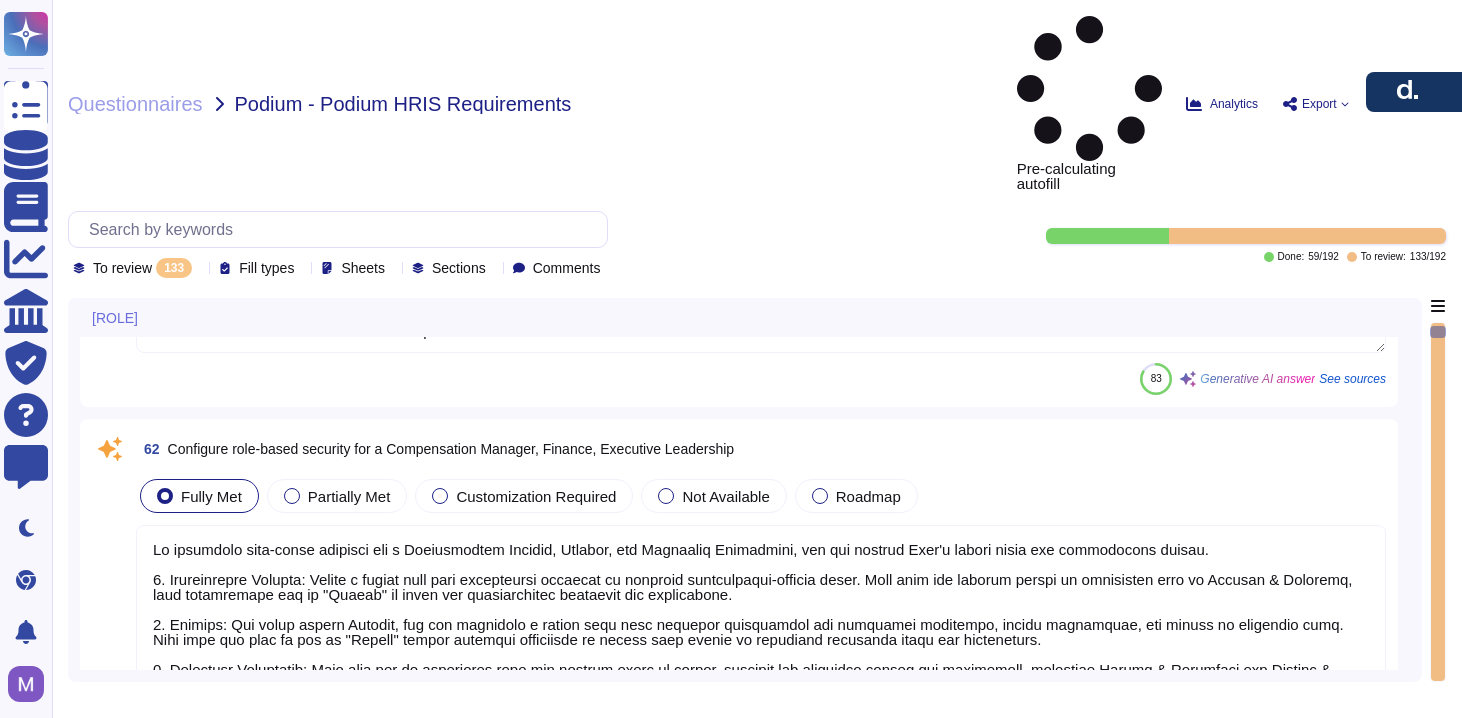 type on "Deel provides customizable approval workflows for payroll changes, allowing clients to configure these workflows to include primary and secondary approvers, with options for backup approvers. Managers can submit pay change workflows, and the approval process can be tailored to include the necessary approvers as defined by the client. This flexibility ensures that the approval path can be configured to meet specific business needs. Additionally, clients can review, approve, or deny requests individually or in bulk, maintaining control over the payroll process." 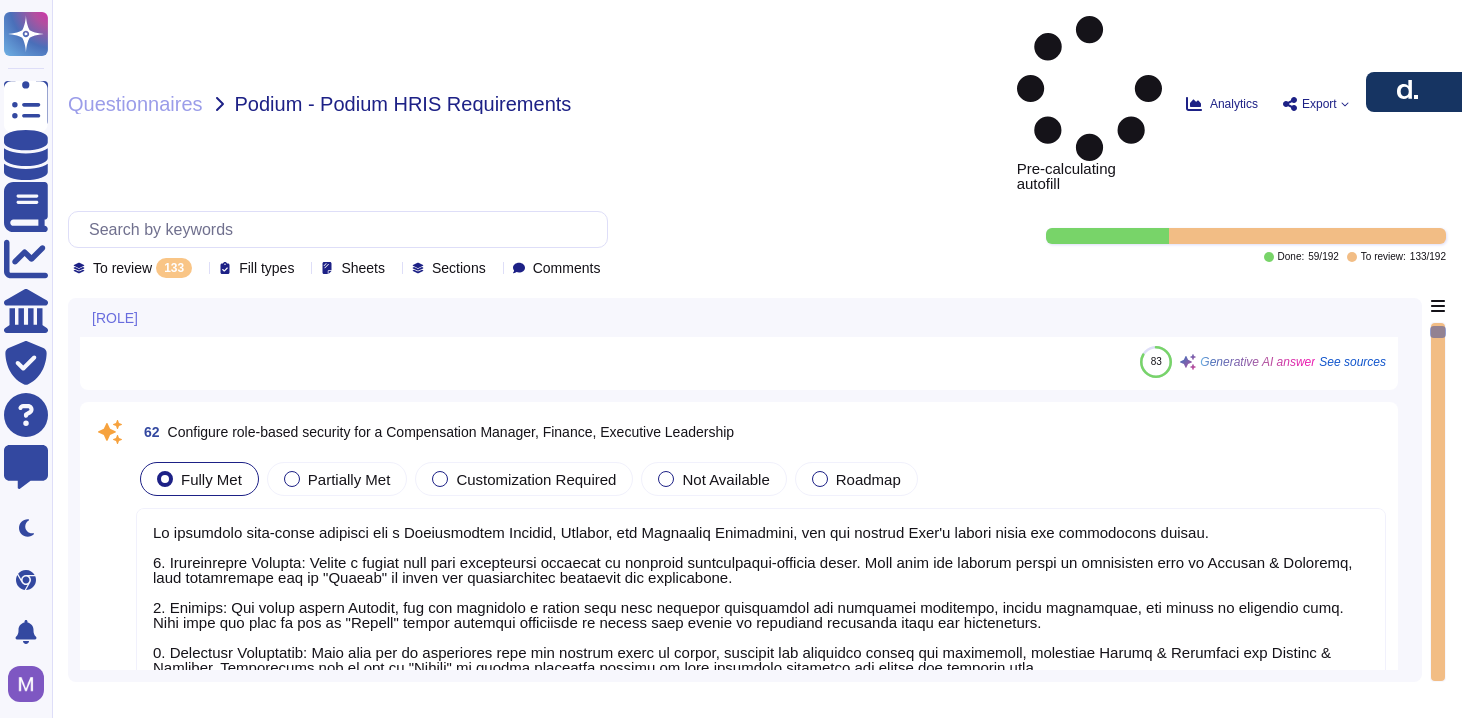 scroll, scrollTop: 2, scrollLeft: 0, axis: vertical 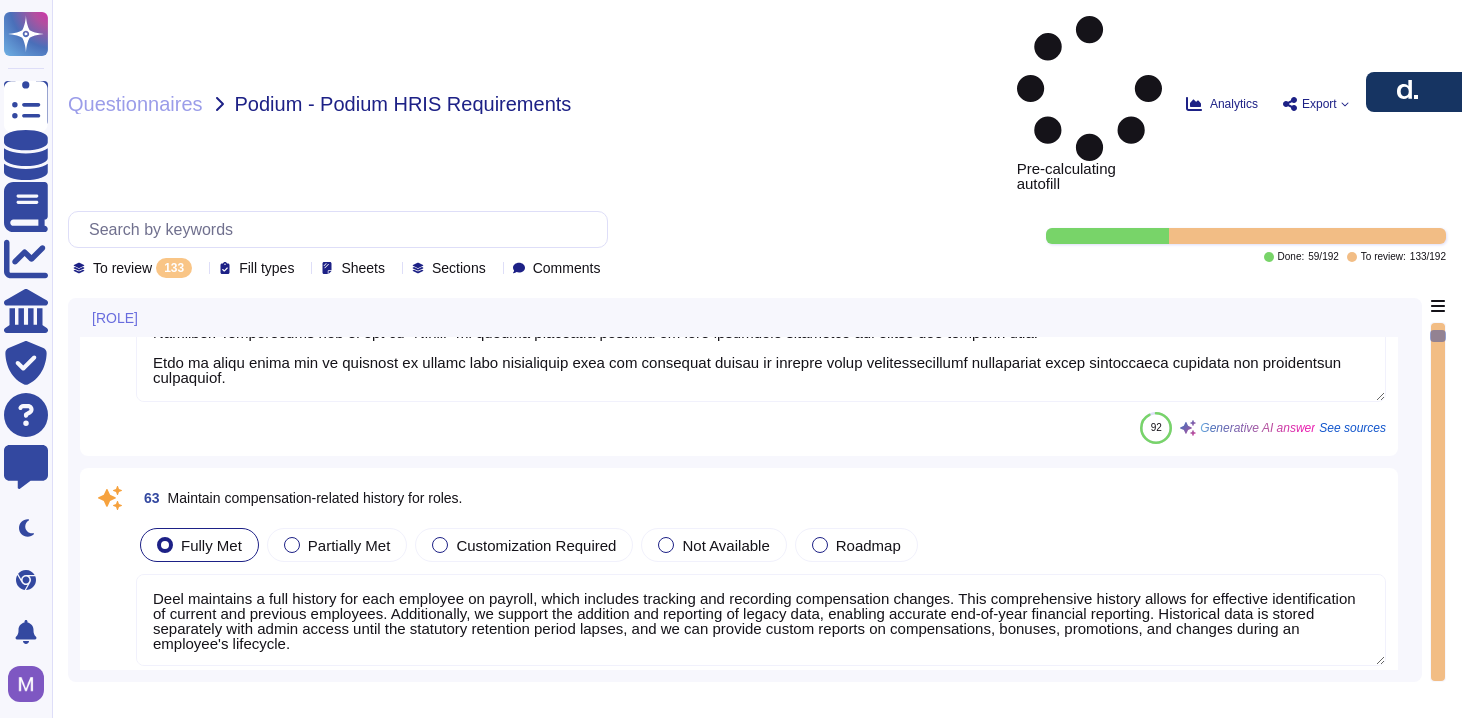 type on "Deel offers integrations with various benefit providers and can support integrations with external benchmarking vendors for titling, salary range, and benefits by location. However, direct integrations with specific external benchmarking tools may require custom configurations or API connections. Our Deel Compensation (Assemble) solution provides competitive benchmarking and market insights, and we can discuss specific integration requirements in detail. For more information on our API capabilities and to explore potential integrations, please refer to our API documentation." 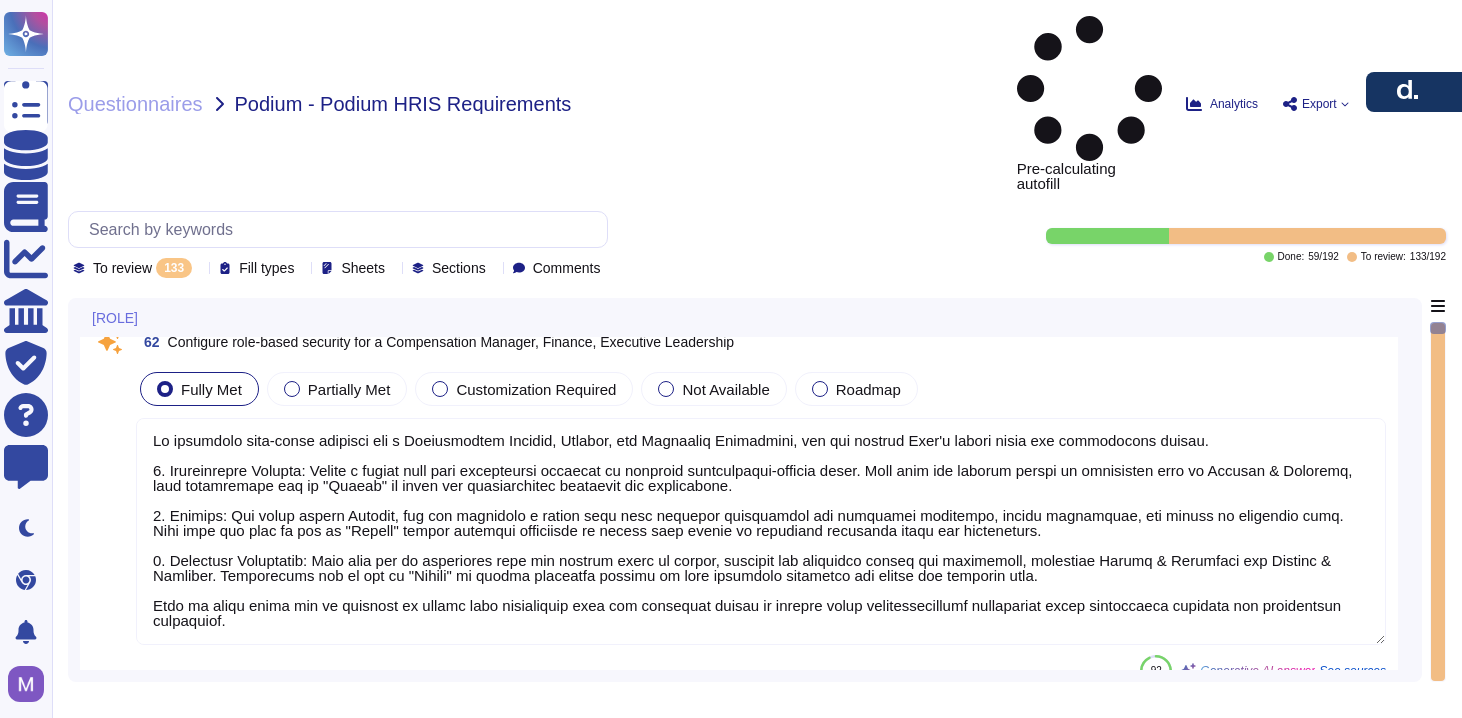 type on "Deel provides detailed compensation data reporting that includes salary, bonuses, benefits, and equity at various organizational levels, such as manager, cost center, and organization levels. Clients can analyze compensation across different organizational layers and payroll cycles through customizable Gross-to-Net reports and cost center configuration.
Additionally, the platform supports the management of salary levels and bands, allowing for reporting on compensation across job levels, job types, specific positions, and locations. The reporting features also enable clients to access ready-made and custom reports, providing comprehensive insights into compensation across the organization." 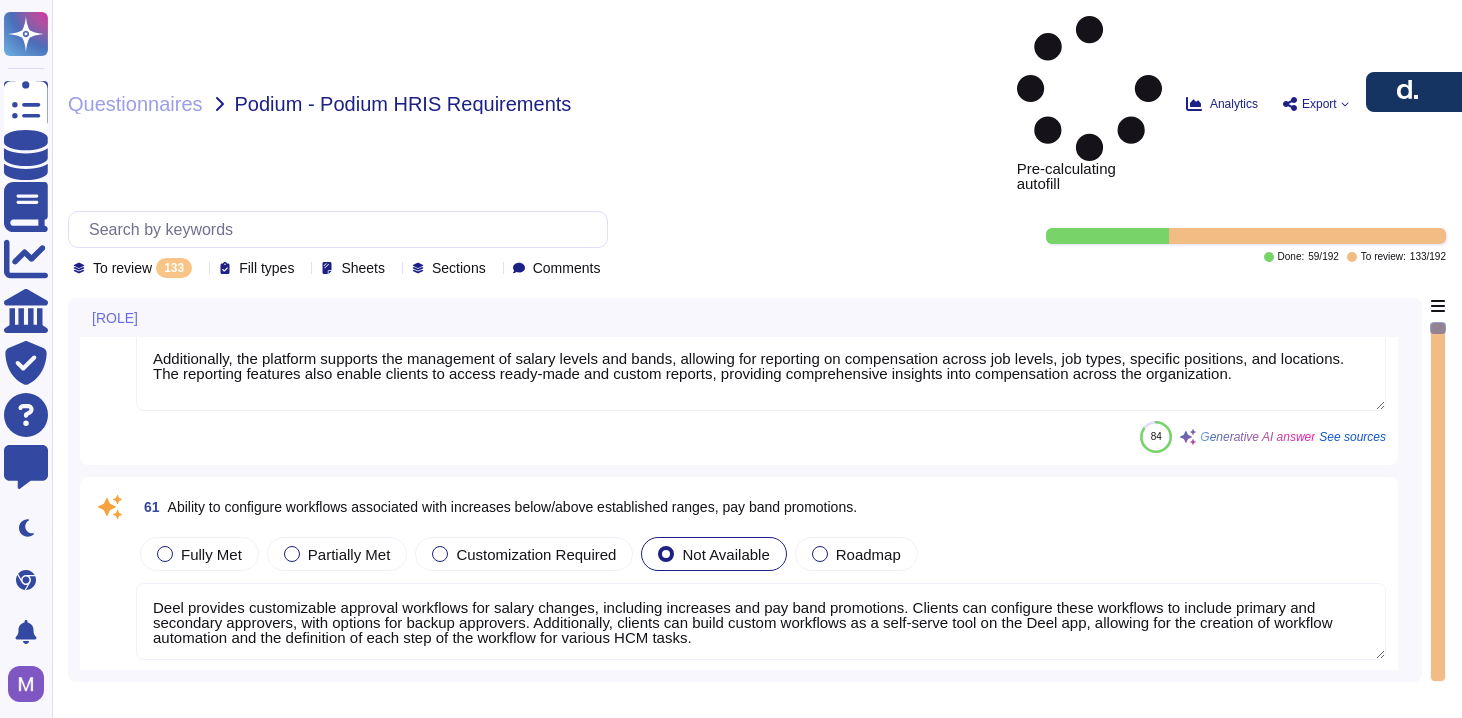 scroll, scrollTop: 99, scrollLeft: 0, axis: vertical 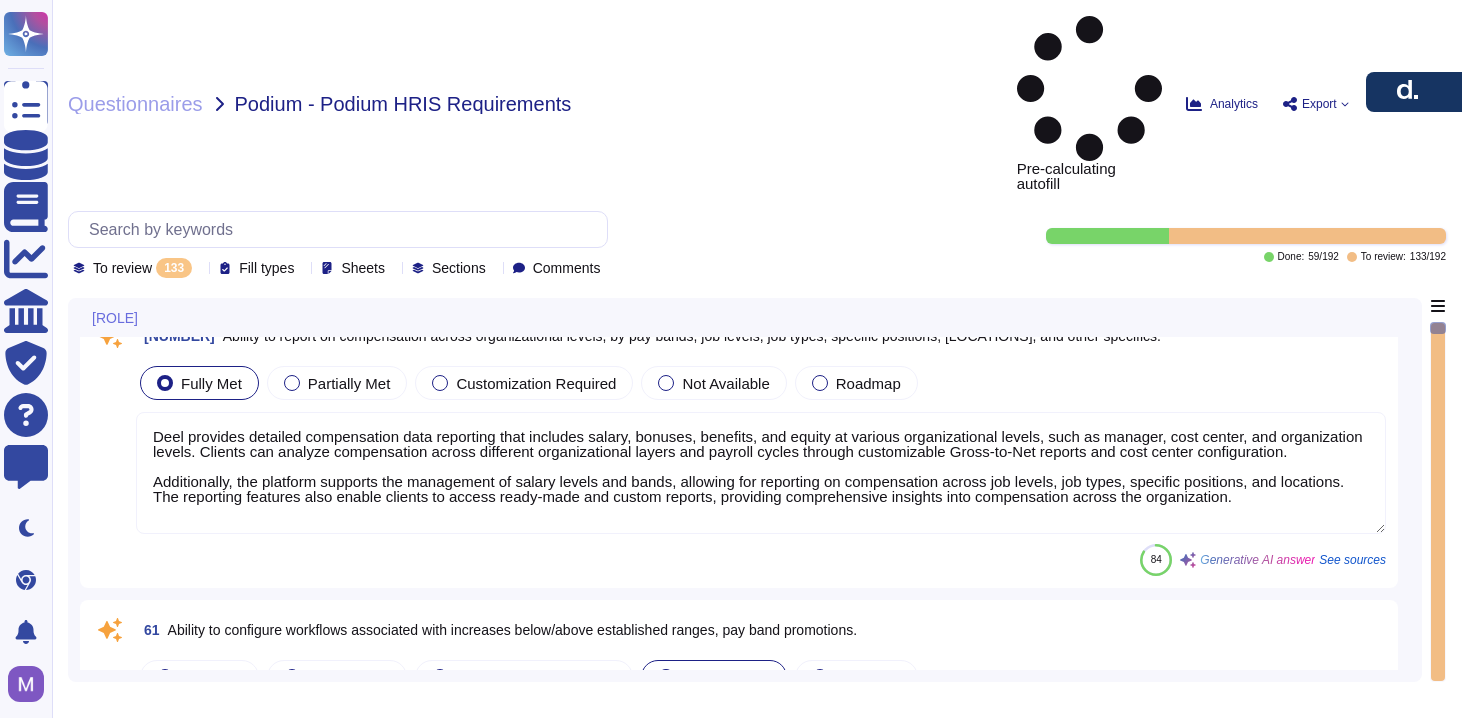 type on "Deel maintains a full history for each employee on payroll, which includes tracking and recording compensation changes. This comprehensive history allows for effective identification of current and previous employees. Additionally, we support the addition and reporting of legacy data, enabling accurate end-of-year financial reporting. Historical data is stored separately with admin access until the statutory retention period lapses, and we can provide custom reports on compensations, bonuses, promotions, and changes during an employee's lifecycle." 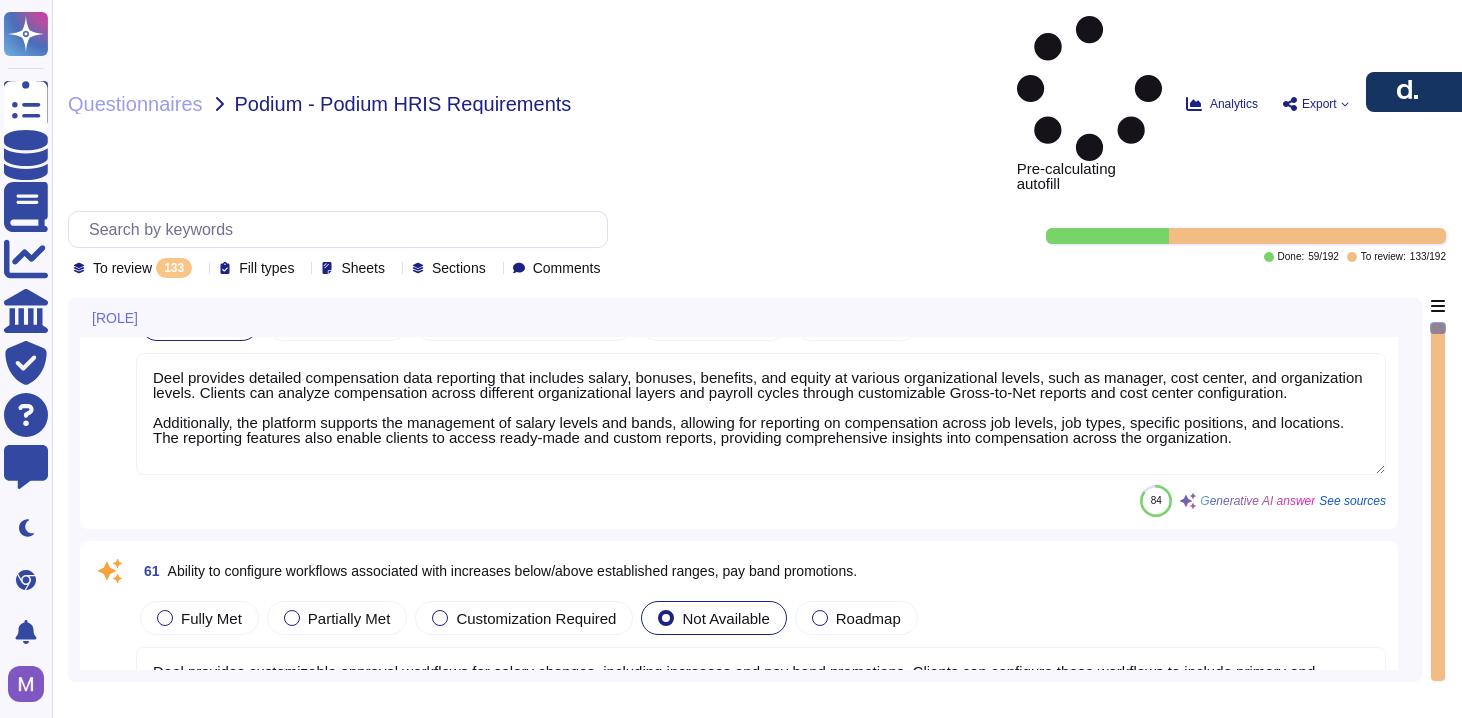 scroll, scrollTop: 96, scrollLeft: 0, axis: vertical 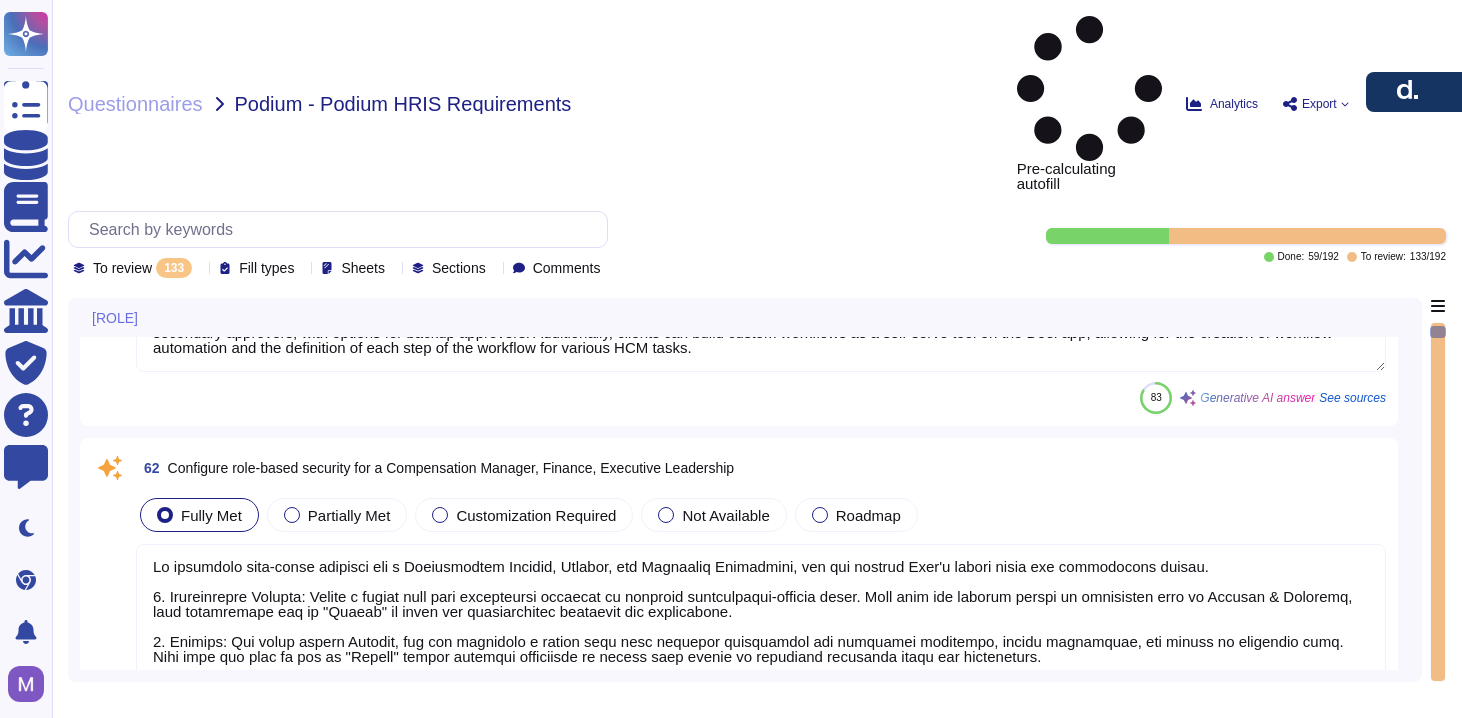 type on "Deel provides customizable approval workflows for payroll changes, allowing clients to configure these workflows to include primary and secondary approvers, with options for backup approvers. Managers can submit pay change workflows, and the approval process can be tailored to include the necessary approvers as defined by the client. This flexibility ensures that the approval path can be configured to meet specific business needs. Additionally, clients can review, approve, or deny requests individually or in bulk, maintaining control over the payroll process." 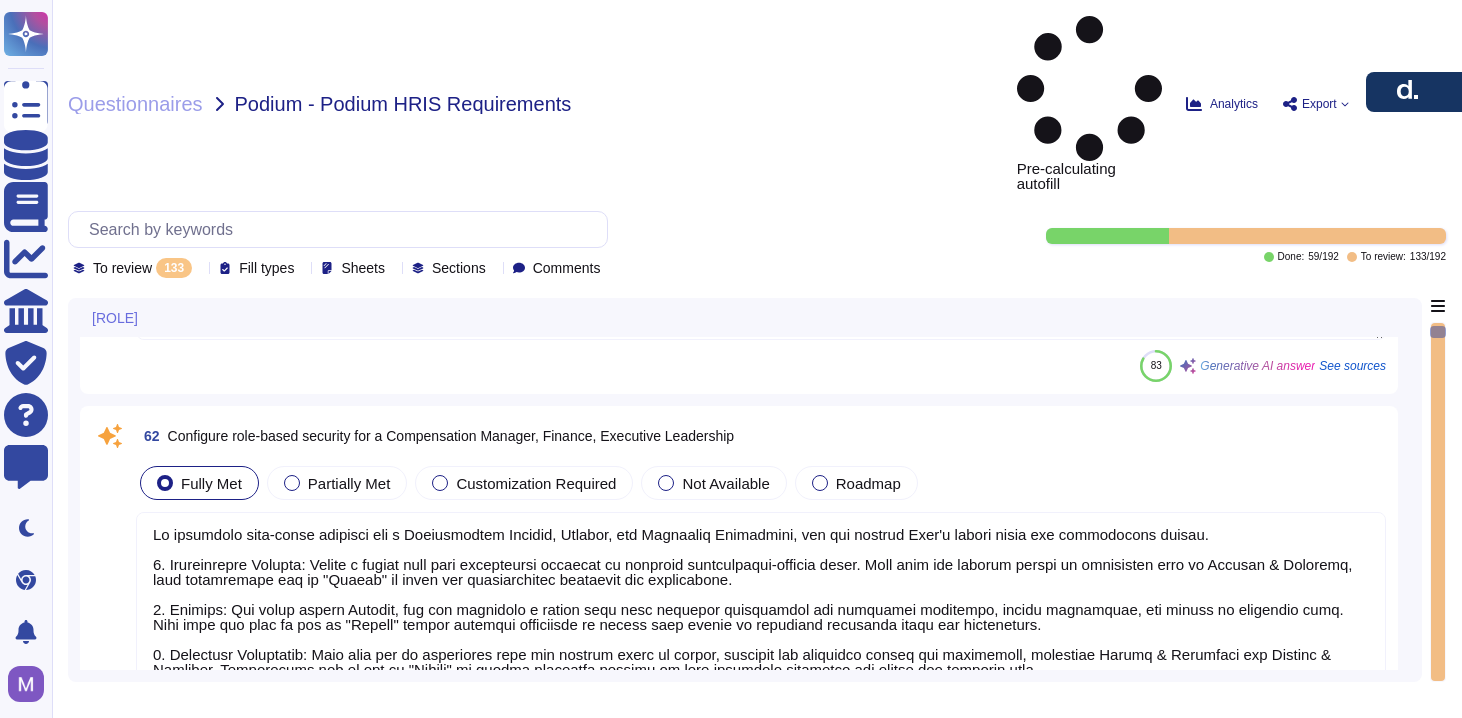 scroll, scrollTop: 475, scrollLeft: 0, axis: vertical 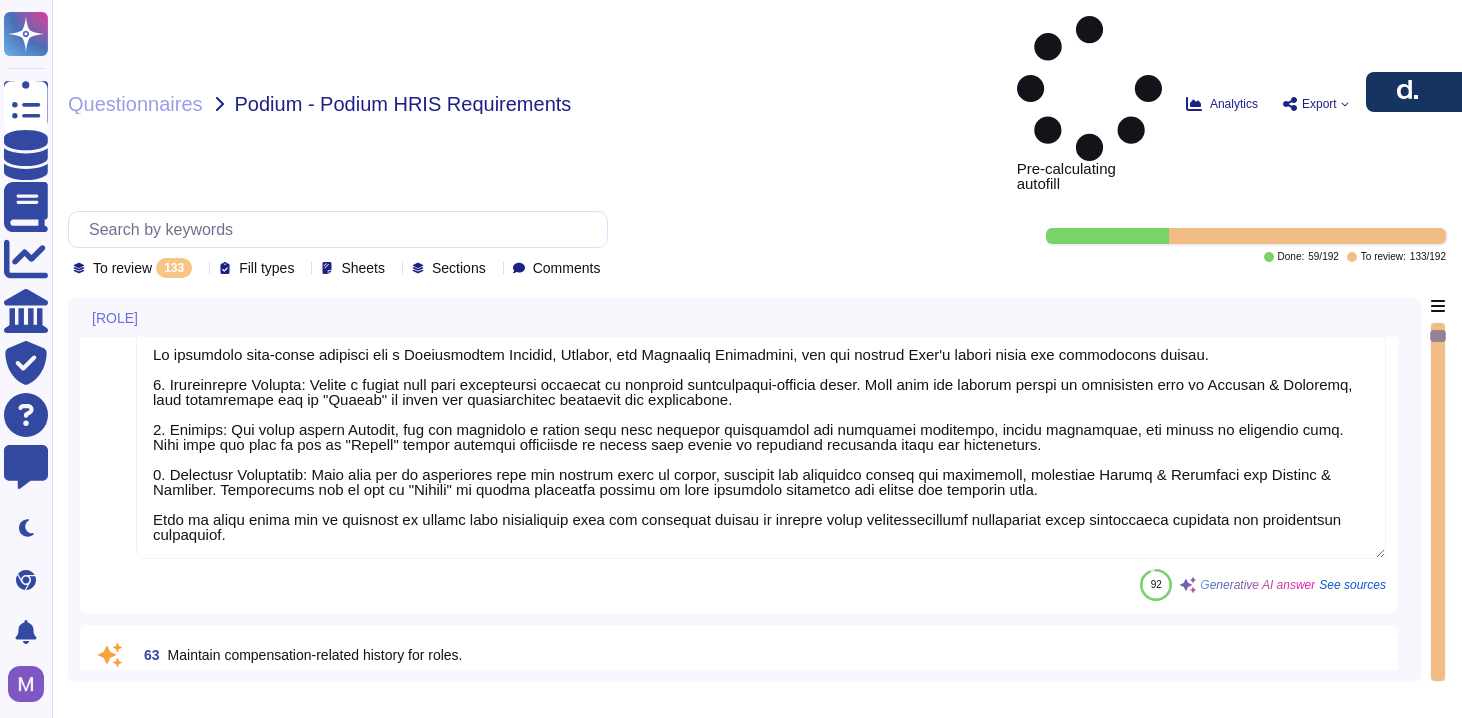 type on "Deel offers integrations with various benefit providers and can support integrations with external benchmarking vendors for titling, salary range, and benefits by location. However, direct integrations with specific external benchmarking tools may require custom configurations or API connections. Our Deel Compensation (Assemble) solution provides competitive benchmarking and market insights, and we can discuss specific integration requirements in detail. For more information on our API capabilities and to explore potential integrations, please refer to our API documentation." 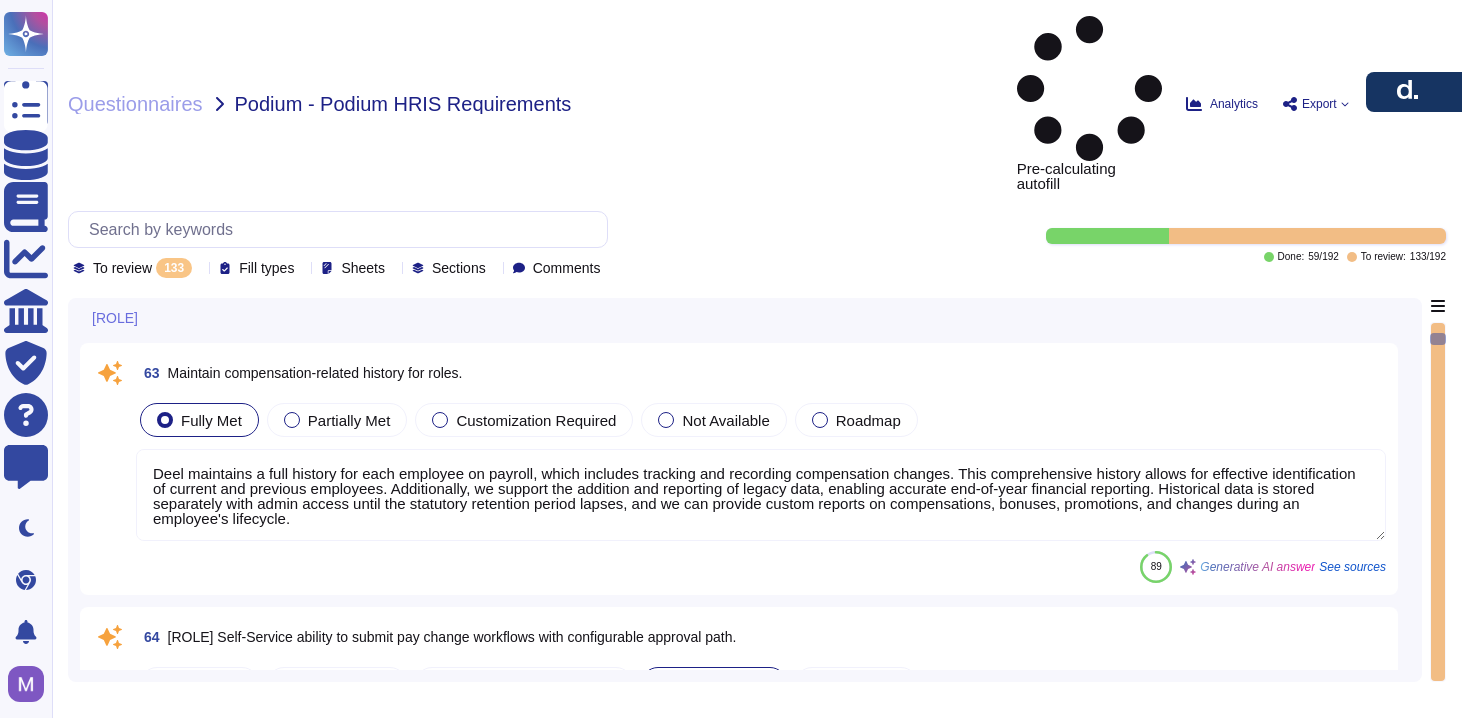 scroll, scrollTop: 985, scrollLeft: 0, axis: vertical 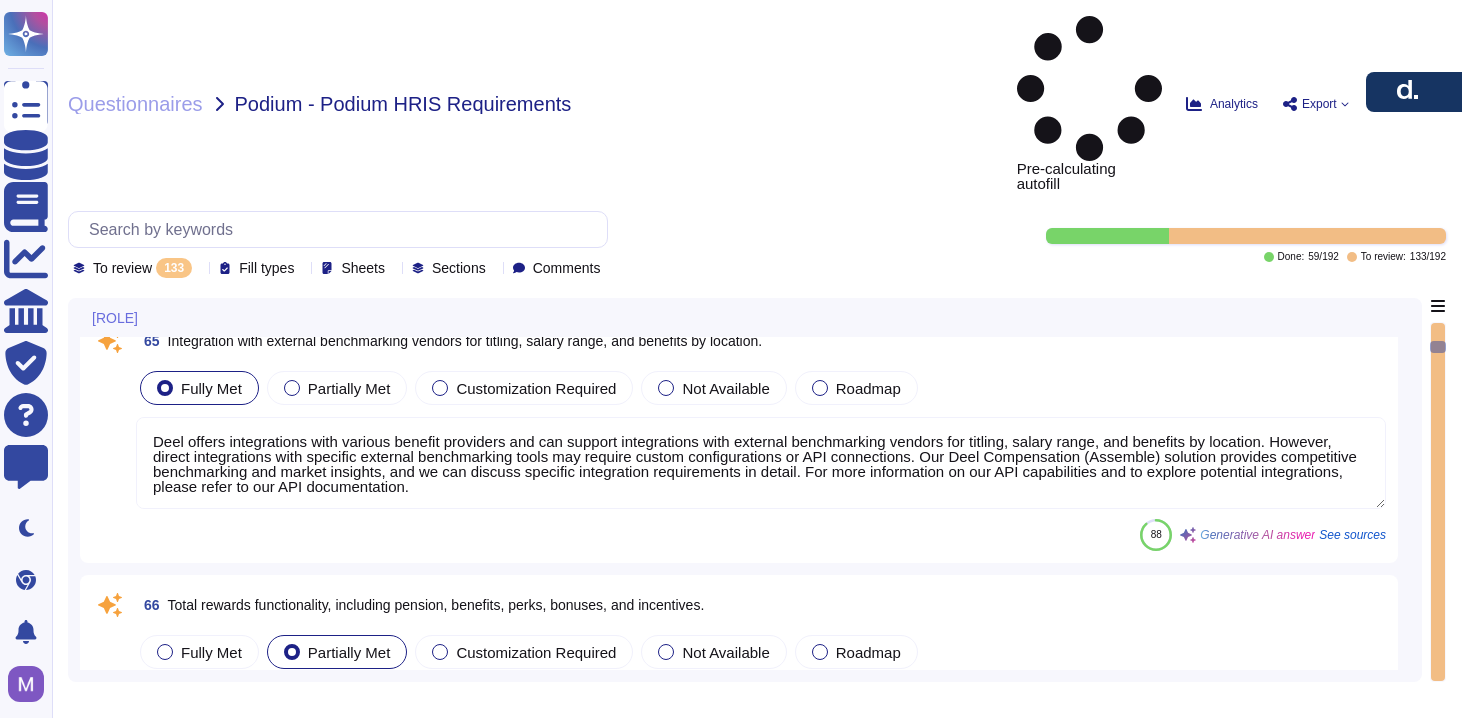 type on "Deel can integrate performance metrics with payroll to align compensation with performance. We offer the Engage Module, which includes performance management, learning management, career management, and engagement surveys. This integration allows for the assessment of equity in relation to performance metrics.
Additionally, Deel integrates with Carta for equity management, enabling automatic syncing of approved grants and employee equity data. This integration allows users to view equity details directly in Deel after setup, facilitating a comprehensive approach to performance and equity management.
For further clarity, we would like to discuss the specific metrics you are referring to." 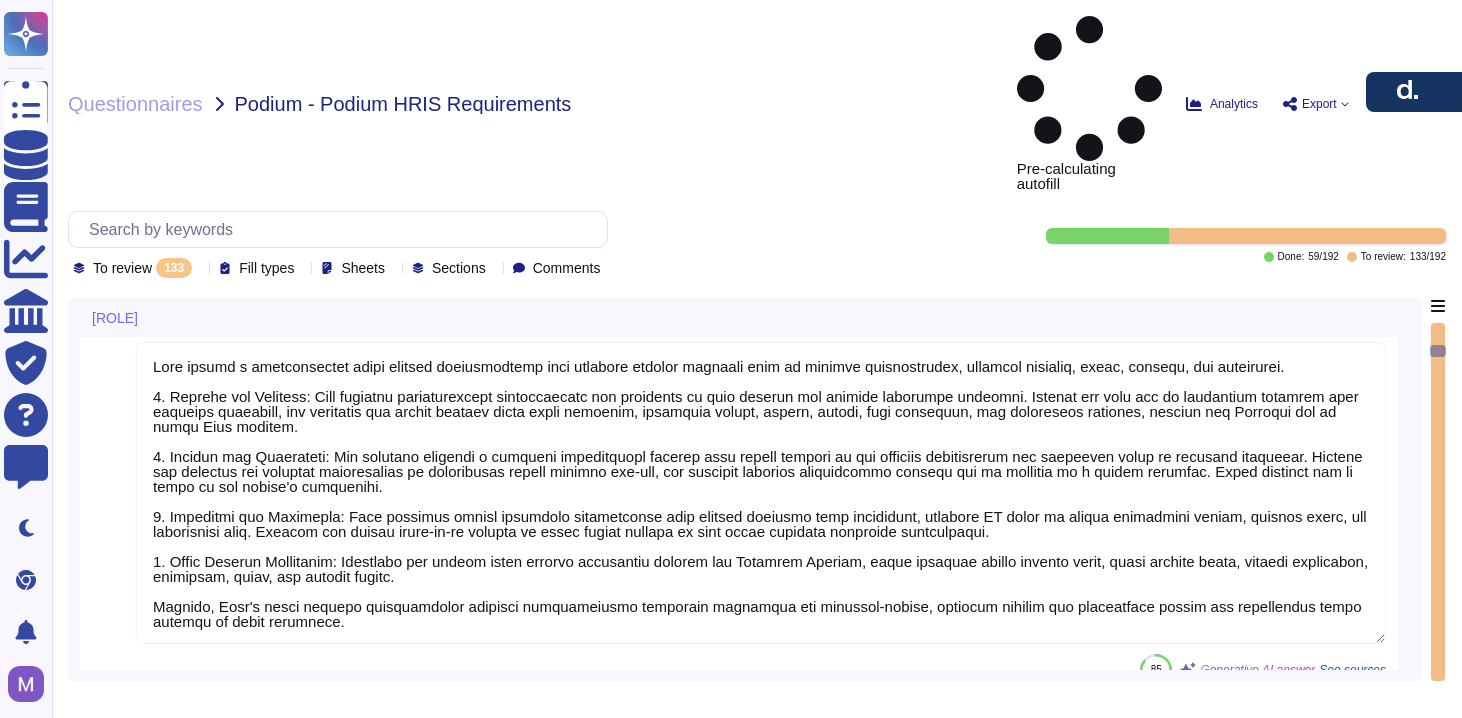 type on "Deel integrates with Carta for equity management, allowing automatic syncing of approved grants and employee equity data. Users can view equity details directly in Deel after setup." 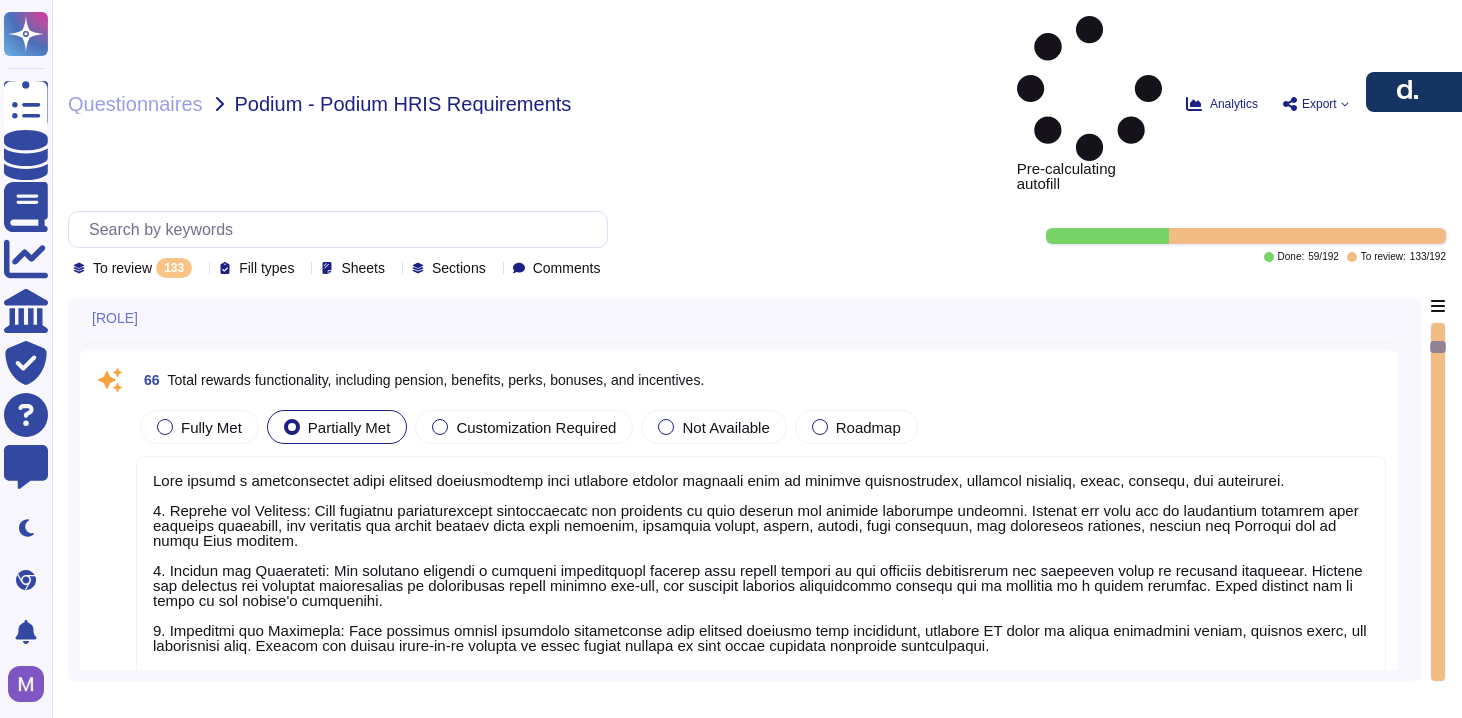 scroll, scrollTop: 1666, scrollLeft: 0, axis: vertical 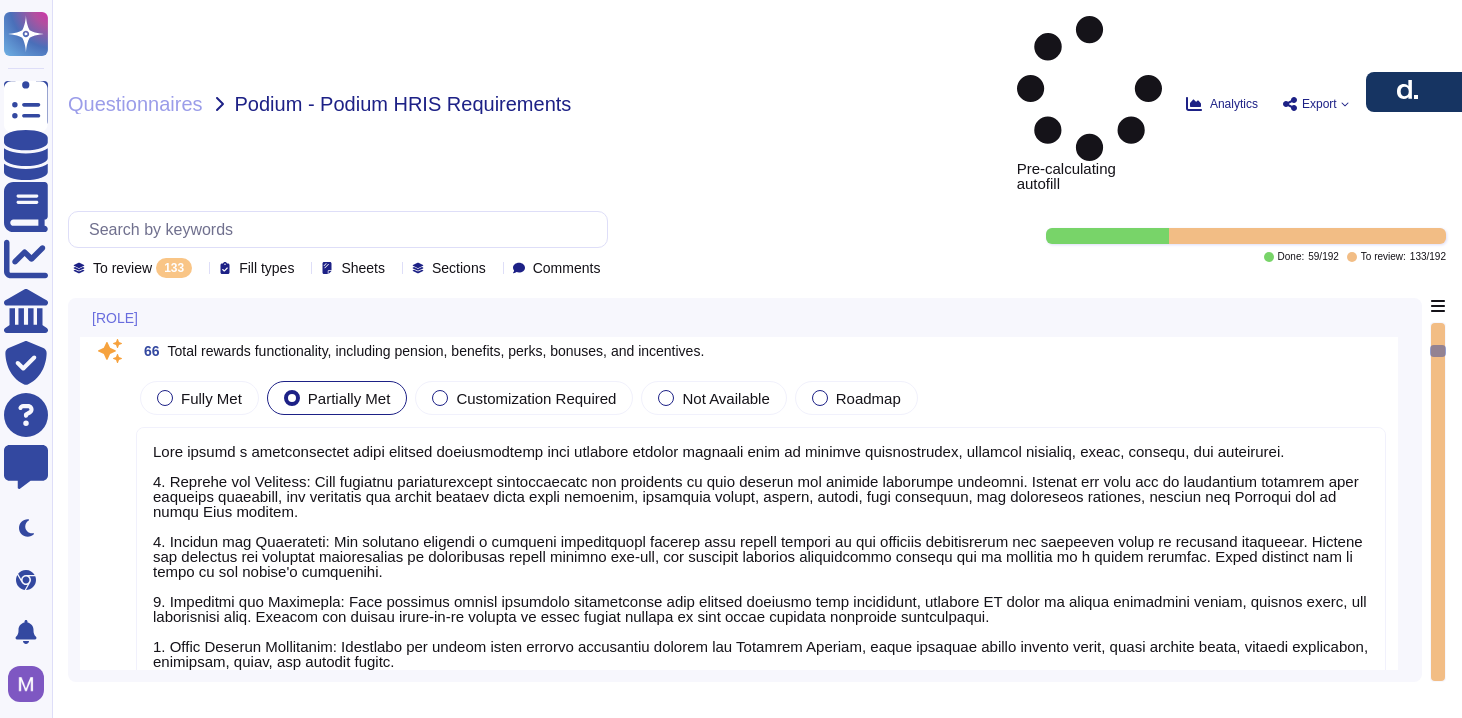 type on "Deel Performance provides the ability to create multiple customizable performance review templates for the same review period. Clients can tailor these templates to align with specific needs, including assigning them by cost center, manager, executive leader, and employment type. This flexibility ensures that performance evaluations can be effectively managed and aligned with the unique requirements of different teams and departments within the organization." 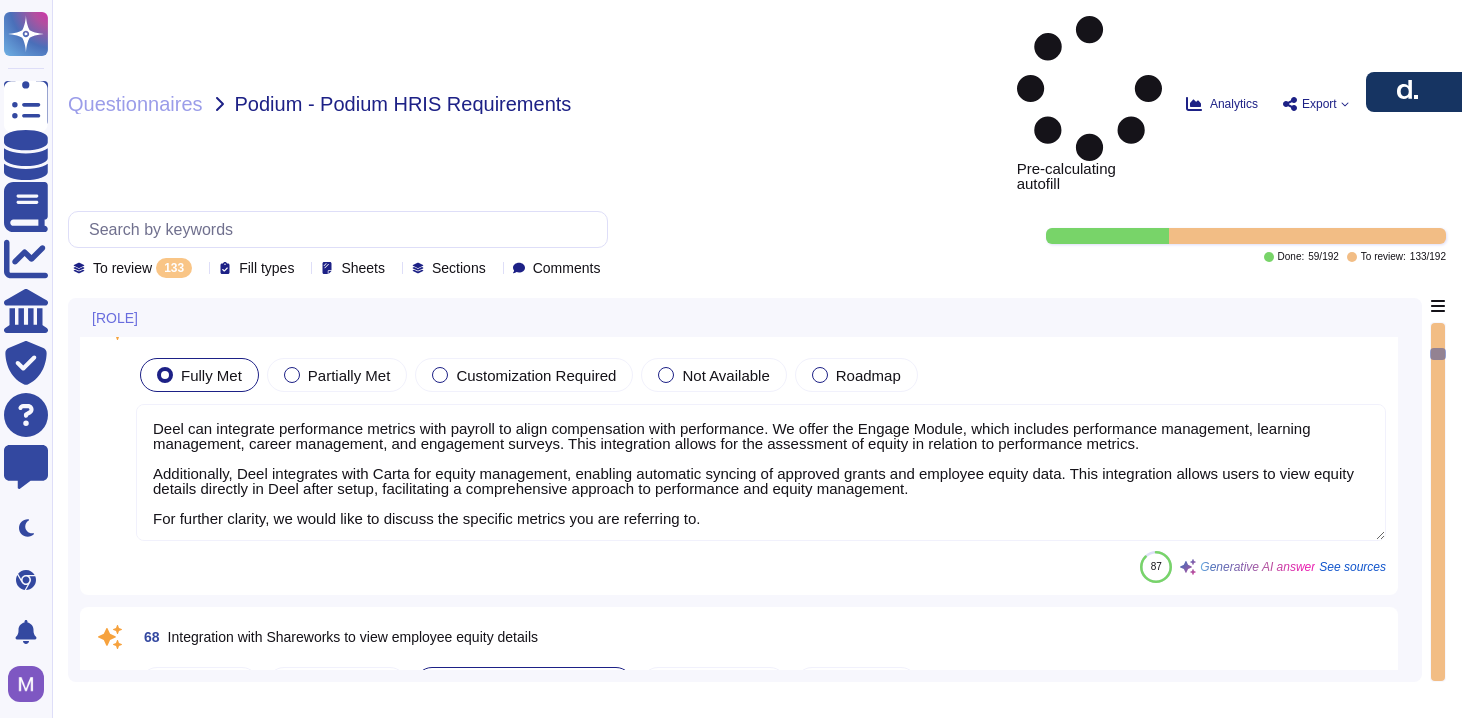 type on "Deel's performance management system supports self-evaluations as part of the review process, which precede the manager review without influencing the final rating. The system also allows for various performance review types, including manager reviews, ensuring a comprehensive evaluation process. This approach enables multi-perspective insights, including feedback from peers, managers, and self-assessments, facilitating a thorough performance review experience." 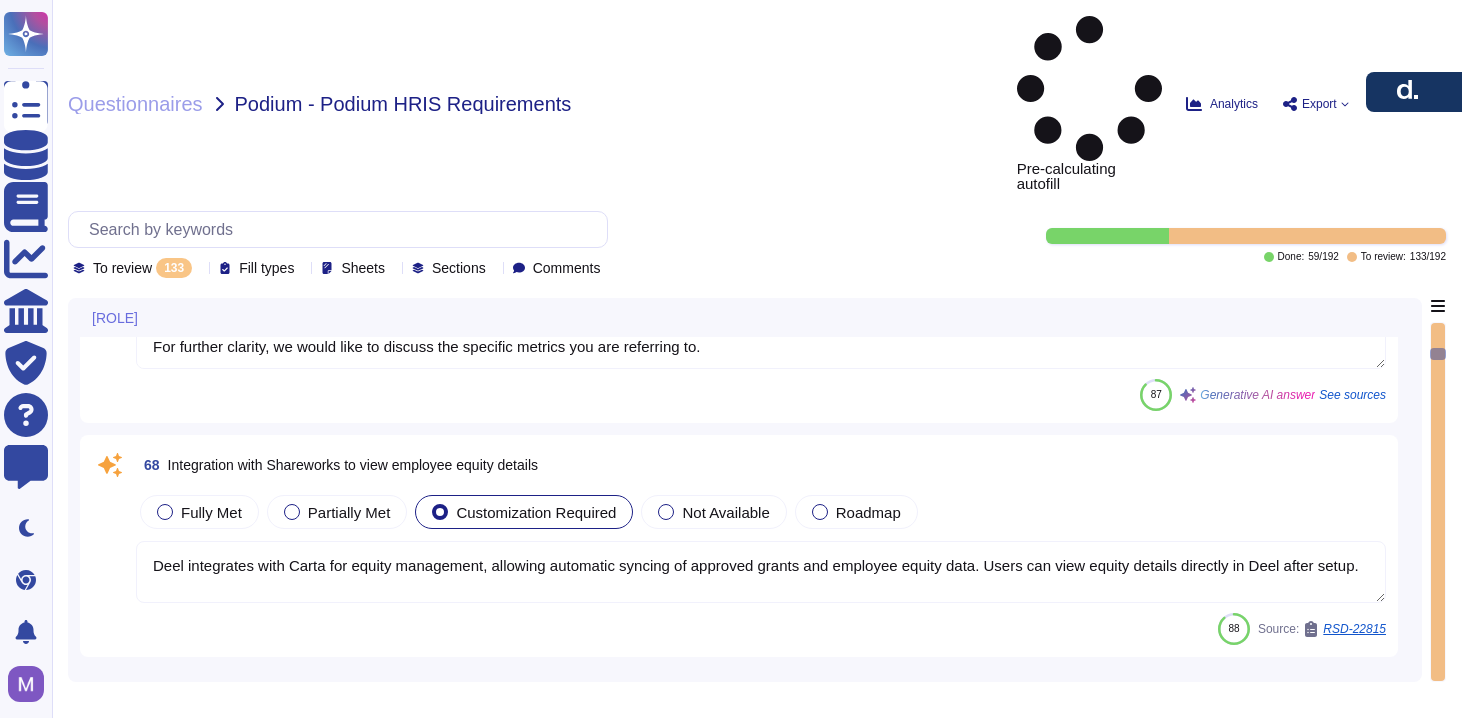 type on "Yes, managers can share the Manager Review with employees. Employees have the ability to view their records, and managers can download reports in PDF or CSV formats, which can be printed or shared with stakeholders or team members." 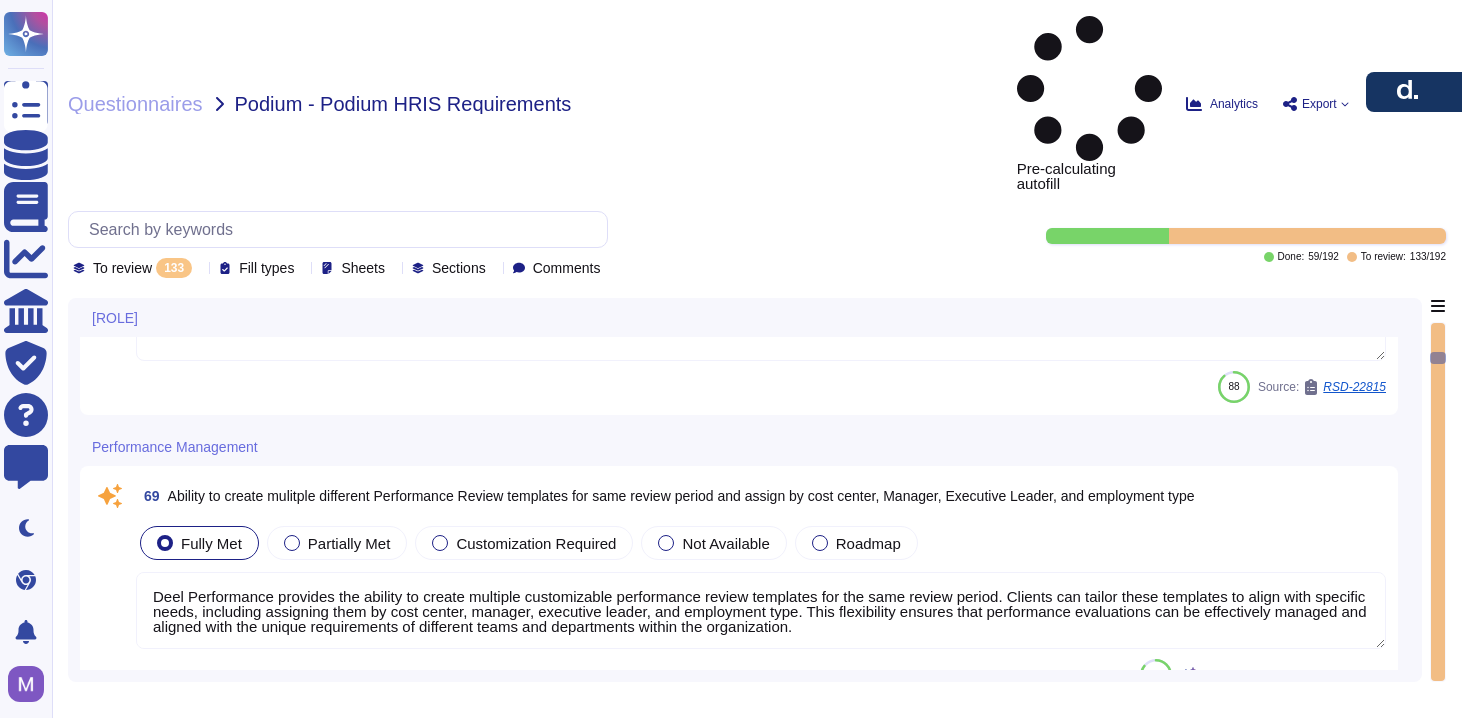 scroll, scrollTop: 2591, scrollLeft: 0, axis: vertical 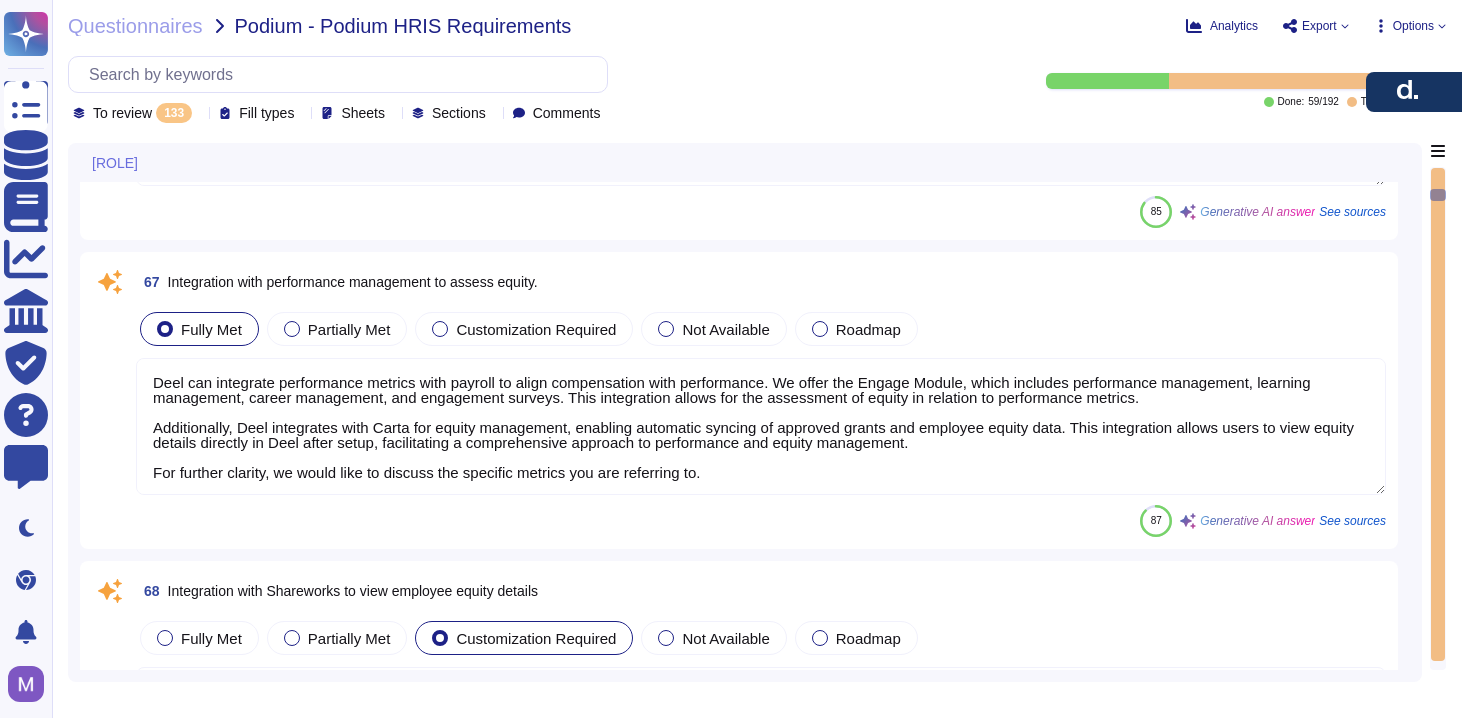 type on "Deel offers integrations with various benefit providers and can support integrations with external benchmarking vendors for titling, salary range, and benefits by location. However, direct integrations with specific external benchmarking tools may require custom configurations or API connections. Our Deel Compensation (Assemble) solution provides competitive benchmarking and market insights, and we can discuss specific integration requirements in detail. For more information on our API capabilities and to explore potential integrations, please refer to our API documentation." 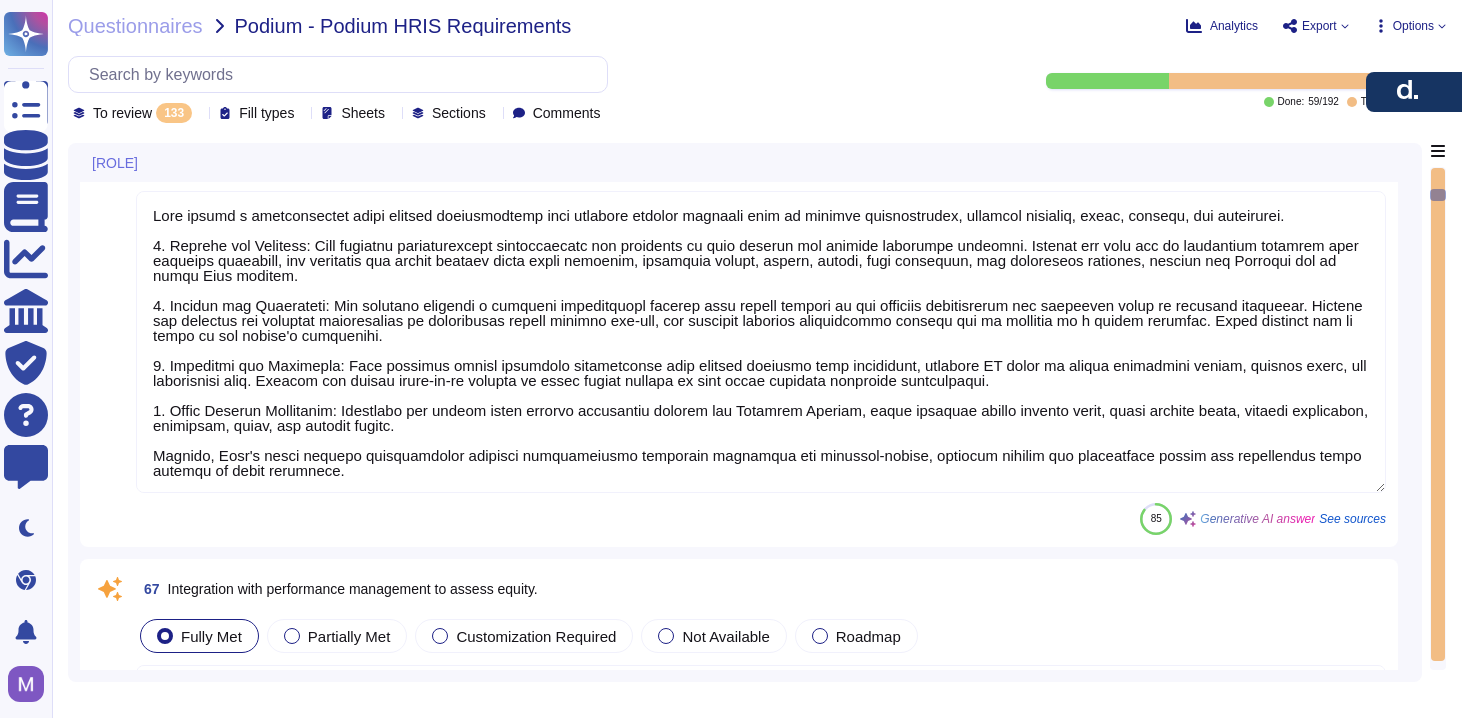 type on "Deel provides customizable approval workflows for payroll changes, allowing clients to configure these workflows to include primary and secondary approvers, with options for backup approvers. Managers can submit pay change workflows, and the approval process can be tailored to include the necessary approvers as defined by the client. This flexibility ensures that the approval path can be configured to meet specific business needs. Additionally, clients can review, approve, or deny requests individually or in bulk, maintaining control over the payroll process." 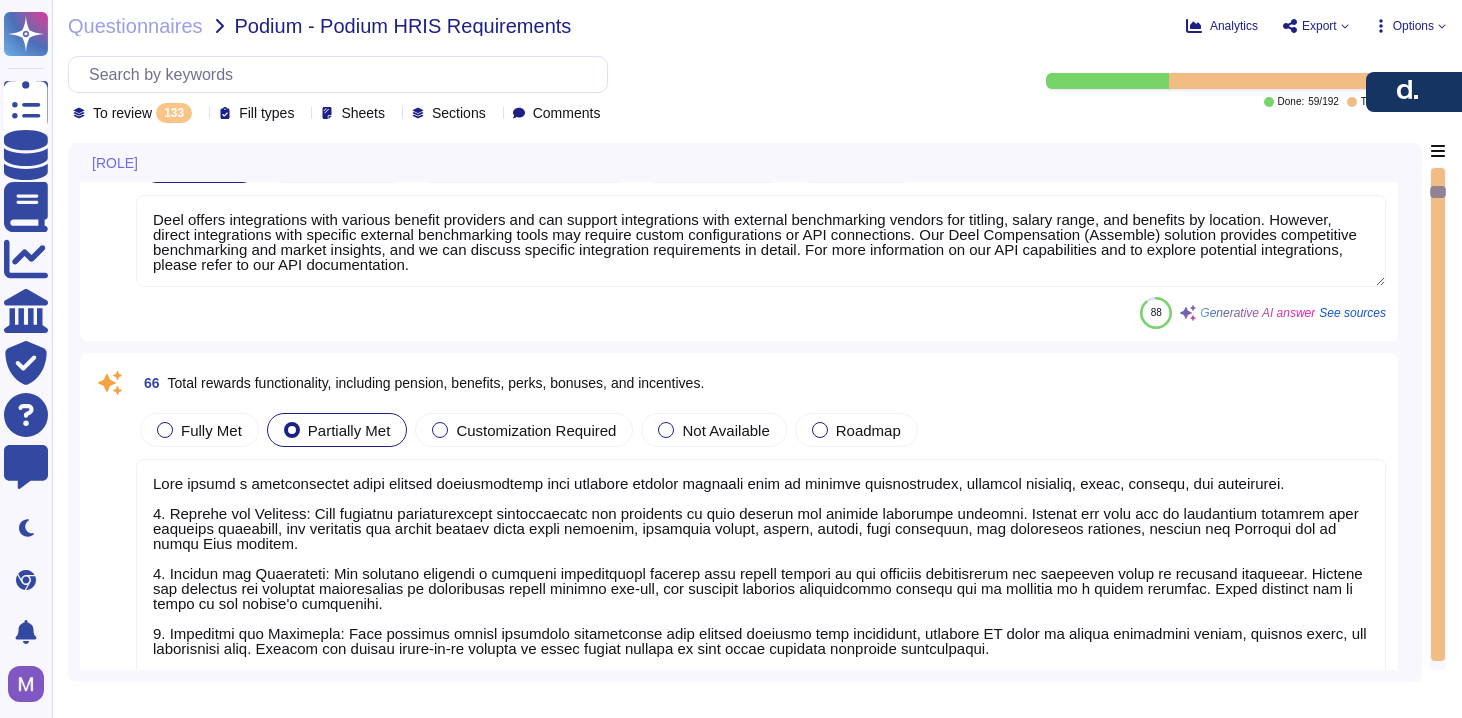 type on "Deel maintains a full history for each employee on payroll, which includes tracking and recording compensation changes. This comprehensive history allows for effective identification of current and previous employees. Additionally, we support the addition and reporting of legacy data, enabling accurate end-of-year financial reporting. Historical data is stored separately with admin access until the statutory retention period lapses, and we can provide custom reports on compensations, bonuses, promotions, and changes during an employee's lifecycle." 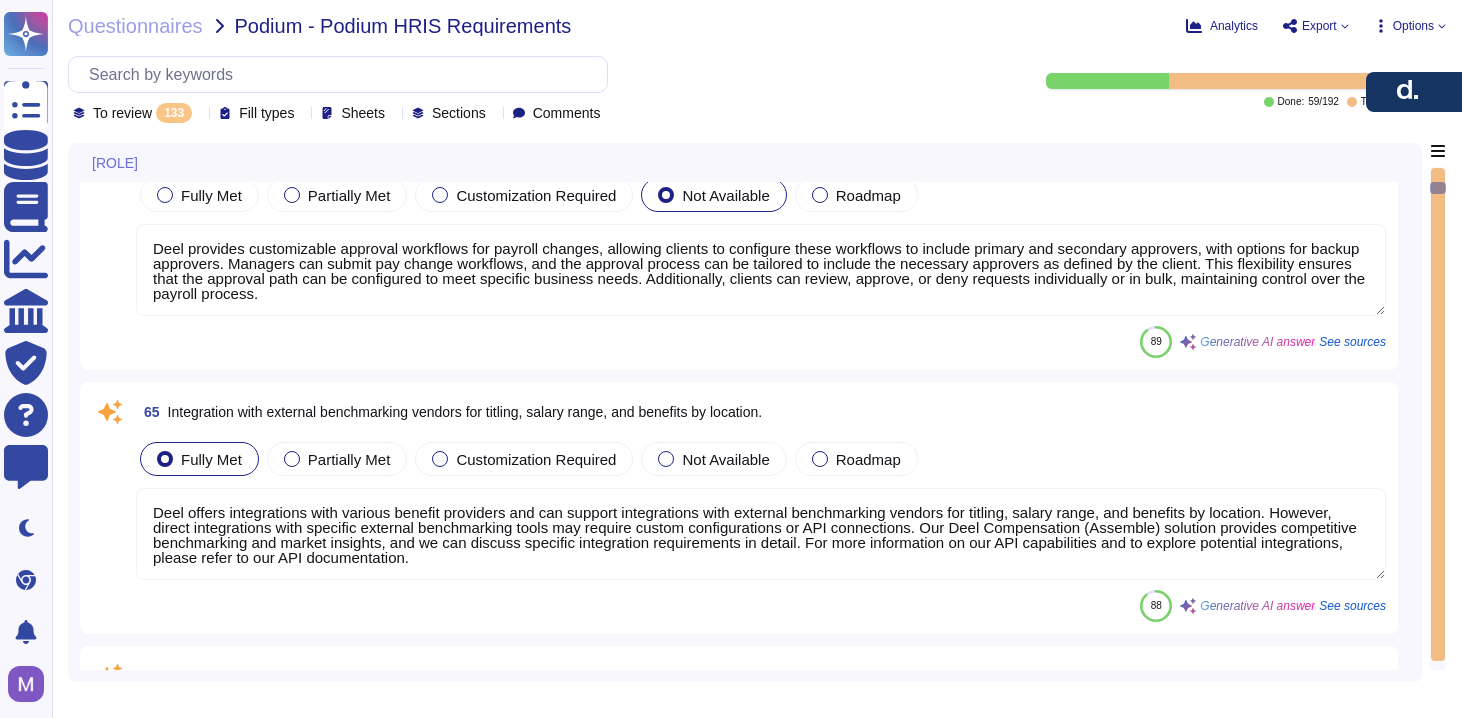 type on "To configure role-based security for a Compensation Manager, Finance, and Executive Leadership, you can utilize Deel's robust roles and permissions system.
1. Compensation Manager: Create a custom role with permissions specific to managing compensation-related tasks. This role can include access to categories such as Payroll & Payments, with permissions set to "Manage" to allow for comprehensive oversight and adjustments.
2. Finance: For roles within Finance, you can establish a custom role that includes permissions for financial reporting, budget management, and access to financial data. This role can also be set to "Manage" within relevant categories to ensure full access to necessary financial tools and information.
3. Executive Leadership: This role can be configured with the highest level of access, allowing for oversight across all categories, including People & Contracts and Payroll & Payments. Permissions can be set to "Manage" to enable executive leaders to make strategic decisions and access ..." 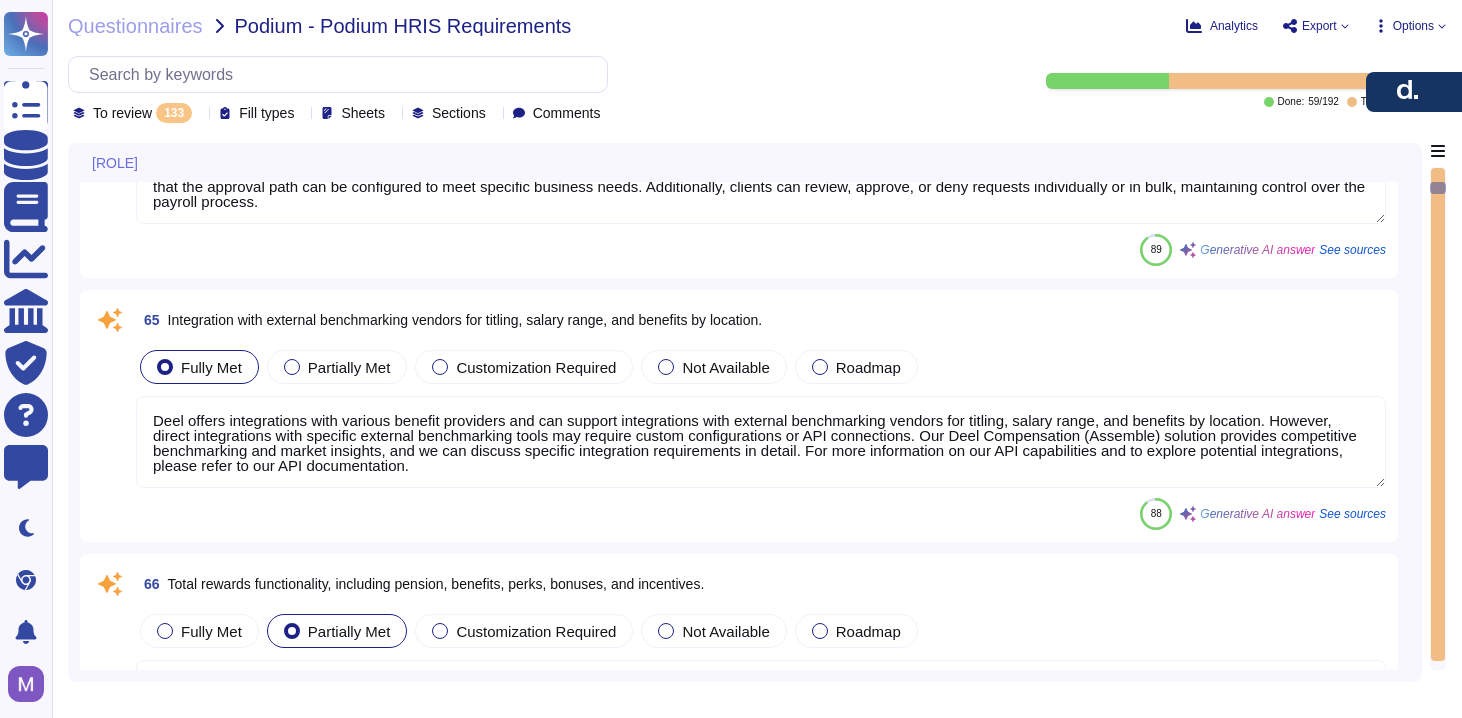 scroll, scrollTop: 1339, scrollLeft: 0, axis: vertical 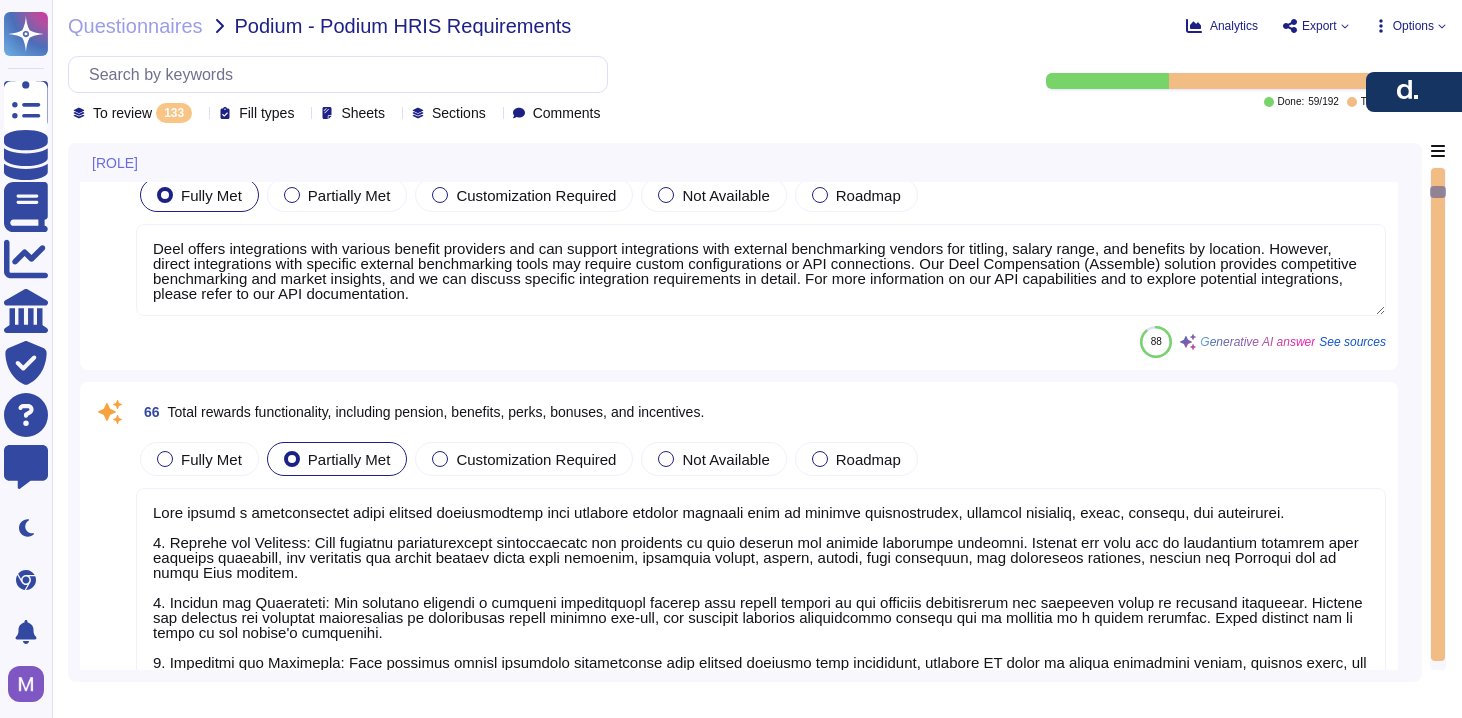 type on "Deel integrates with Carta for equity management, allowing automatic syncing of approved grants and employee equity data. Users can view equity details directly in Deel after setup." 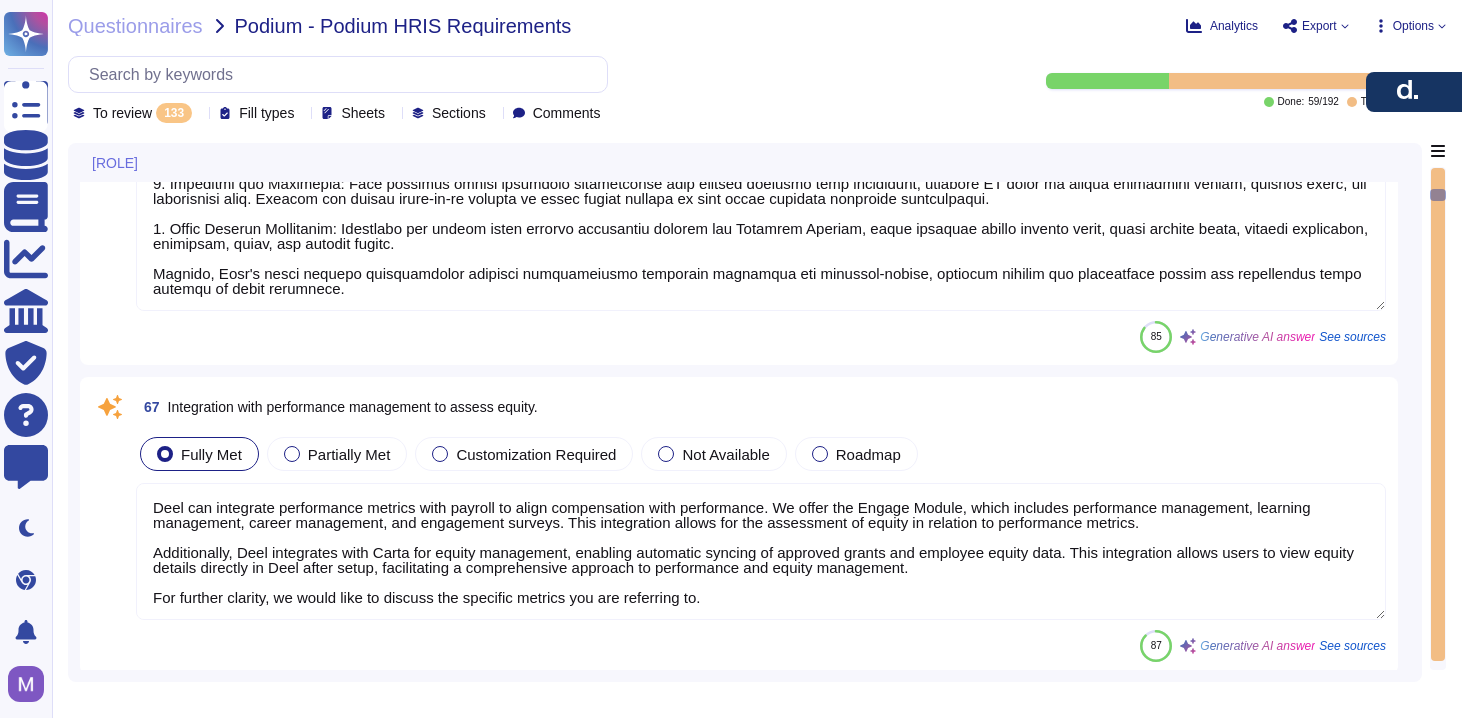 type on "Deel Performance provides the ability to create multiple customizable performance review templates for the same review period. Clients can tailor these templates to align with specific needs, including assigning them by cost center, manager, executive leader, and employment type. This flexibility ensures that performance evaluations can be effectively managed and aligned with the unique requirements of different teams and departments within the organization." 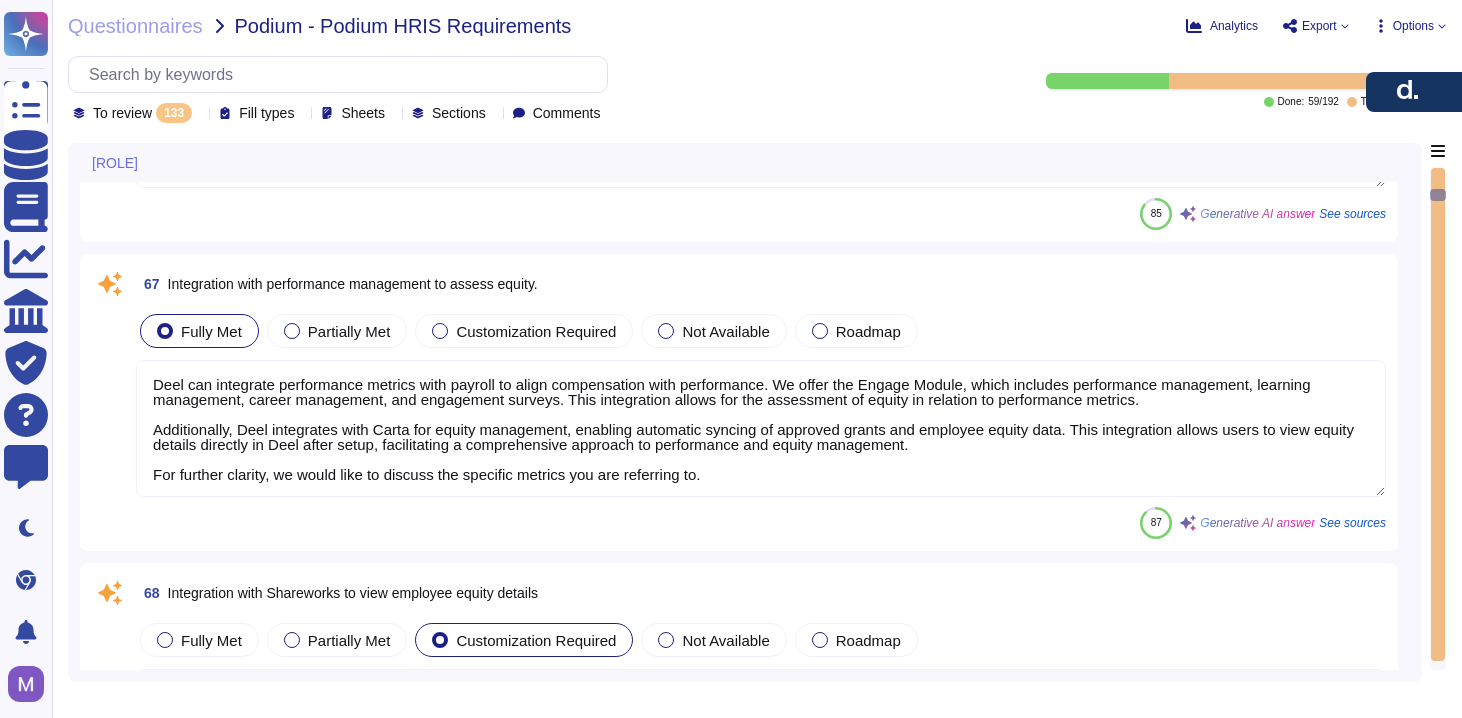 type on "Deel's performance management system supports self-evaluations as part of the review process, which precede the manager review without influencing the final rating. The system also allows for various performance review types, including manager reviews, ensuring a comprehensive evaluation process. This approach enables multi-perspective insights, including feedback from peers, managers, and self-assessments, facilitating a thorough performance review experience." 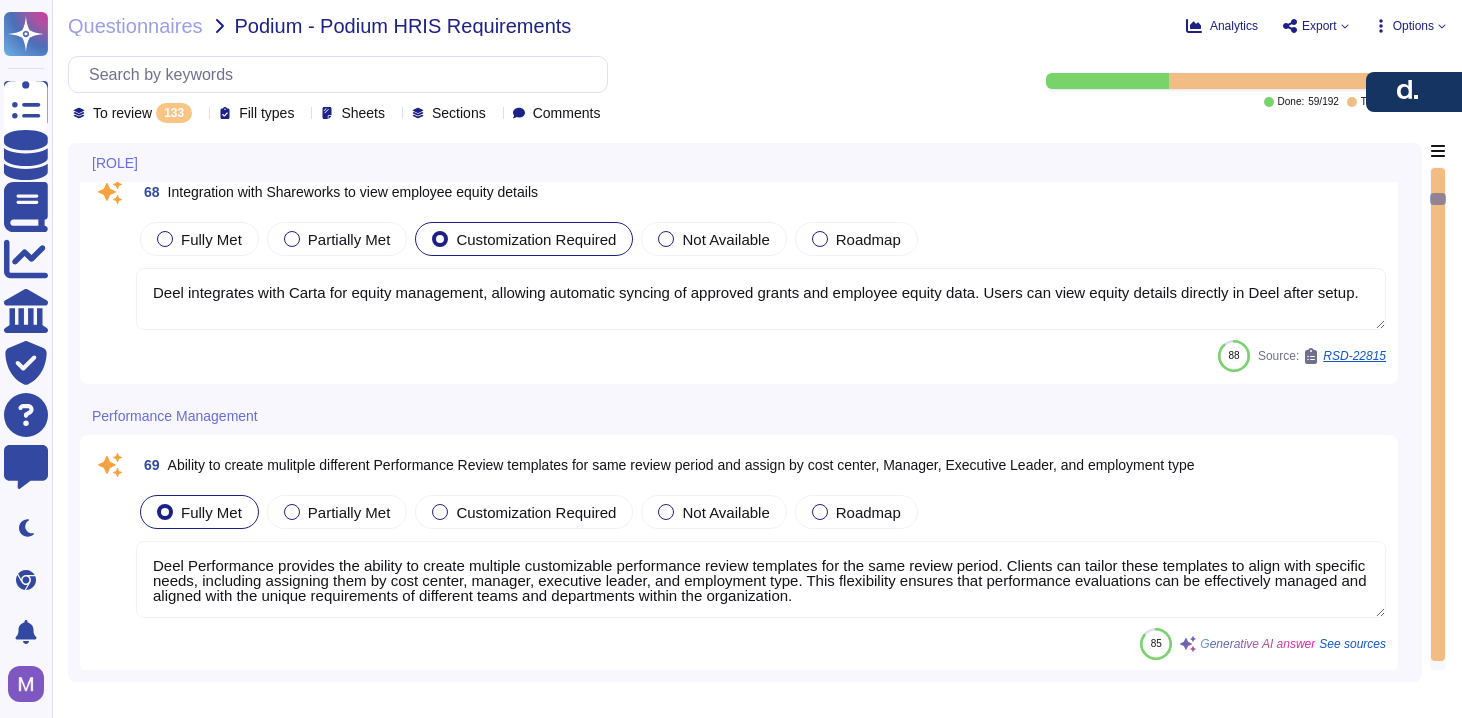 scroll, scrollTop: 2466, scrollLeft: 0, axis: vertical 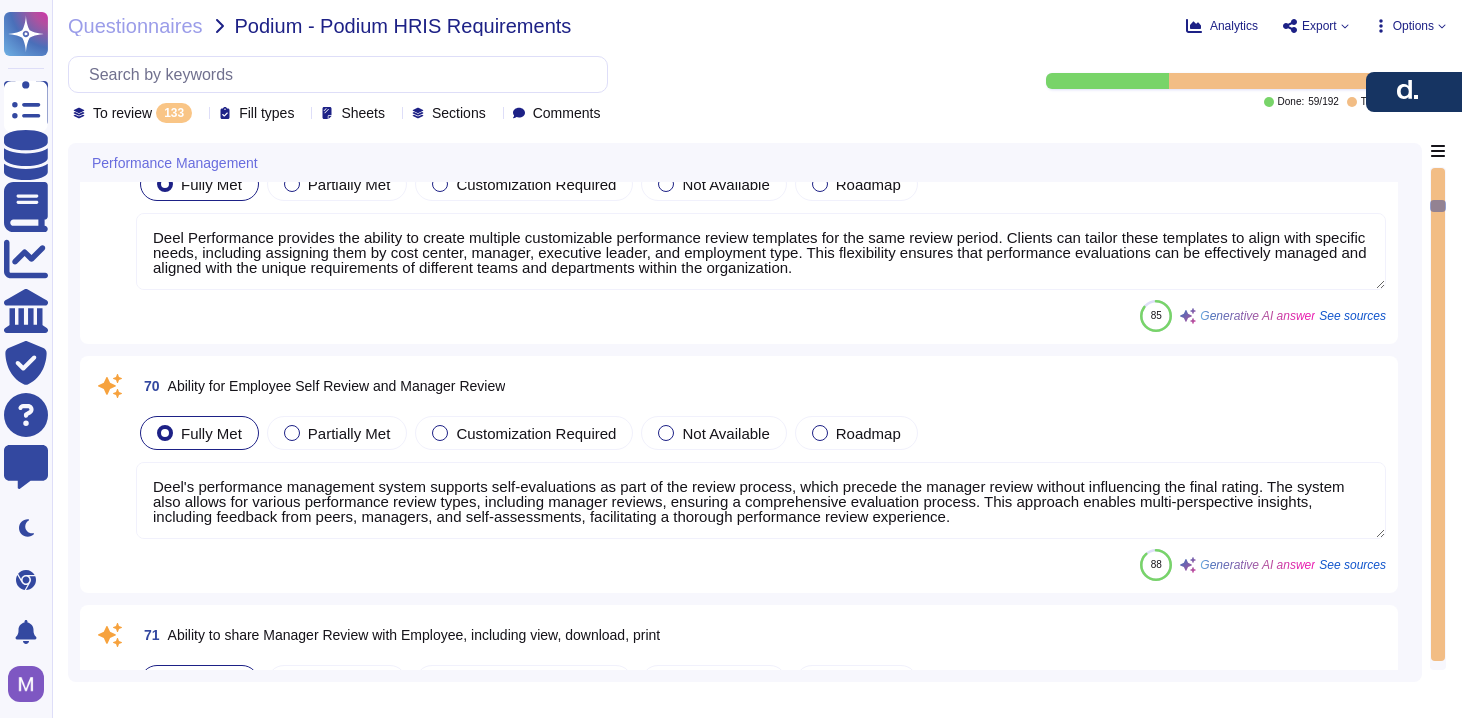 type on "Yes, Deel Engage allows for customizable rating scales, including the option to select a scale from 0 to 10 or anything in between, which can include a 5-point rating scale." 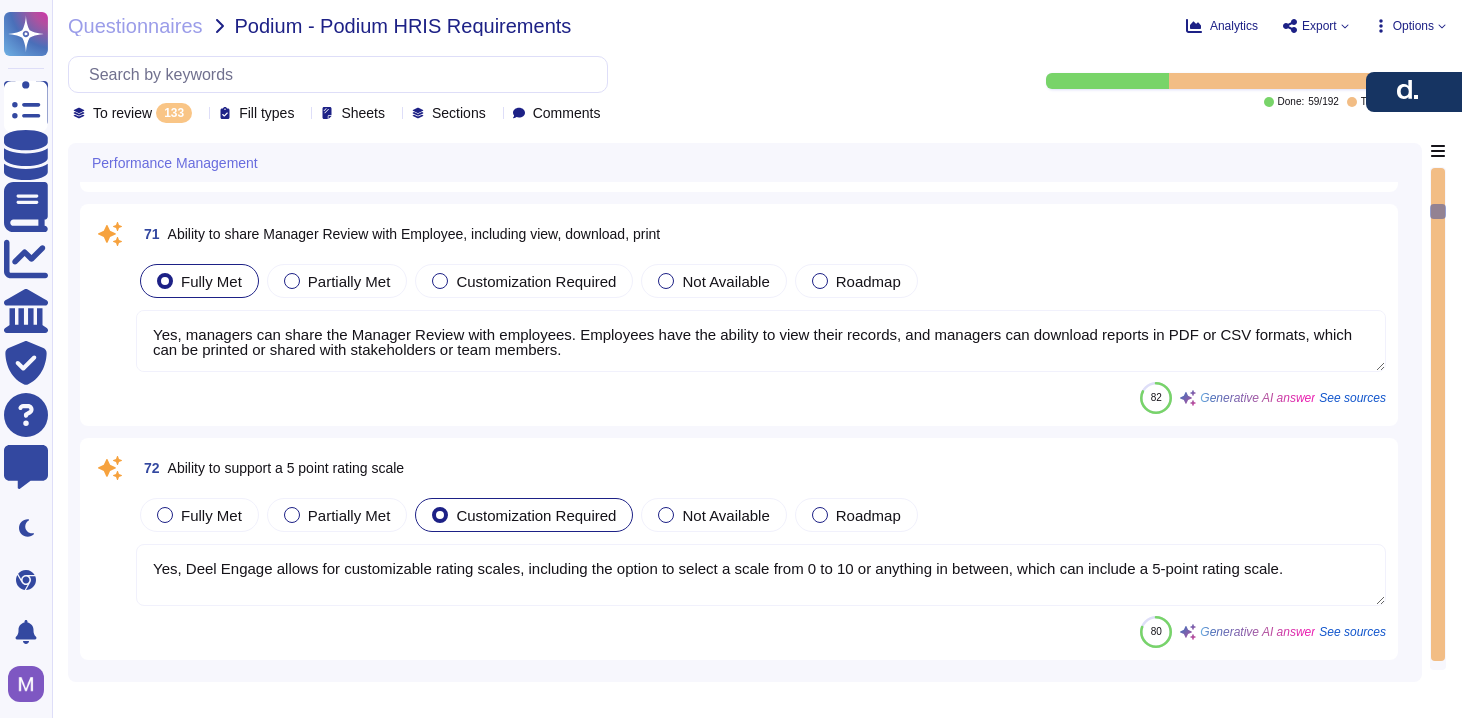 type on "Deel enables HR to review final distributions by confidential demographics, including age, gender, and ethnicity, through its robust reporting features. The platform allows for real-time reporting and filtering, enabling the generation of custom reports on workforce composition. Additionally, the dedicated Diversity, Equity, and Inclusion dashboard provides insights on average compensation, headcount by gender, and other demographic trends, supporting data-driven analysis of diversity and inclusion efforts. Administrators with the appropriate permissions can access and analyze this demographic data while maintaining strict privacy controls." 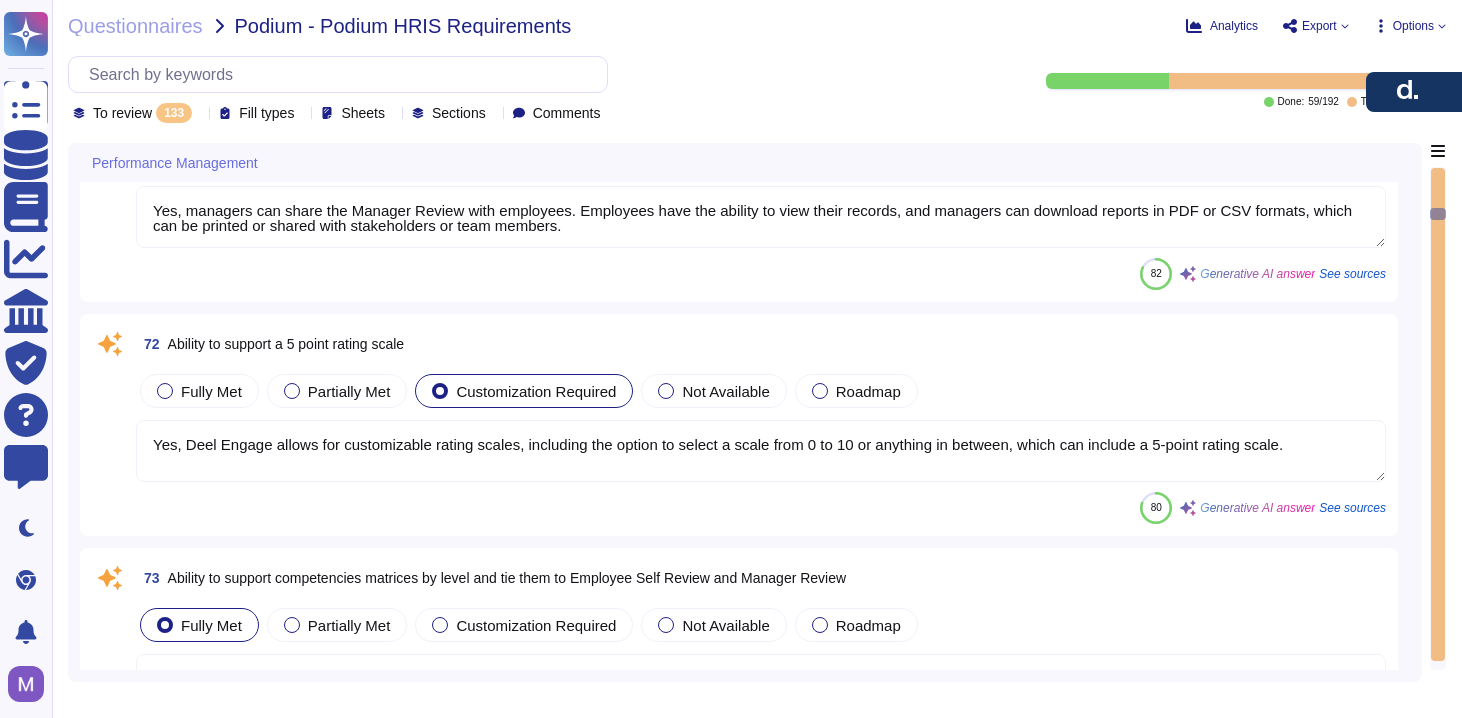 type on "Managers can utilize team permission settings to manage promotion requests, including the ability to flag these requests. While the current process for updating titles and seniority levels requires manual updates in the employee profile, a workflow builder is being released that will enable the attachment of tasks to such changes, facilitating a more organized approach to managing promotion requests. Additionally, customizable approval workflows for promotions can be configured to include primary and secondary approvers, ensuring a structured process for handling these requests." 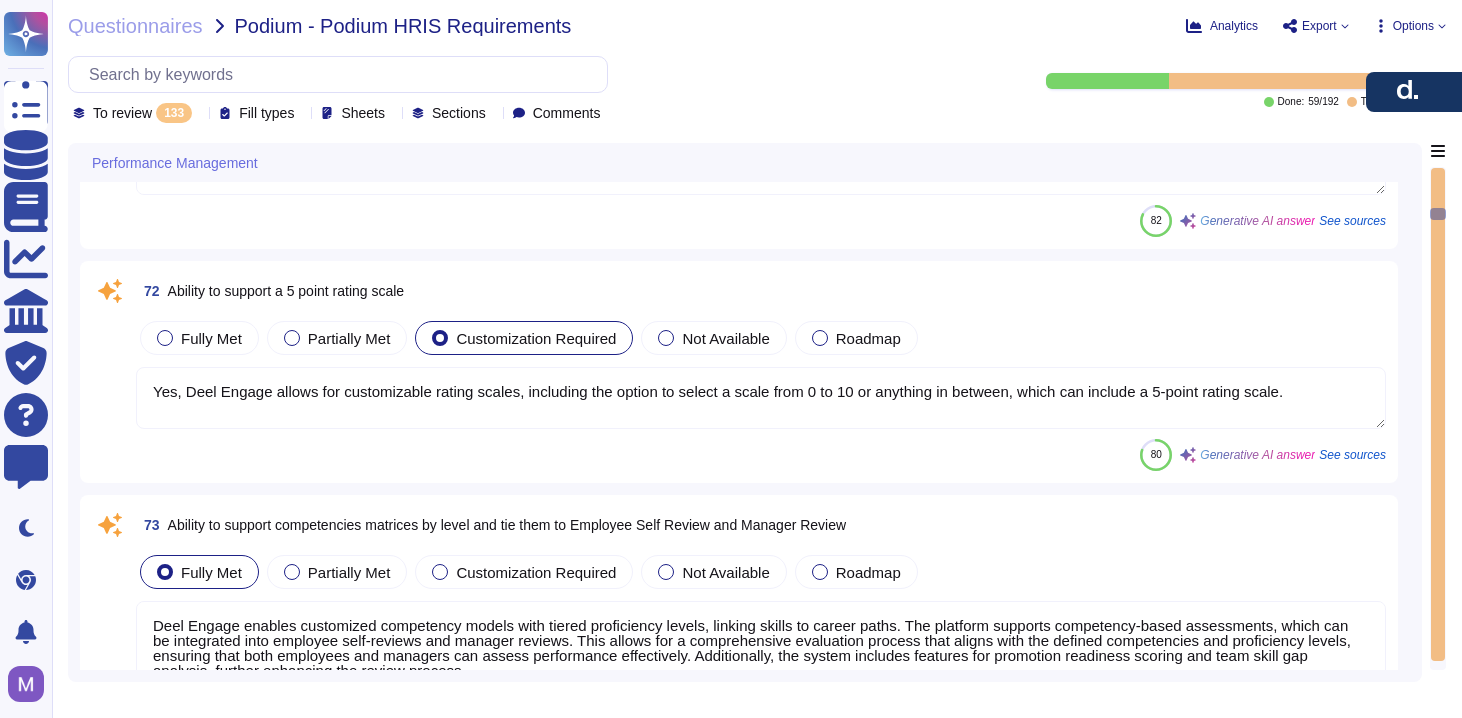 scroll, scrollTop: 3336, scrollLeft: 0, axis: vertical 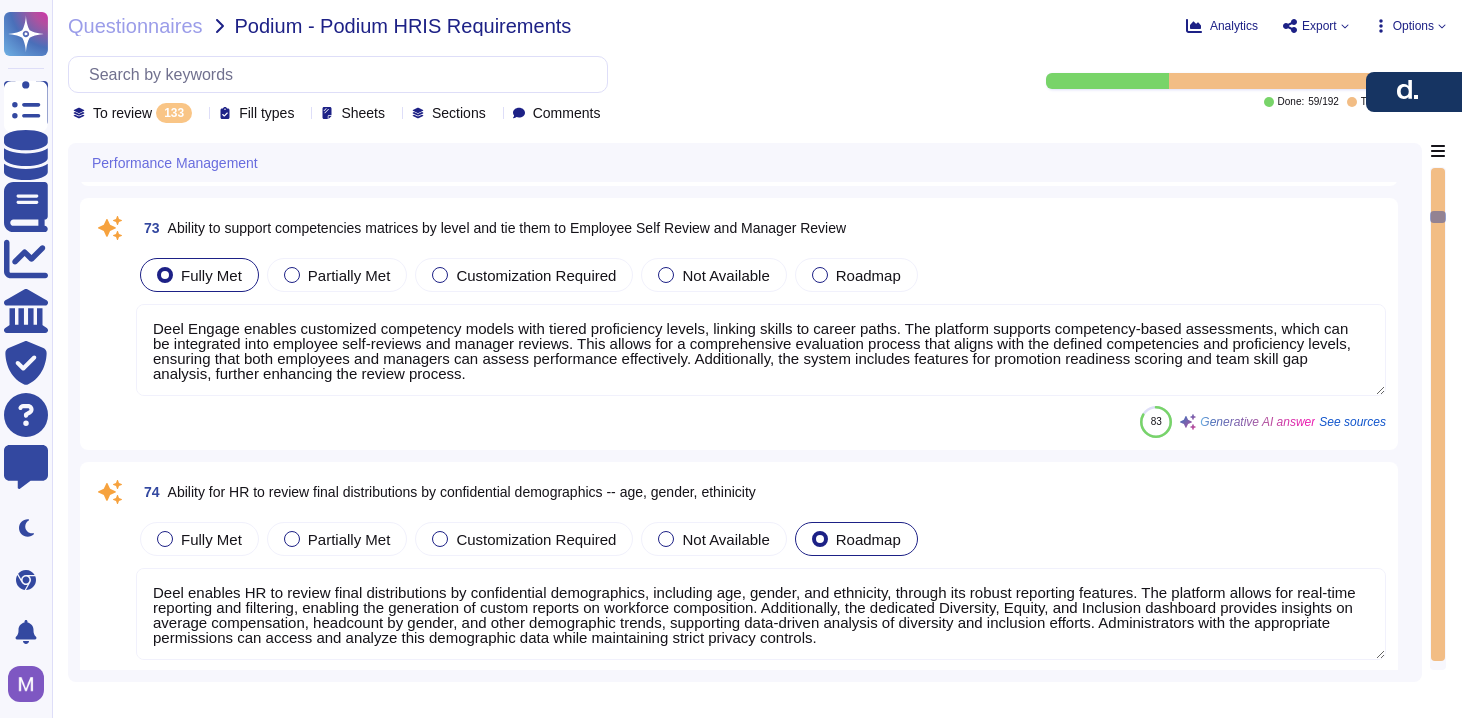 type on "Deel’s payroll portal provides automated email notifications and on-platform alerts to ensure that important tasks, such as payroll submissions and payslip publishing, are flagged effectively. The system also automates performance review reminders and follow-ups, allowing for customizable timing and content. Additionally, Deel supports trigger-based notifications and workflows that can be set up using the Workflow Automation Builder, enabling notifications based on specific events, such as a worker’s expected return date. This helps teams manage deadlines and follow-ups efficiently, ensuring that clients and employees receive timely reminders throughout various processes." 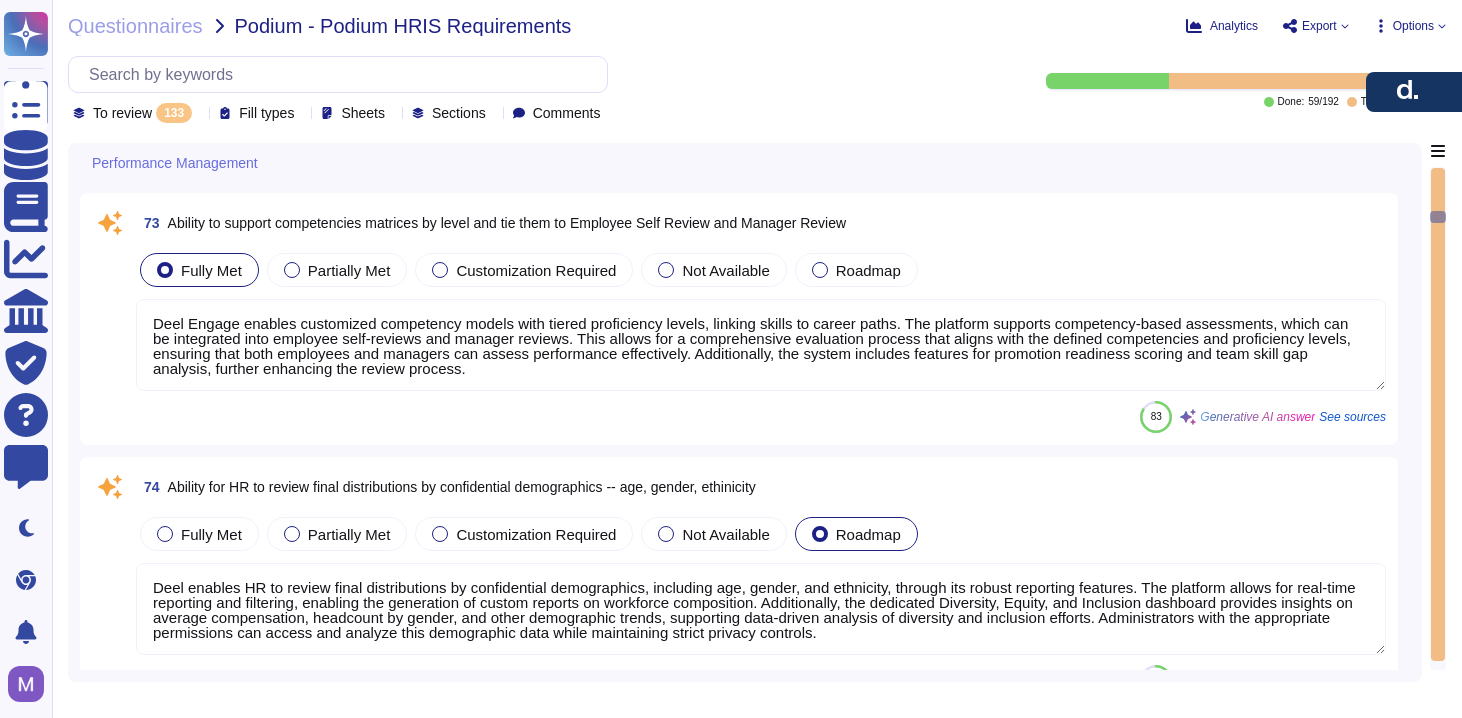 scroll, scrollTop: 3626, scrollLeft: 0, axis: vertical 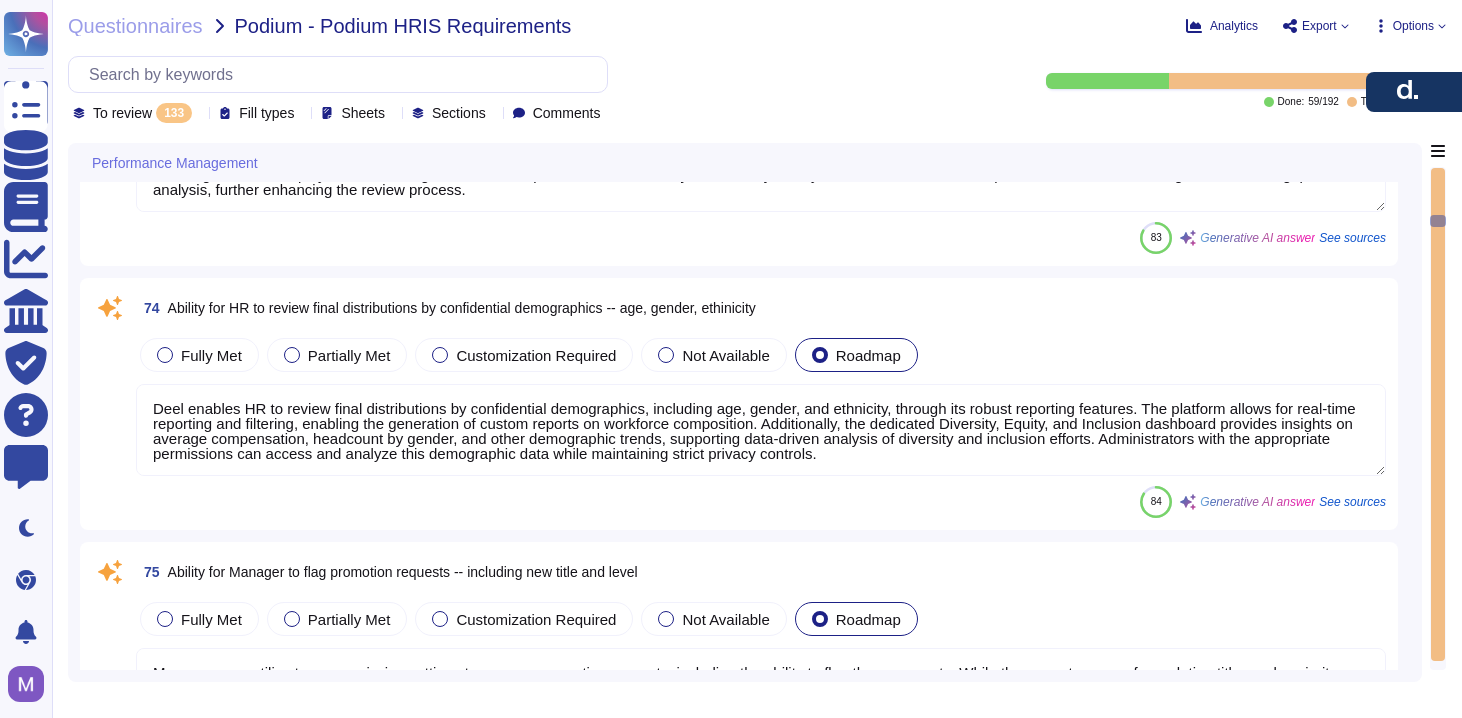 type on "Yes - Deel Engage supports PIP implementation through customizable templates, goal tracking, and structured review cycles, enabling managers to document performance gaps, set improvement targets, and monitor progress through scheduled check-ins." 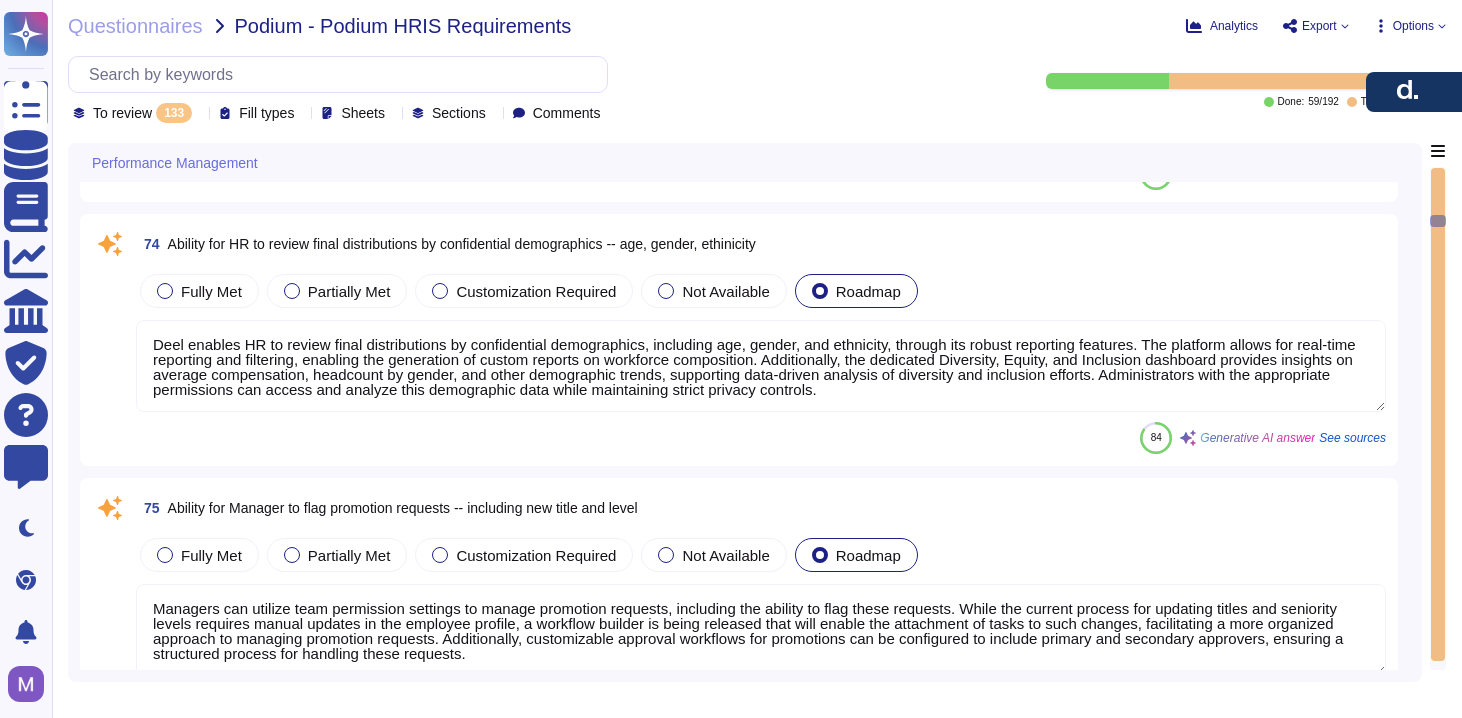 scroll, scrollTop: 3858, scrollLeft: 0, axis: vertical 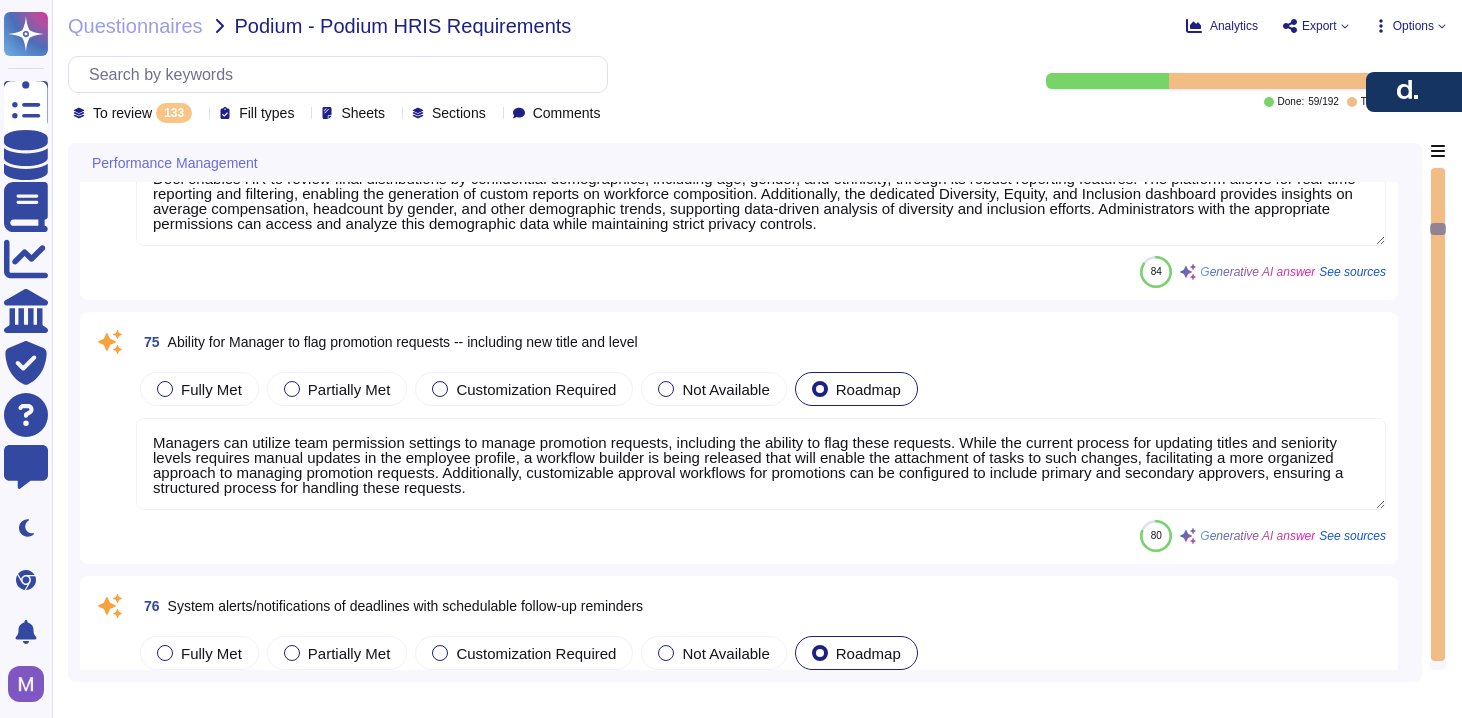 type on "Deel Engage allows managers and employees to track one-on-one meetings, including goals, notes, and outcomes. The platform offers shared agendas, real-time updates, and documentation of meeting minutes and action items. Additionally, managers can log progress updates between goal setting and evaluations, enabling them to track goals, comments, and status updates related to individual goals. This structured approach enhances communication and supports effective team management." 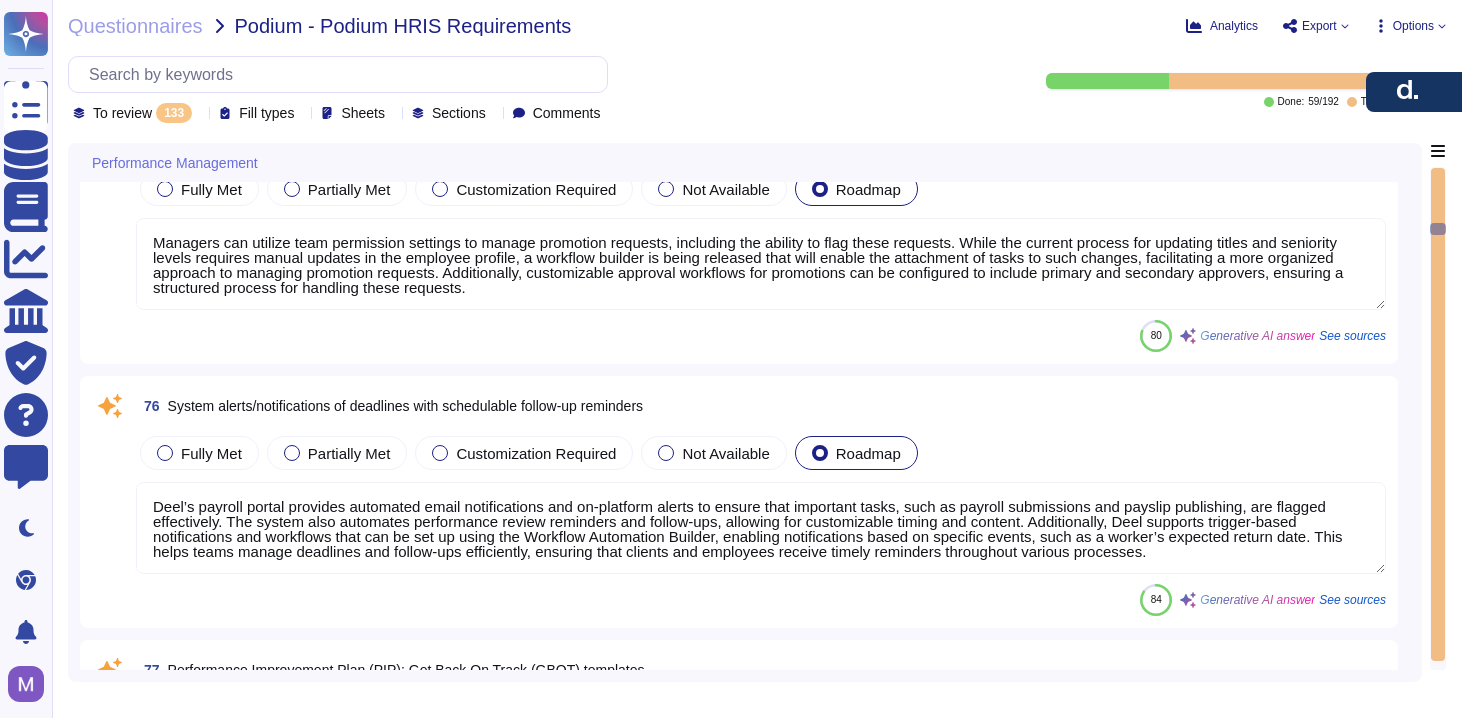 scroll, scrollTop: 4197, scrollLeft: 0, axis: vertical 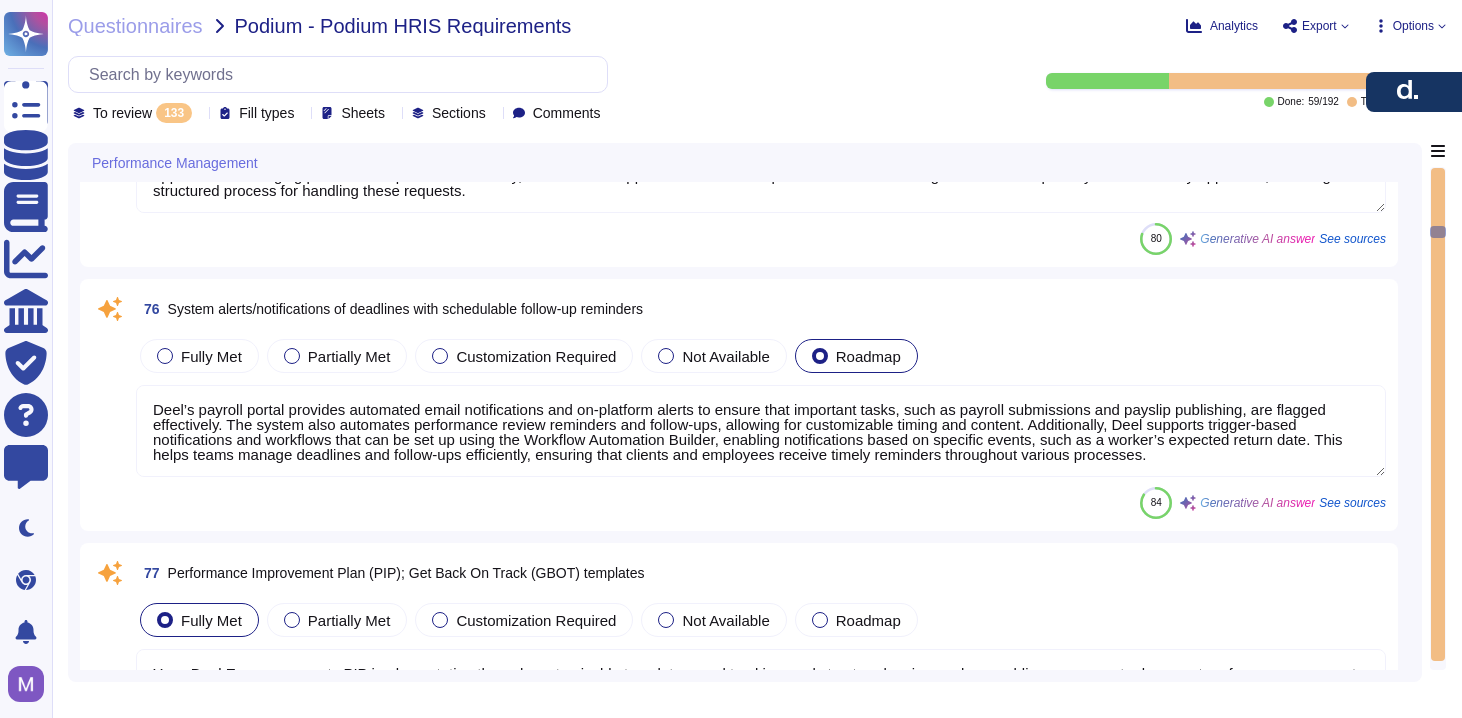 type on "Deel's platform supports the ability for both managers and employees to request 360-degree feedback. The 360° Feedback module allows for customizable reviews, collecting feedback from peers, managers, and self-assessments. Clients can request peer feedback as part of the performance review process, ensuring a comprehensive, multi-perspective evaluation." 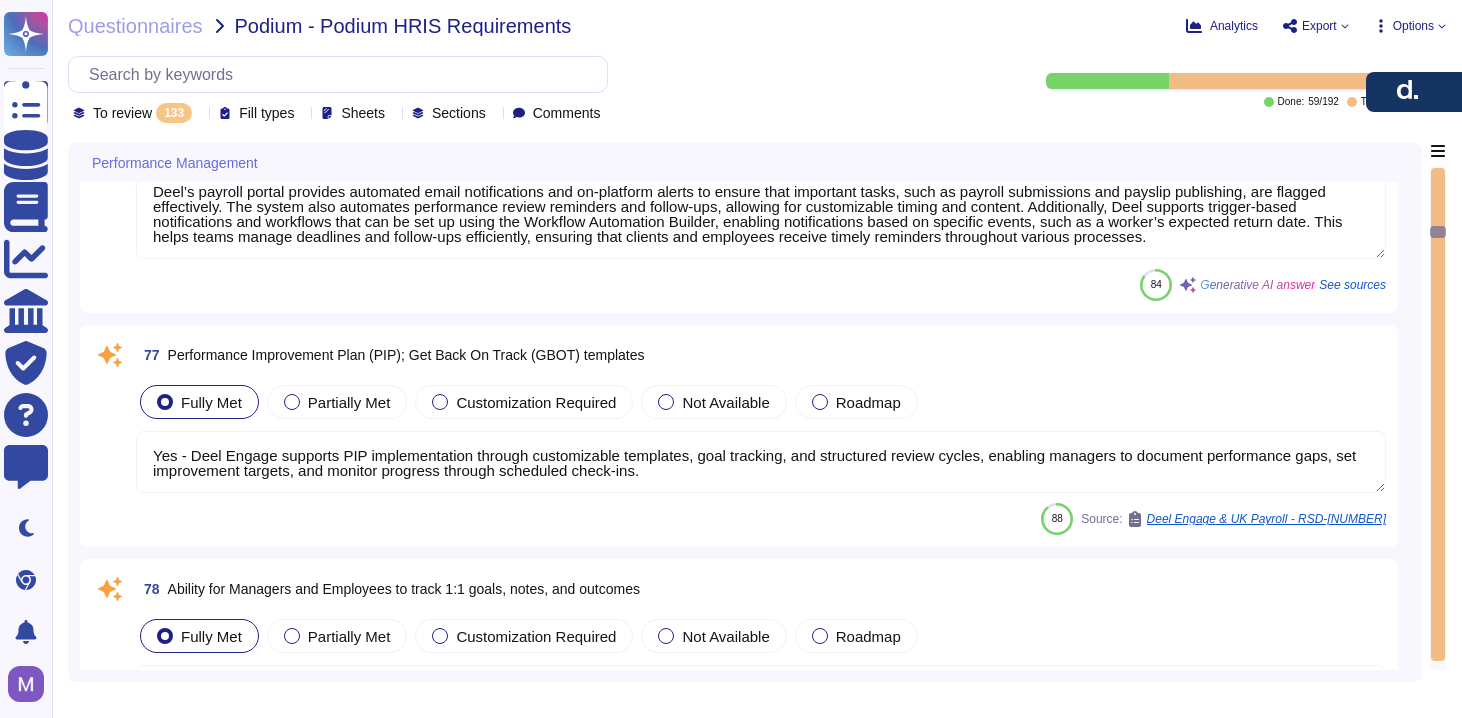 scroll, scrollTop: 4516, scrollLeft: 0, axis: vertical 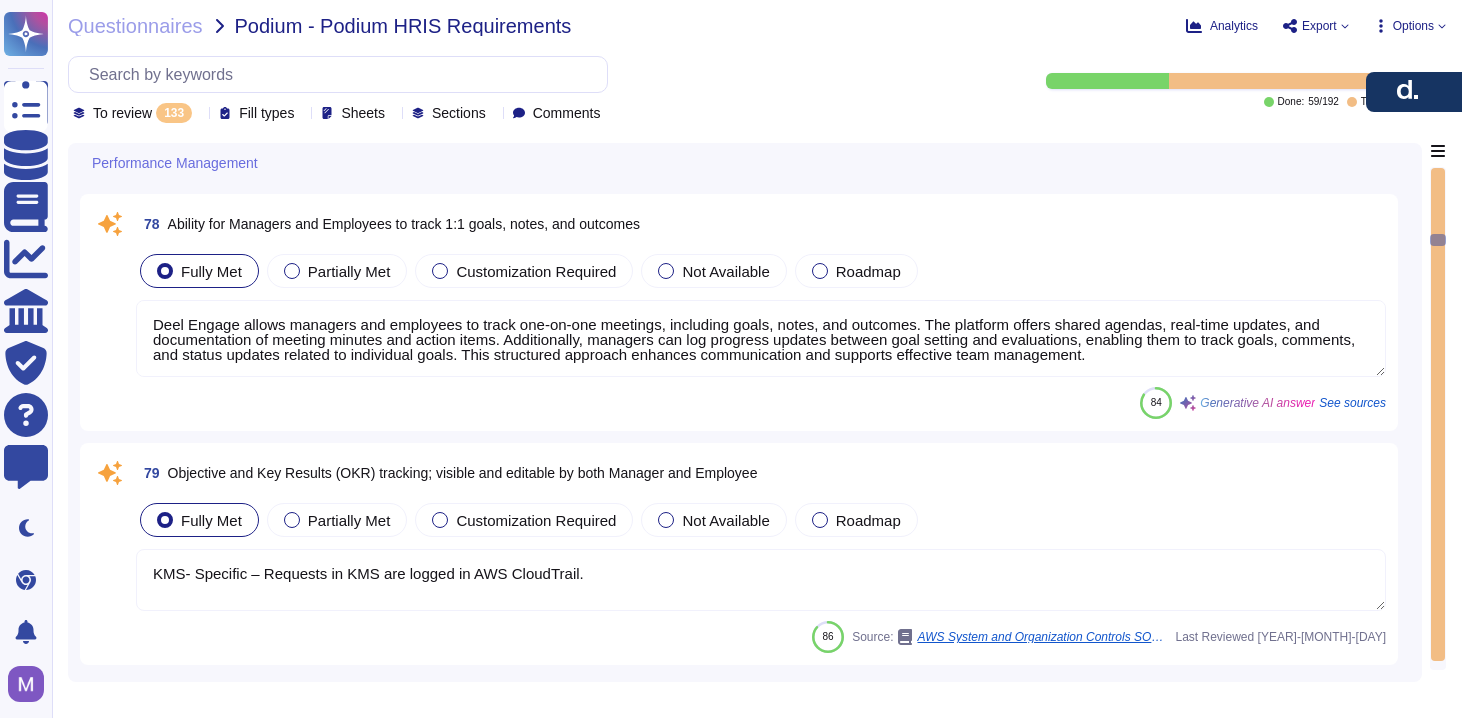 type on "User, can download full list as CSV" 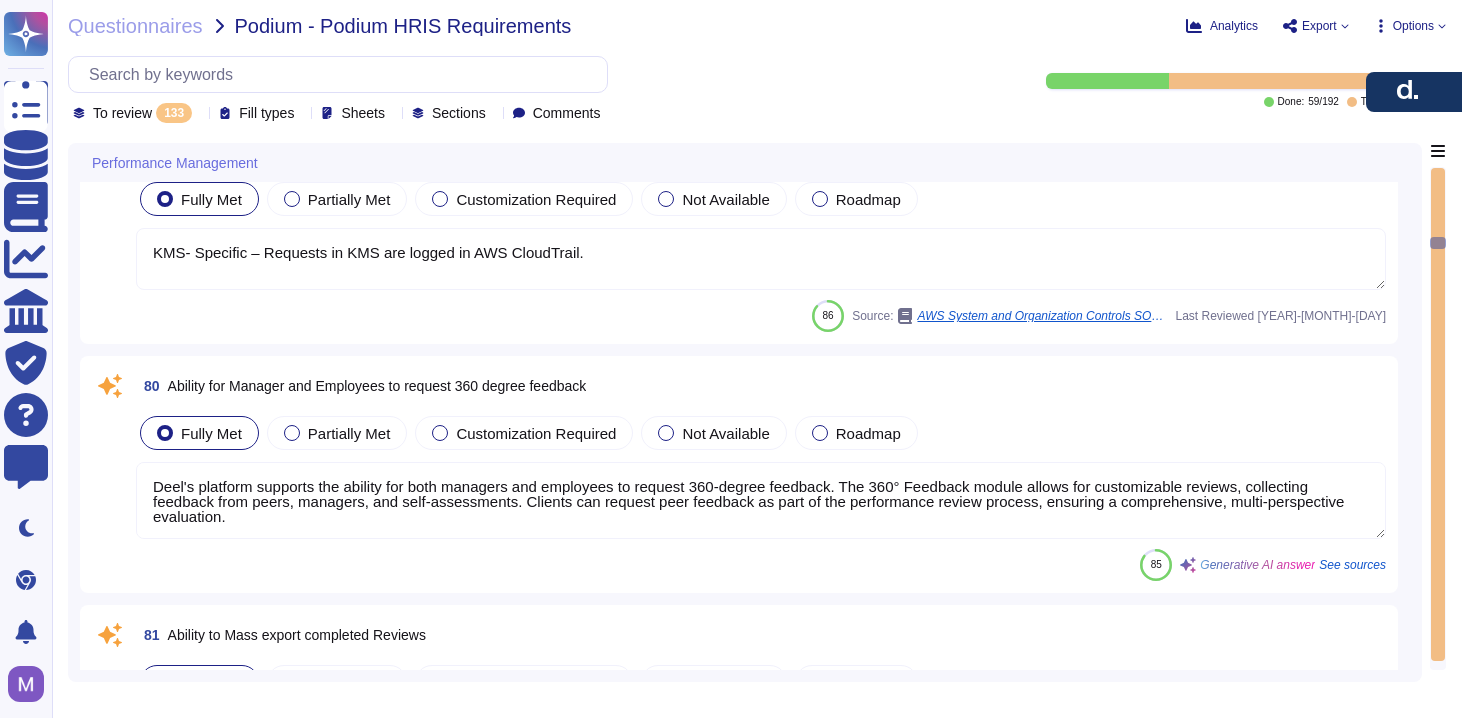 type on "Managers can model compensation scenarios, including proposing merit increases, through Deel Compensation. This feature allows HR and managers to create “what if” scenarios to ensure that increases do not exceed the department salary budget. The system supports the application of percentage-based increases, enabling managers to make informed compensation decisions. Additionally, the hierarchical approval system allows for the definition and customization of approval flows, ensuring that proposals can be reviewed and approved by Executive Leaders." 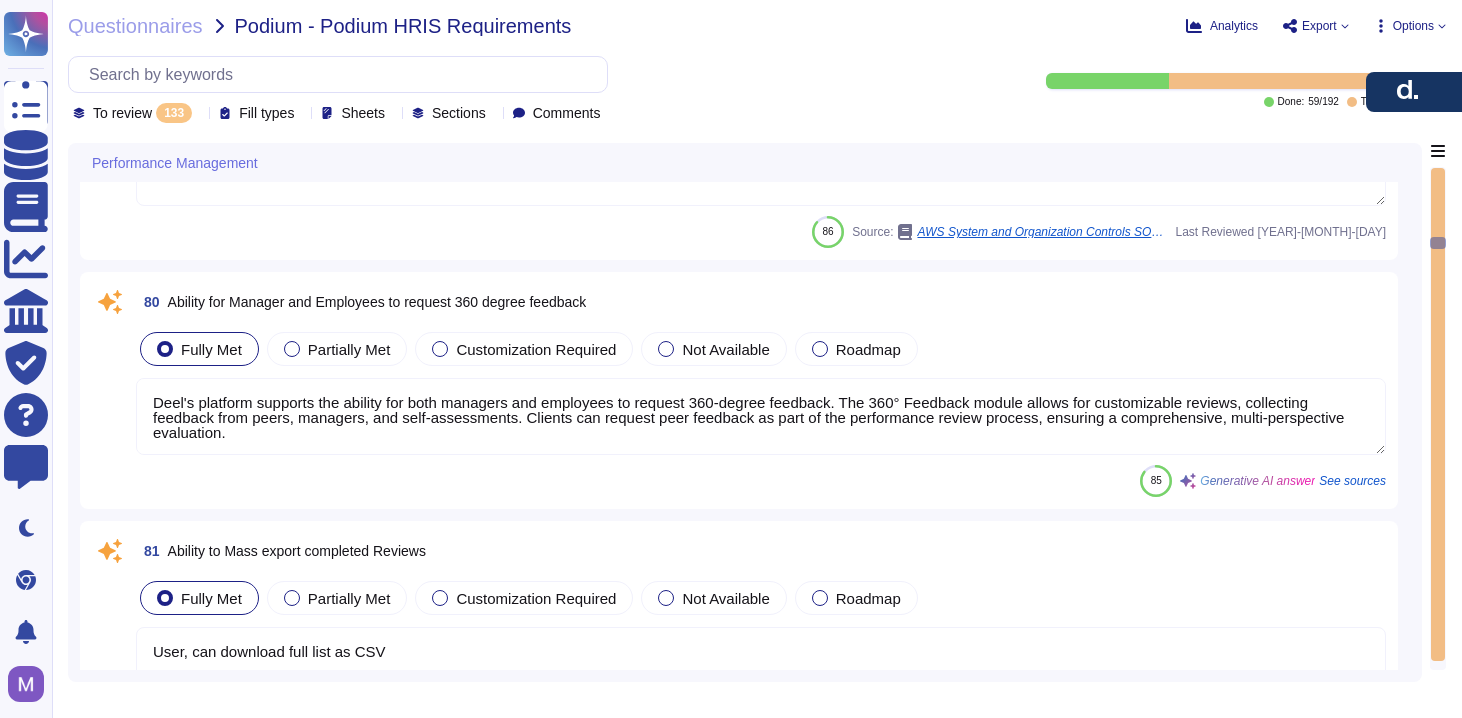 scroll, scrollTop: 5268, scrollLeft: 0, axis: vertical 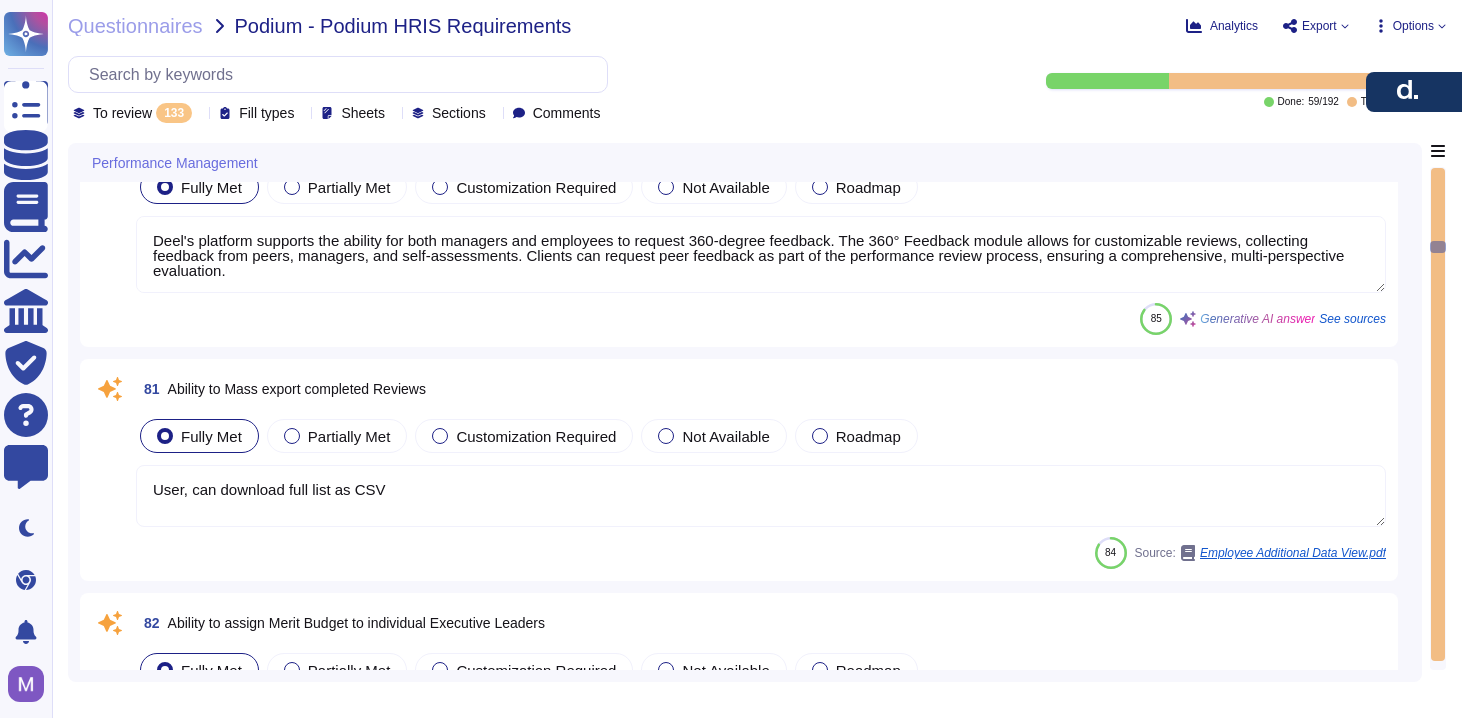 type on "Deel supports performance calibration through a feature designed for managers and administrators, ensuring consistency and fairness in evaluations. Managers can access a calibration view to compare and adjust team members' ratings before finalizing feedback. This standardized approach allows for calibration on completed reviews, enabling adjustments based on discussions related to job titles, cost centers, and management chains. The calibration feature is integrated into the broader performance review cycle within Deel's Performance module, enhancing the overall evaluation process." 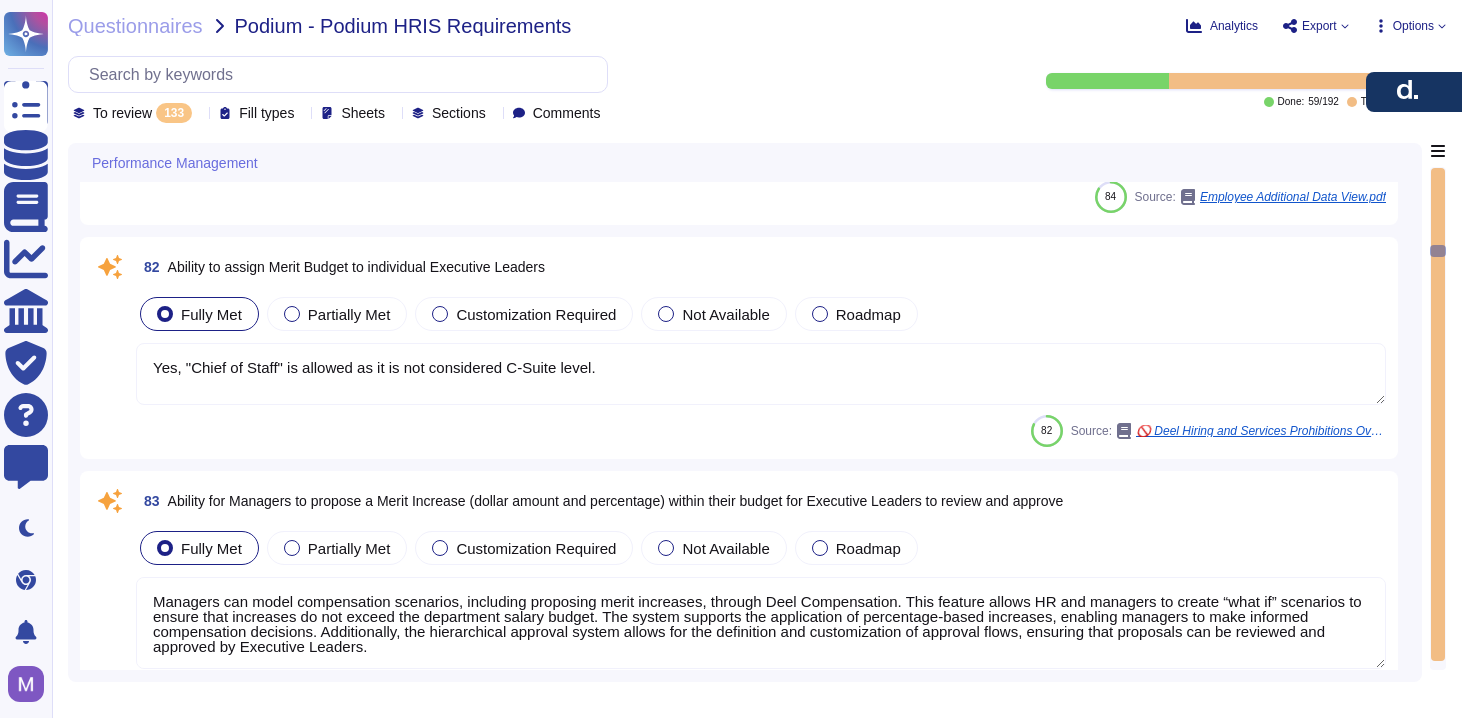 type on "Deel facilitates the grouping of employees through custom attributes, allowing for the organization of employees into calibration groups. The system supports the assignment of roles and groups, which can be done manually. Additionally, the Knowledge Operations Team may adjust the Tier based on further evaluation of the ticket, indicating a systematic approach to managing calibration groups. This flexibility ensures that the calibration process can be effectively managed according to the unique requirements of the organization." 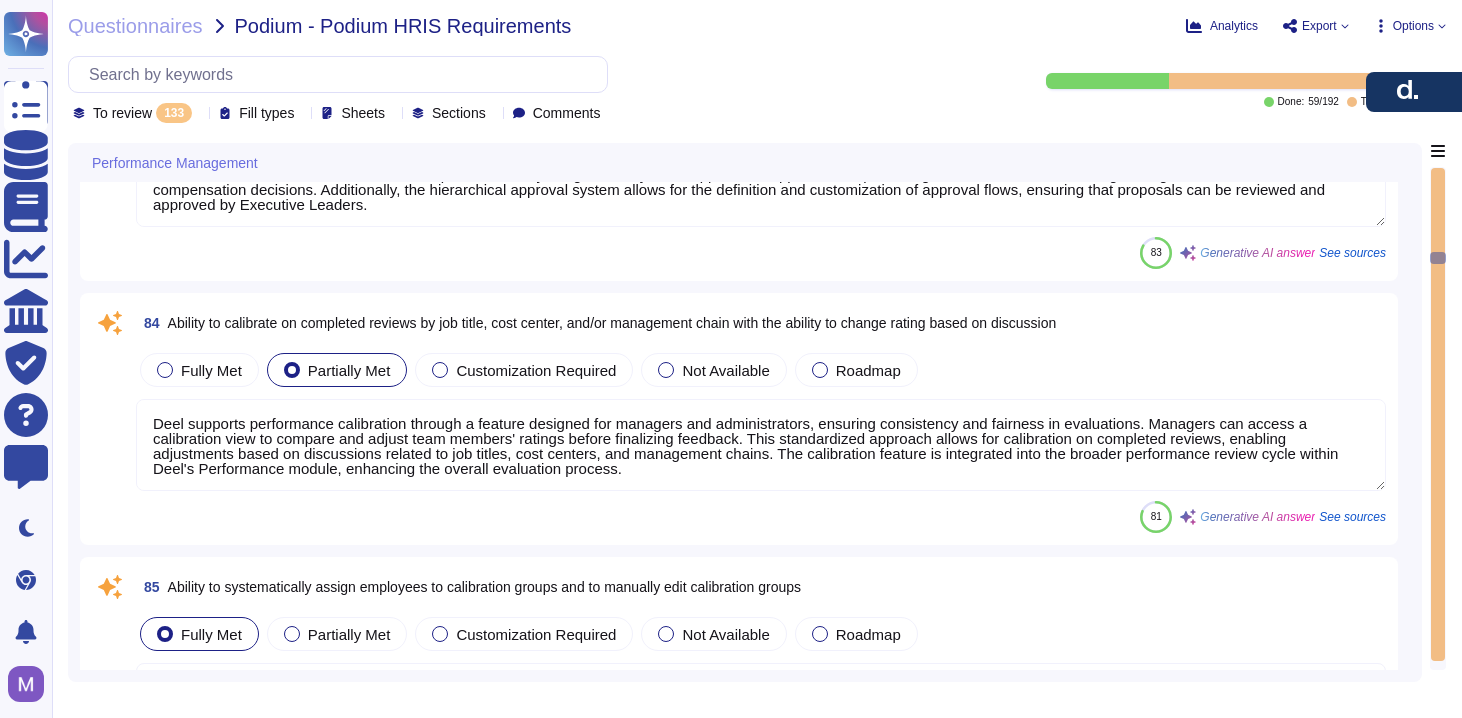 type on "Deel provides comprehensive access to employee profiles, which include essential details such as job title, tenure, and performance history. The platform allows for tracking and recording job history, including positions held and compensation changes. Additionally, performance metrics can be reviewed during calibration sessions, as performance history is maintained for each employee. This information is accessible to HR and admins, ensuring that all relevant data is available for effective decision-making during these sessions." 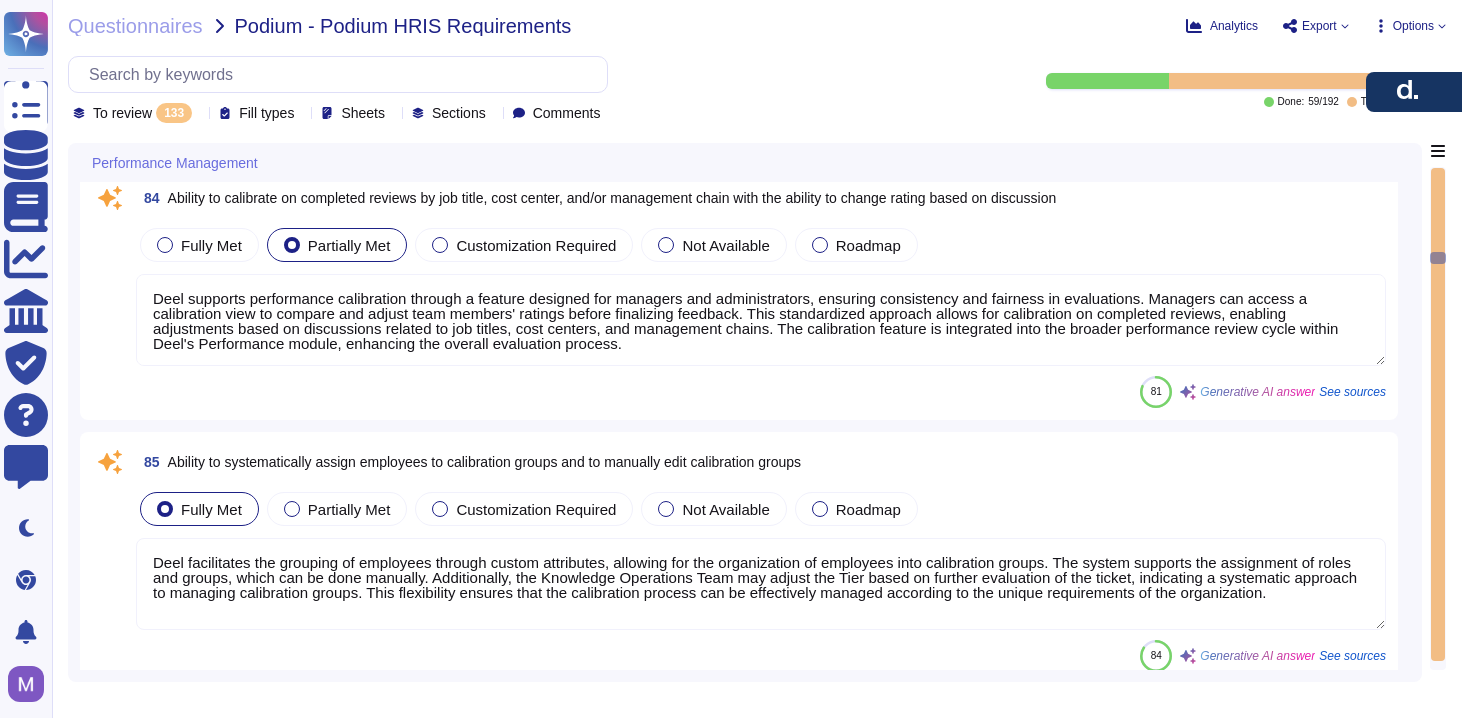 scroll, scrollTop: 6273, scrollLeft: 0, axis: vertical 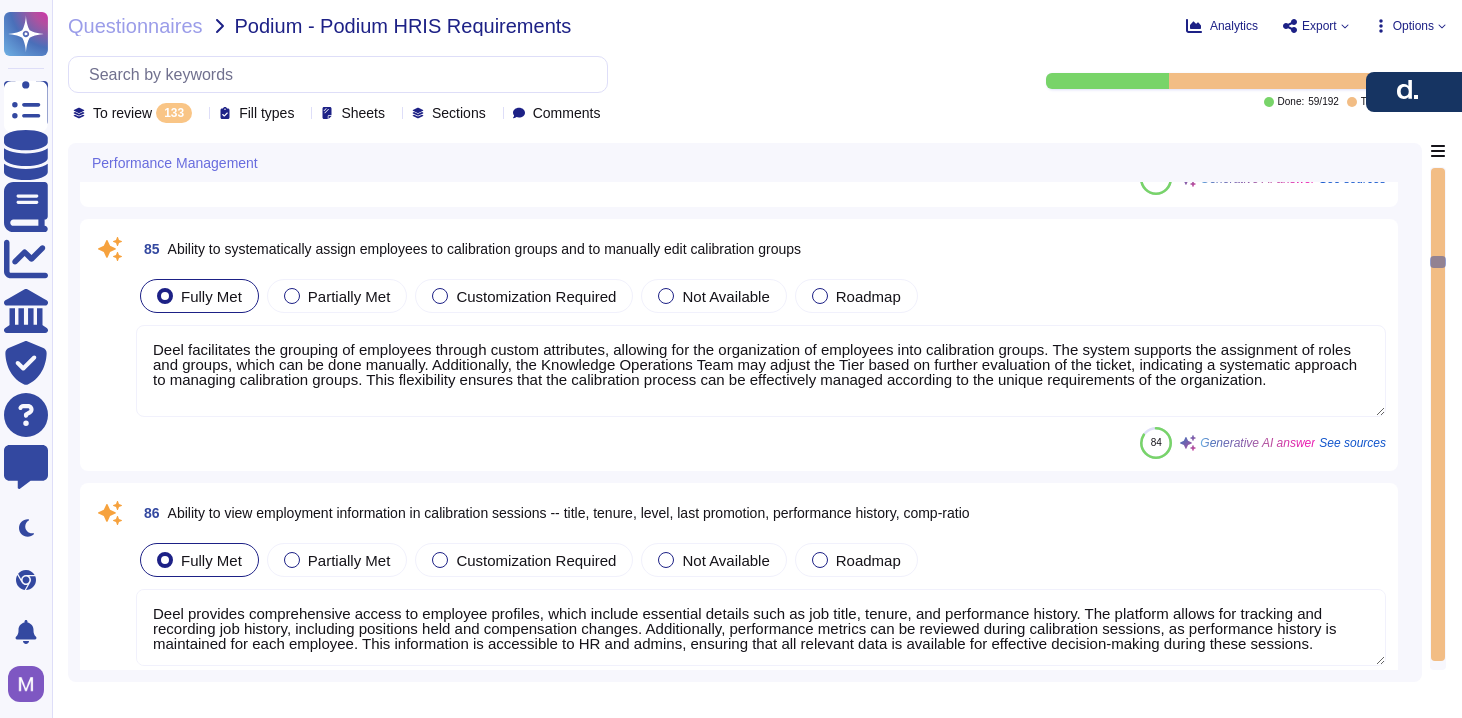 type on "Reports and dashboards can be exported in several formats, including CSV, PDF, and XLSX. Users can download reports directly from the Reporting & Analytics dashboard, which allows for both ready-to-go and custom reports.
To export a report, users can click on the appropriate export button, such as "Exportar" for Excel downloads. Additionally, reports can be customized by toggling on or off different characteristics to meet internal reporting requirements.
Automated export options are also available through the API, integrations with accounting and HRIS platforms, and webhooks for seamless data transfer. Users can schedule recurring reports in various formats, including CSV and XLSX, and download payroll and tax reports as needed.
Overall, the reporting features provide comprehensive visibility and can be tailored to fit the specific needs of users, with the ability to export data for further analysis or integration with other systems." 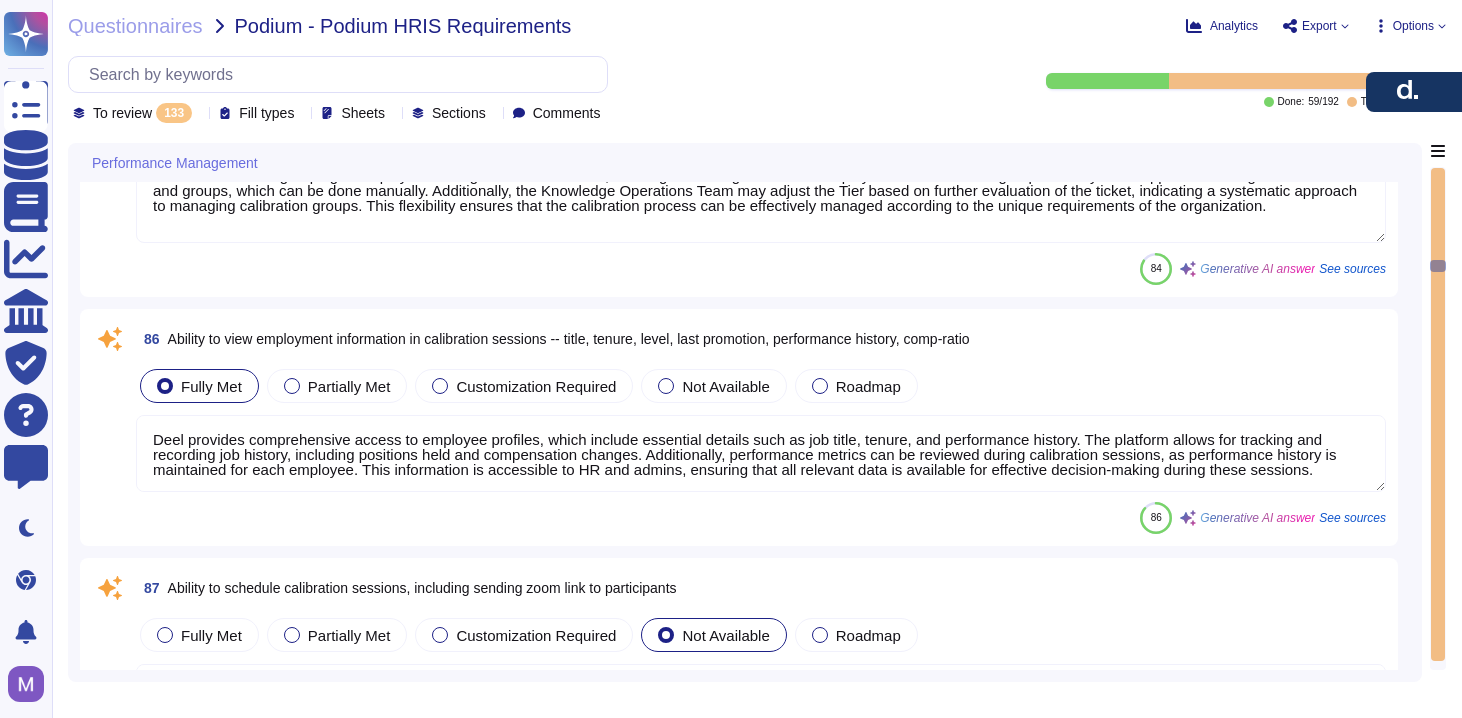 type on "Deel provides comprehensive reporting features that allow users to generate detailed summaries of performance ratings and promotion requests. These reports can be customized to focus on specific metrics such as cost center, Executive Leader, and job family.
Key features include:
- Customizable Reports: Users can create tailored reports that include performance ratings and promotion requests, filtering by cost center, Executive Leader, and job family to meet specific reporting needs.
- Export Options: Reports can be exported in various formats, including CSV, PDF, and XLSX. Users can download reports directly from the Reporting & Analytics dashboard, ensuring easy access to the data.
- Automated Export: For seamless data transfer, automated export options are available through the API and integrations with other systems, allowing for efficient reporting and analysis.
- Visual Insights: The reporting dashboard provides visualizations that can help in analyzing performance metrics, making it easier to i..." 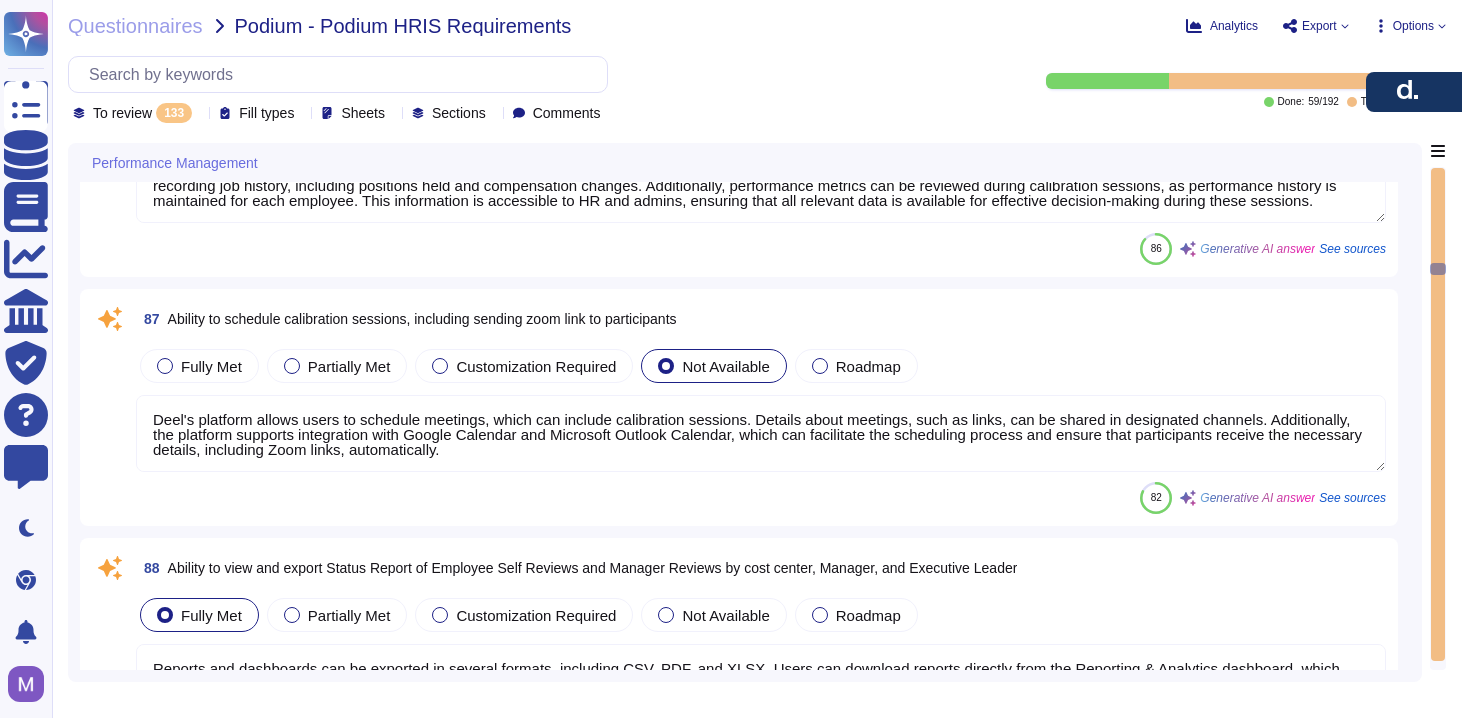 scroll, scrollTop: 6894, scrollLeft: 0, axis: vertical 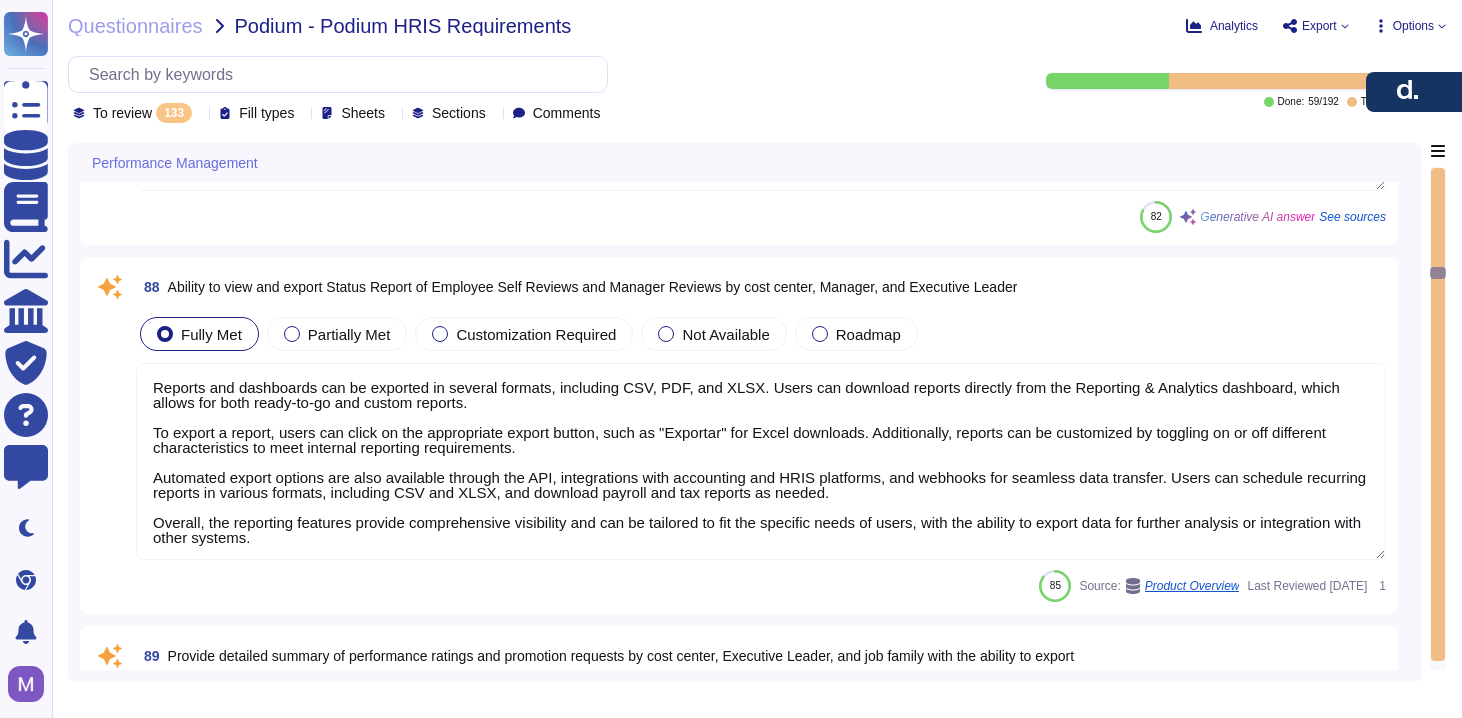 type on "Deel provides various admin roles with specific permissions tailored to different job functions. The roles include:
- Deel Engage Admin: Full access to Deel Learning, including managing all settings and resources.
- LMS Administrator: Responsible for updating and maintaining LMS contents, pulling reports, monitoring system performance, and providing technical support.
- Team Admin: Highest permission level, managing all team settings.
- Organization Admin Roles: Includes roles like Organization Admin, IT Developer Admin, and Integrations Admin, which may have full edit access depending on the specific permissions assigned.
While the context does not explicitly mention the roles for HR, VP of HR, and CEO, the admin roles available suggest that those in high-level positions like HR and CEO may have access to full edit capabilities depending on the specific permissions assigned to their roles. Custom roles can also be created to reflect the exact permissions needed for each position." 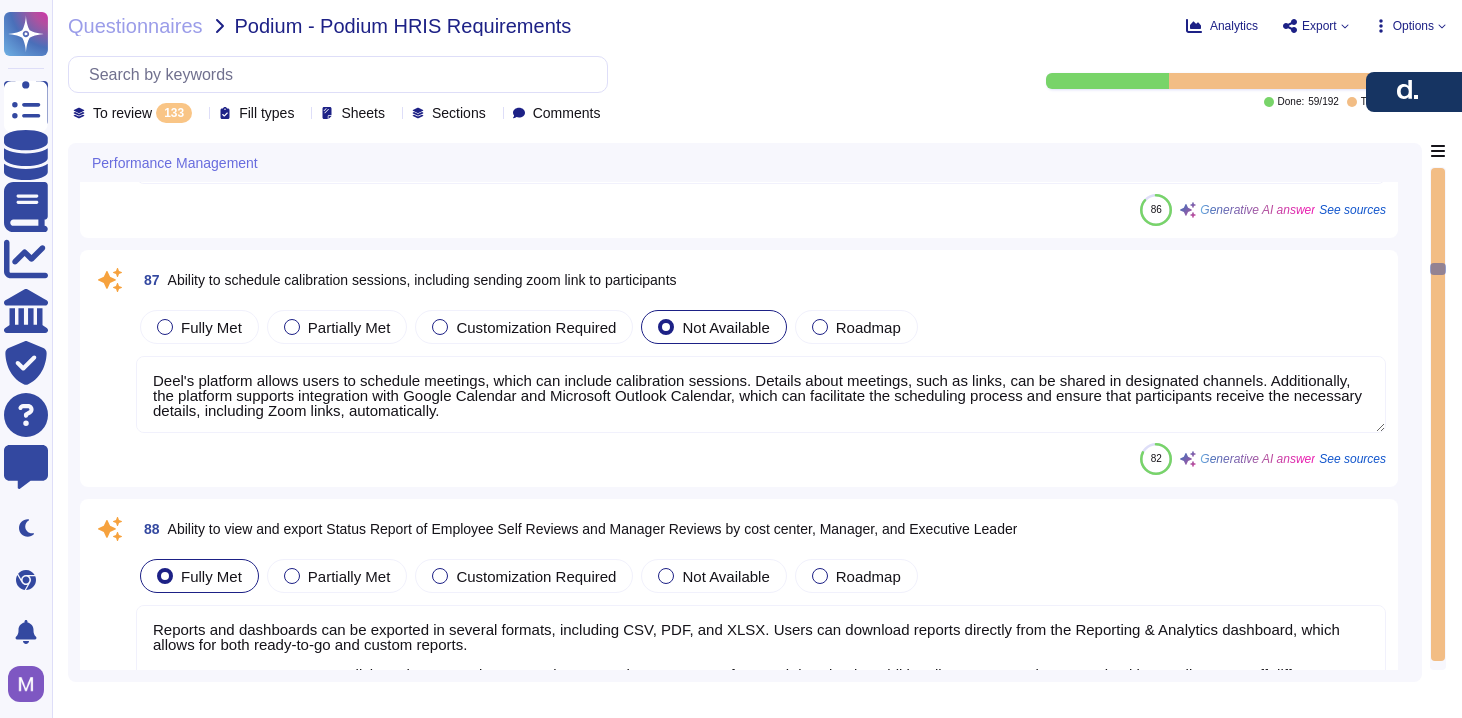 scroll, scrollTop: 6885, scrollLeft: 0, axis: vertical 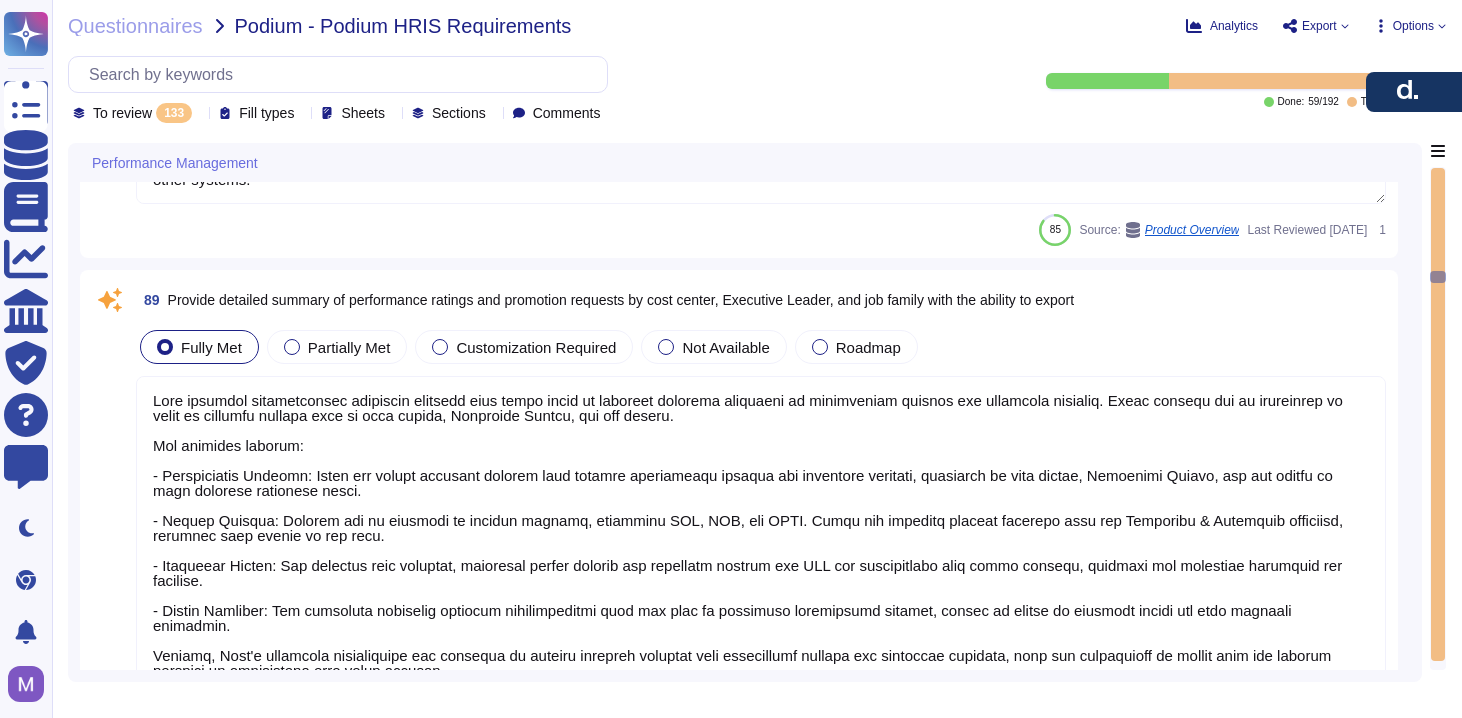 type on "Deel's system supports various manager and leader roles that allow for indirect report access, including roles such as Admin, Controller, Support Specialist, and Approver. These roles are designed to reflect the unique structure of organizations and enable managers to access broader reports, including team performance and organizational insights.
The role-based access control (RBAC) system ensures that managers and leaders can view and manage reports relevant to their responsibilities while maintaining the security of sensitive information. This structure allows for the inclusion of indirect reports, providing visibility into the organizational hierarchy up to the Executive Leader level.
Additionally, managers can create and customize reports based on their role-specific access, ensuring that they can effectively manage their teams and understand workforce dynamics." 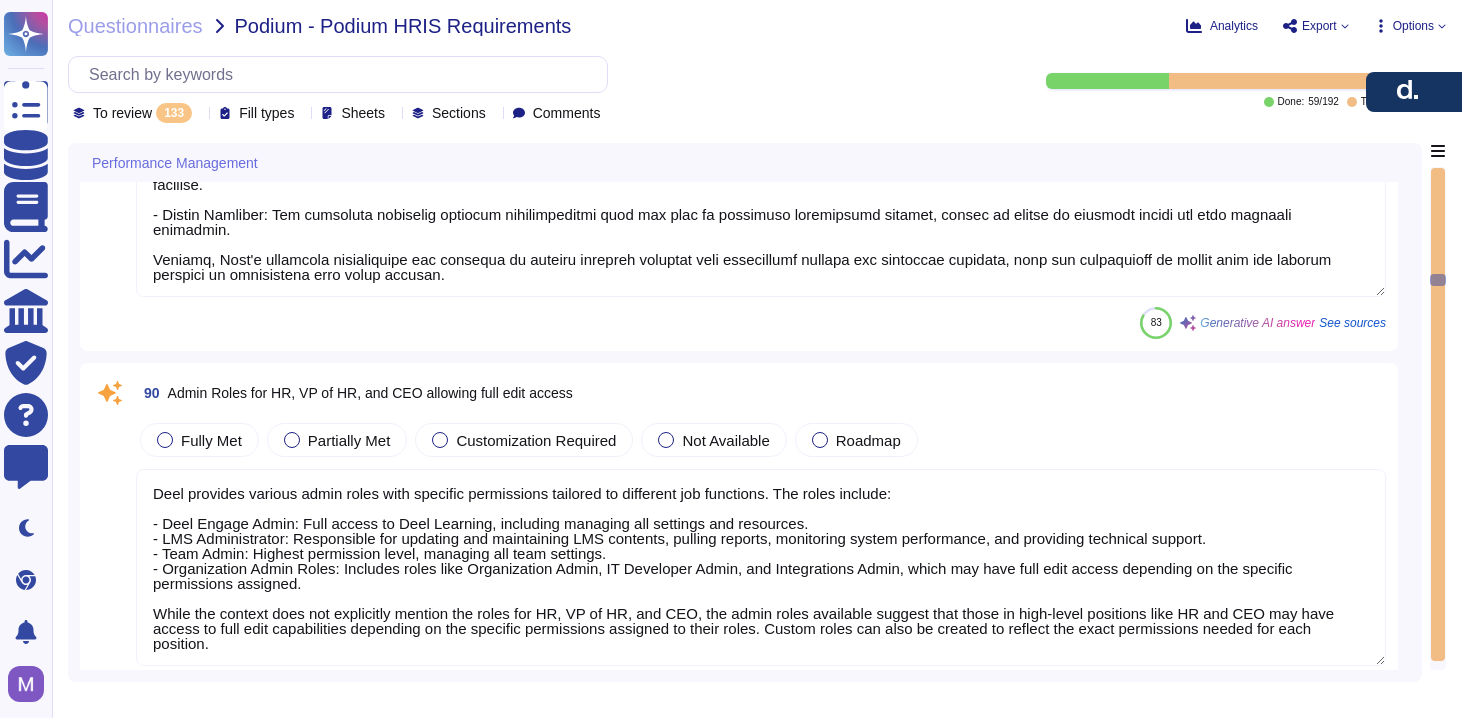 type on "Onboarding Manager (OBM) Role: The OBM leads the call and introduces Vensure and the various topics." 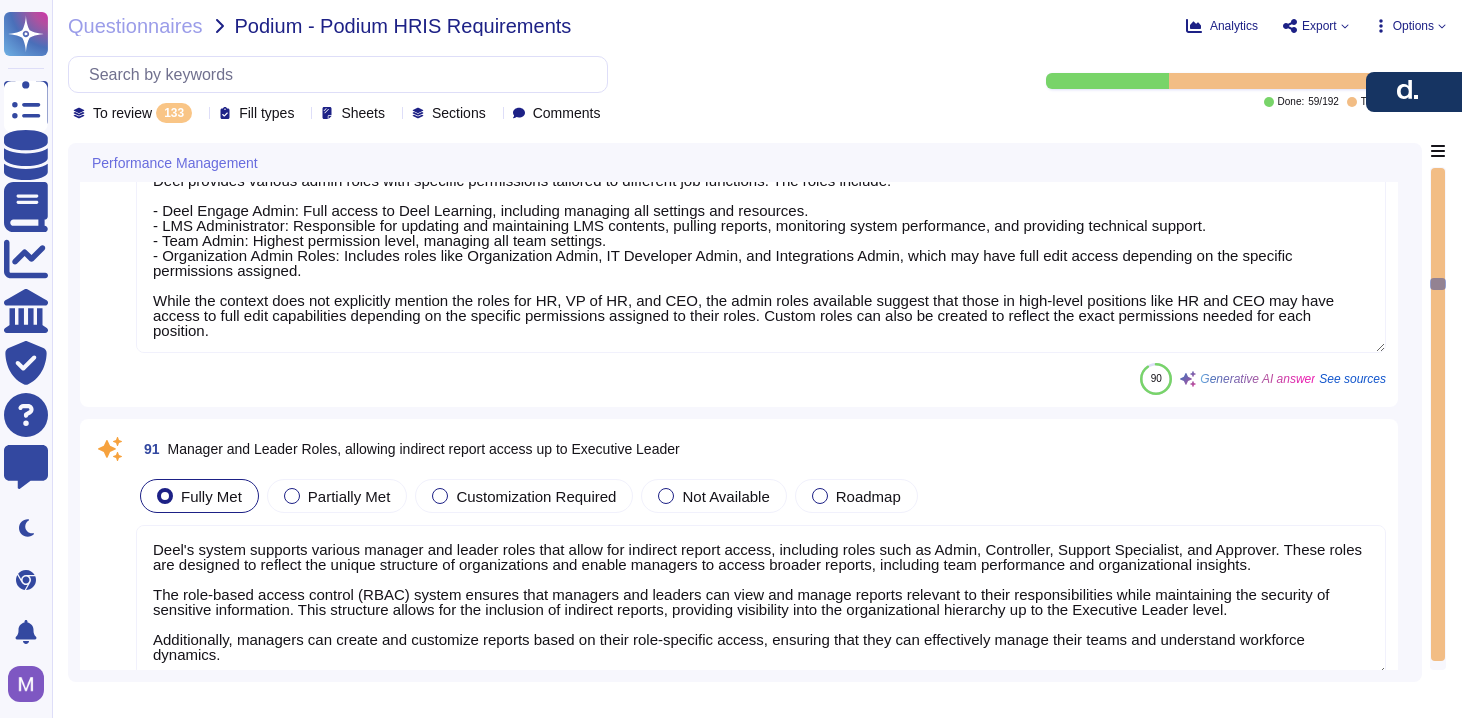 type on "Deel allows clients to establish benefit and deduction plans with multiple types and options, including health, dental, and life insurance. Clients can configure various benefits, including mandatory benefits and additional offerings from external providers, tailored to specific countries and regions. The platform supports integration with third-party benefits administration systems, enabling clients to offer a comprehensive range of benefits, including retirement plans and other options. Additionally, Deel manages region-specific benefits through its global payroll system, ensuring compliance with local requirements." 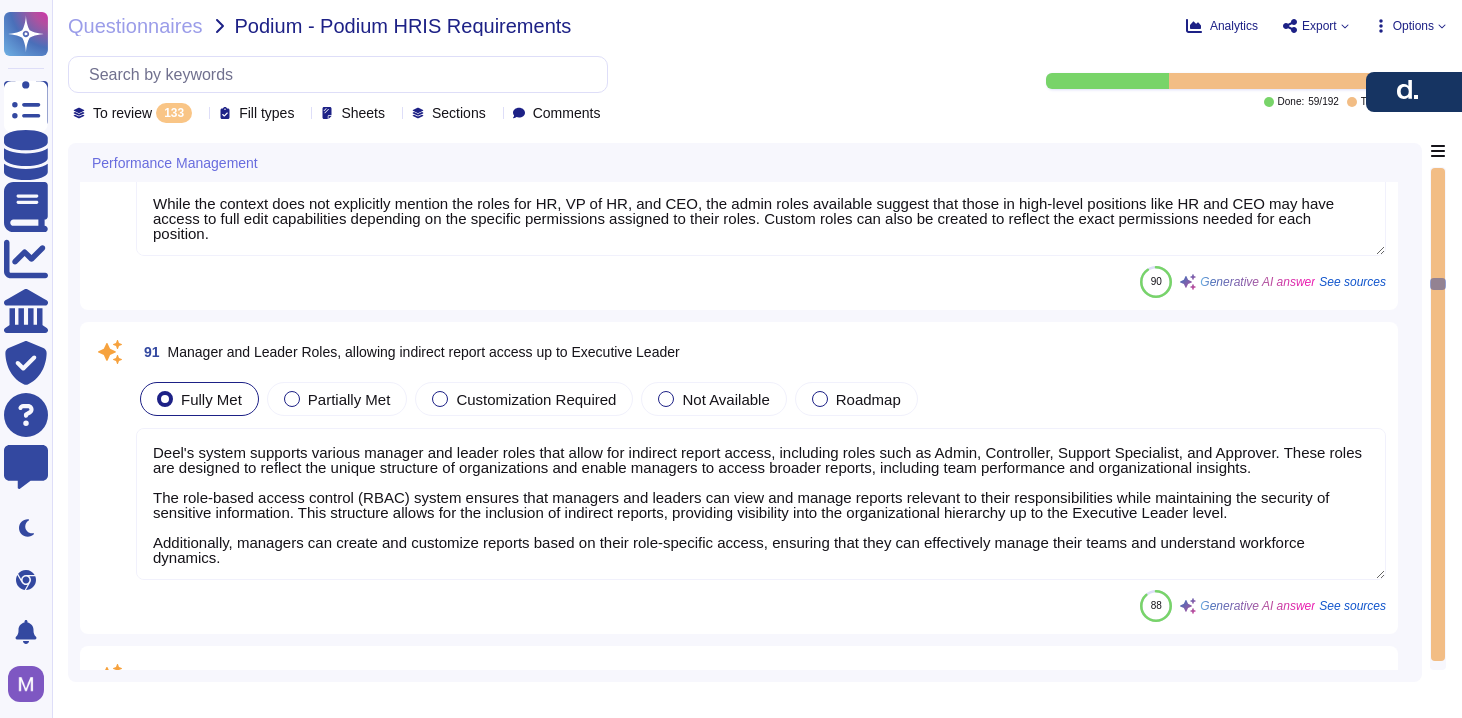 scroll, scrollTop: 8398, scrollLeft: 0, axis: vertical 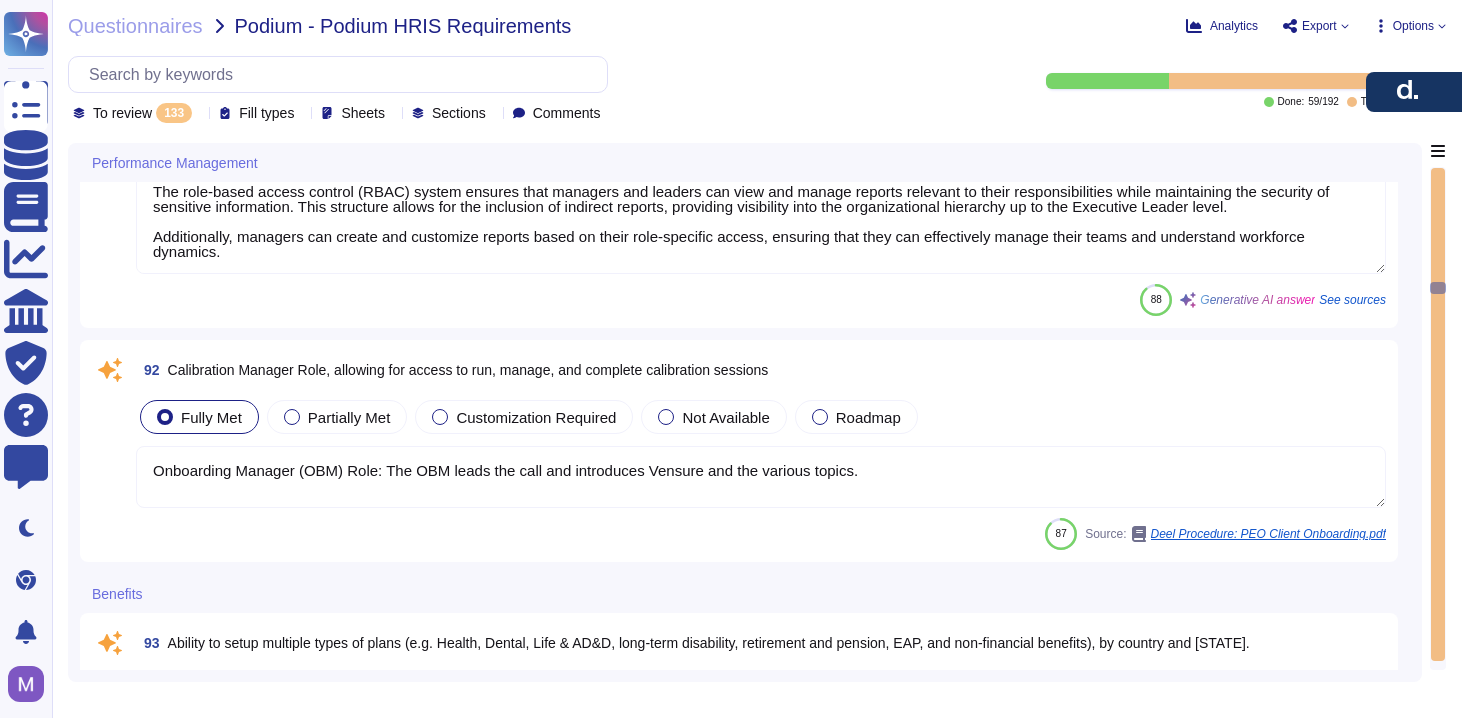 type on "check question" 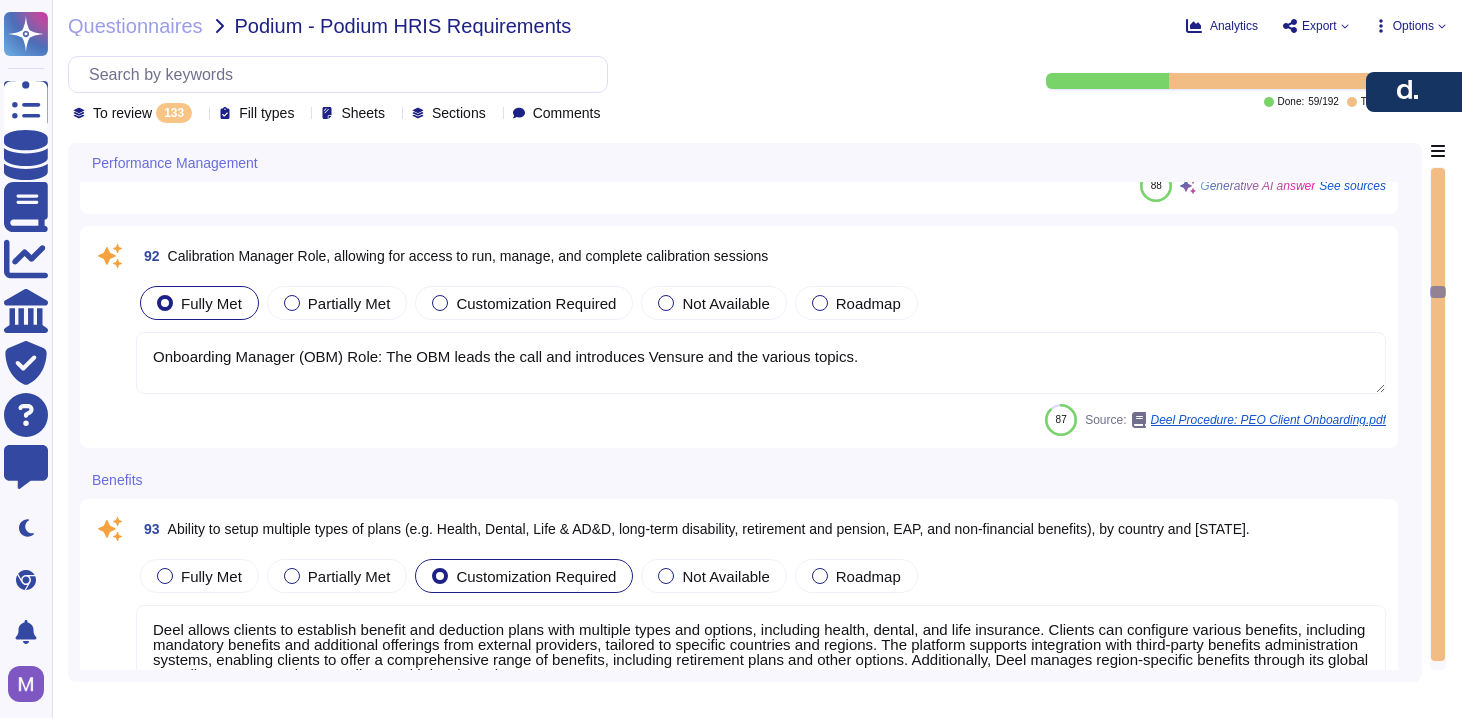 type on "Deel provides robust tracking capabilities for benefits enrollment, allowing for the display and tracking of enrollment status and eligibility for employees. Admins can access real-time reports that show the number of employees enrolled, their enrollment status, and key details such as start and end dates, plan types, and entities.
Employees can view their own benefits dashboard, which includes their elected plans and enrollment details, supporting better oversight throughout the enrollment process. OBMs can check enrollment status through the client admin view, and tracking tools specified in the Employee and Benefits Onboarding SOP can be utilized to monitor enrollment status effectively.
Additionally, HRX monitors the employee onboarding queue and tracks progress, ensuring that all employees complete the enrollment process by the deadline. This comprehensive approach ensures that enrollment status and eligibility are effectively displayed and tracked for all employees." 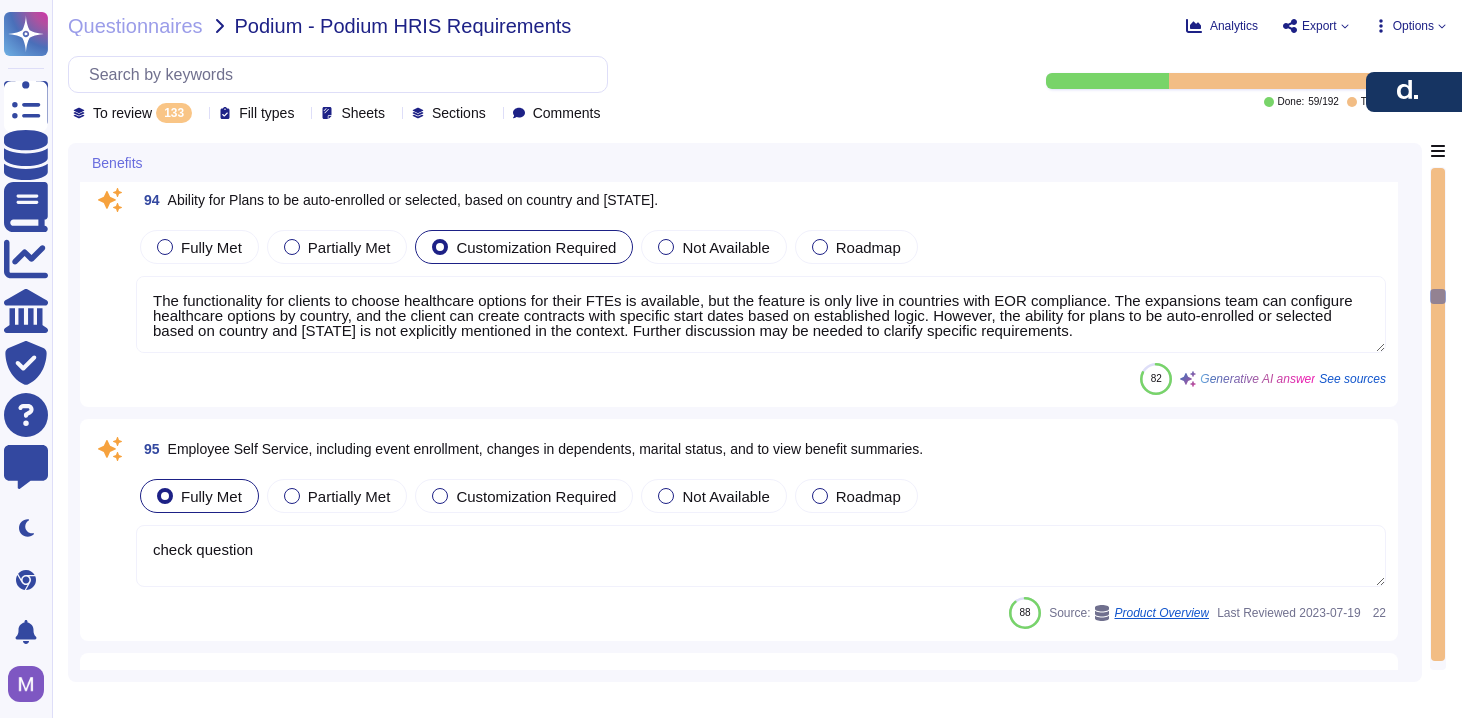 type on "Deel's system includes administrative capabilities to manage employee status changes effectively. When an employee is terminated, retires, or becomes otherwise ineligible for participation in the benefits plan, the system notifies relevant staff to ensure the cessation of benefits. This is crucial for maintaining proper benefits administration and compliance.
Additionally, the system allows for the bulk marking of terminated employees as offboarded, which changes their status to inactive. This ensures that all necessary actions are taken promptly in relation to their benefits and participation in the plan.
For employees who are offboarded, the deregistration from statutory benefits is processed on their last day of employment, ensuring that their status is accurately reflected in the benefits administration system." 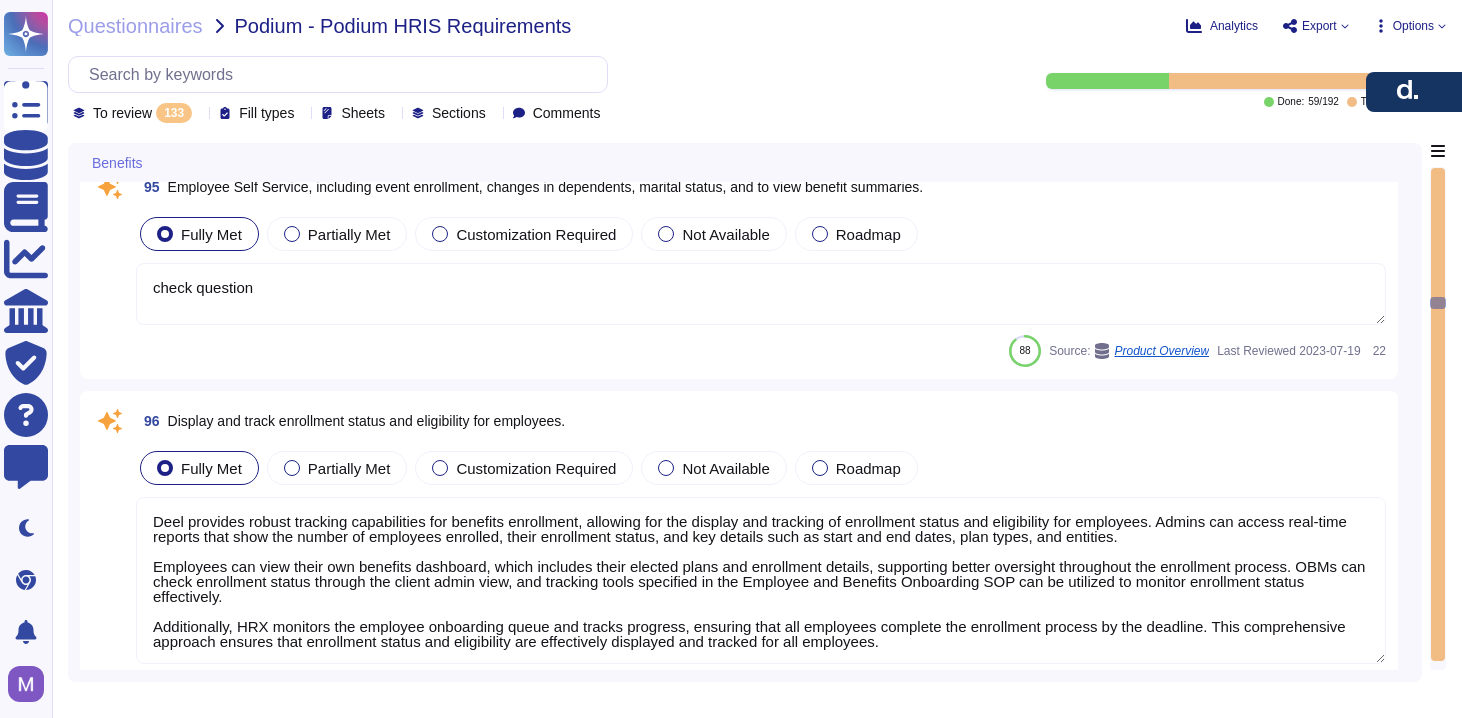 type on "Deel's platform offers robust open enrollment and life event functionality, allowing employees to self-manage their benefits through an intuitive dashboard. Key features include:
- Access to open enrollment periods, which are available two weeks before start dates, and special enrollment for qualified life events such as marriage or childbirth.
- Employees can record qualifying life events and review coverage plans, which includes the ability to compare different plans and their costs.
- The system provides plan comparison tools, deadline reminders, and mobile access to ensure effective enrollment.
- HR teams receive notifications of employee elections and life event changes, facilitating smooth coordination with benefits providers.
This functionality ensures that participants are well-informed about their enrollment options and can make decisions based on their needs." 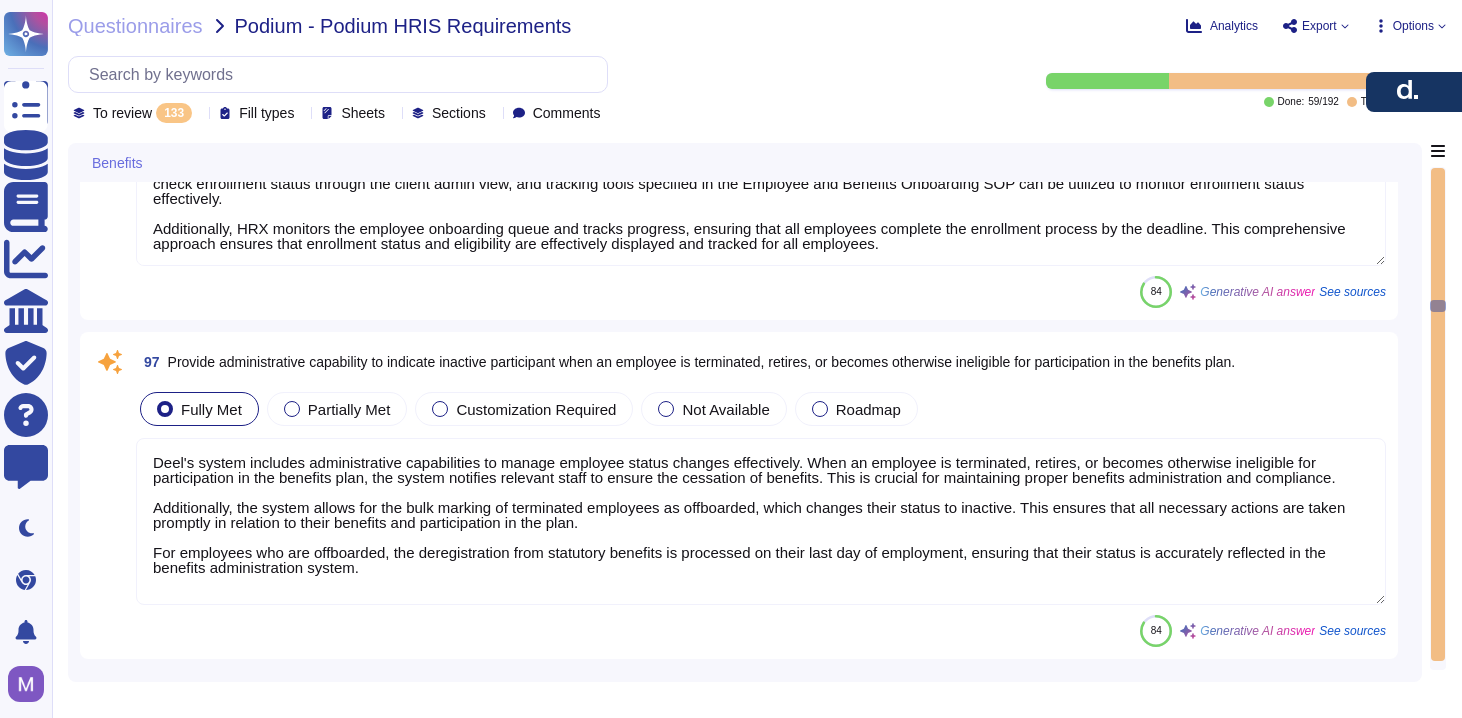 type on "Employees are encouraged to update their information whenever a qualifying life event occurs that impacts their eligibility. This includes submitting life event requests through the Benefits module, where they can select from predefined events, enter details, and submit for employer review. Once approved, employees will be prompted to update their benefit elections, including any changes to dependent information. This process is designed to ensure timely updates and maintain accurate records." 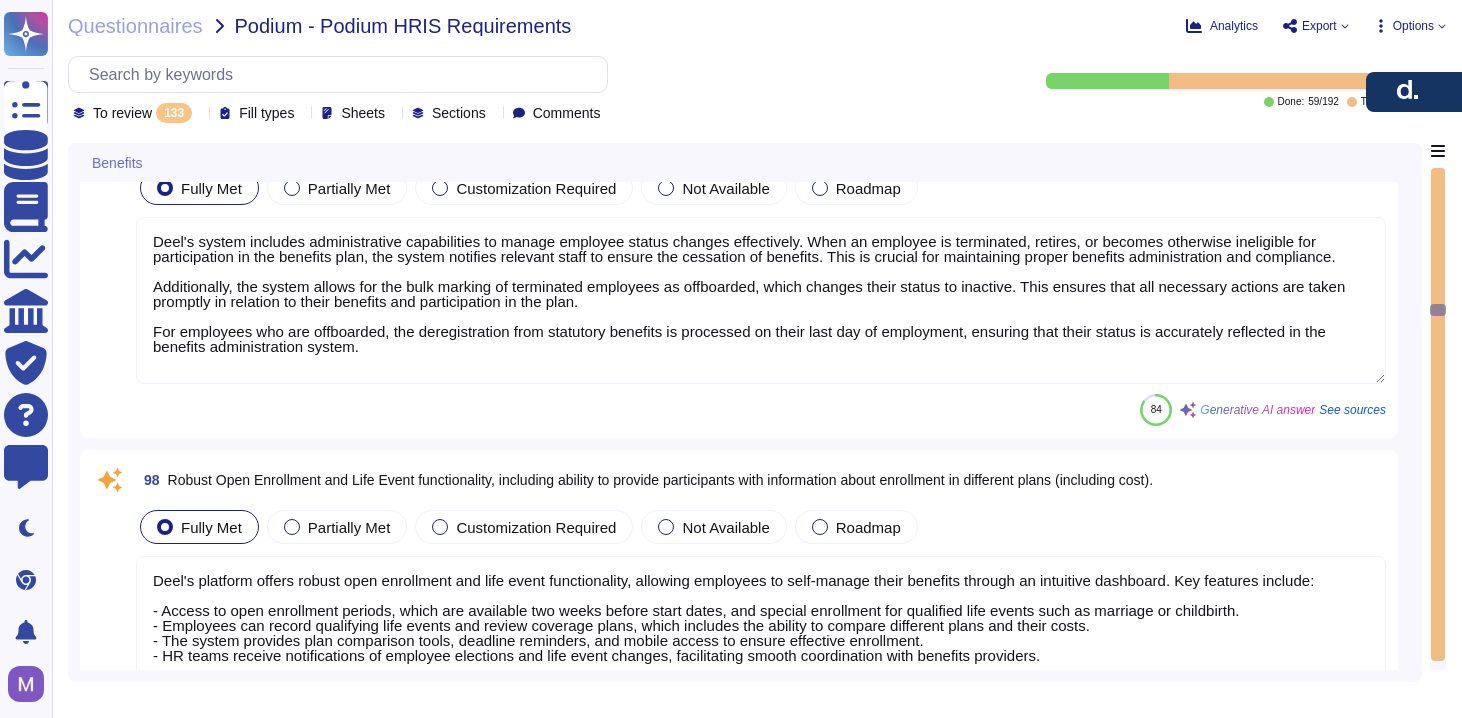 type on "Deel's system facilitates communication about employee terminations and eligibility changes, ensuring that relevant staff are notified when an employee's status changes. Notifications are triggered to various stakeholders, including IT/security and payroll, to ensure proper management of the termination process. Specifically, a slack notification is sent to the relevant channels, tagging the assigned Customer Success Manager (CSM), and detailing the client's request. This structured notification process is crucial for maintaining proper benefits administration and compliance within the organization.
For reporting, Deel's HR solution provides detailed insights into employee status changes, including reasons for terminations and eligibility changes, which can support compliance and operational needs." 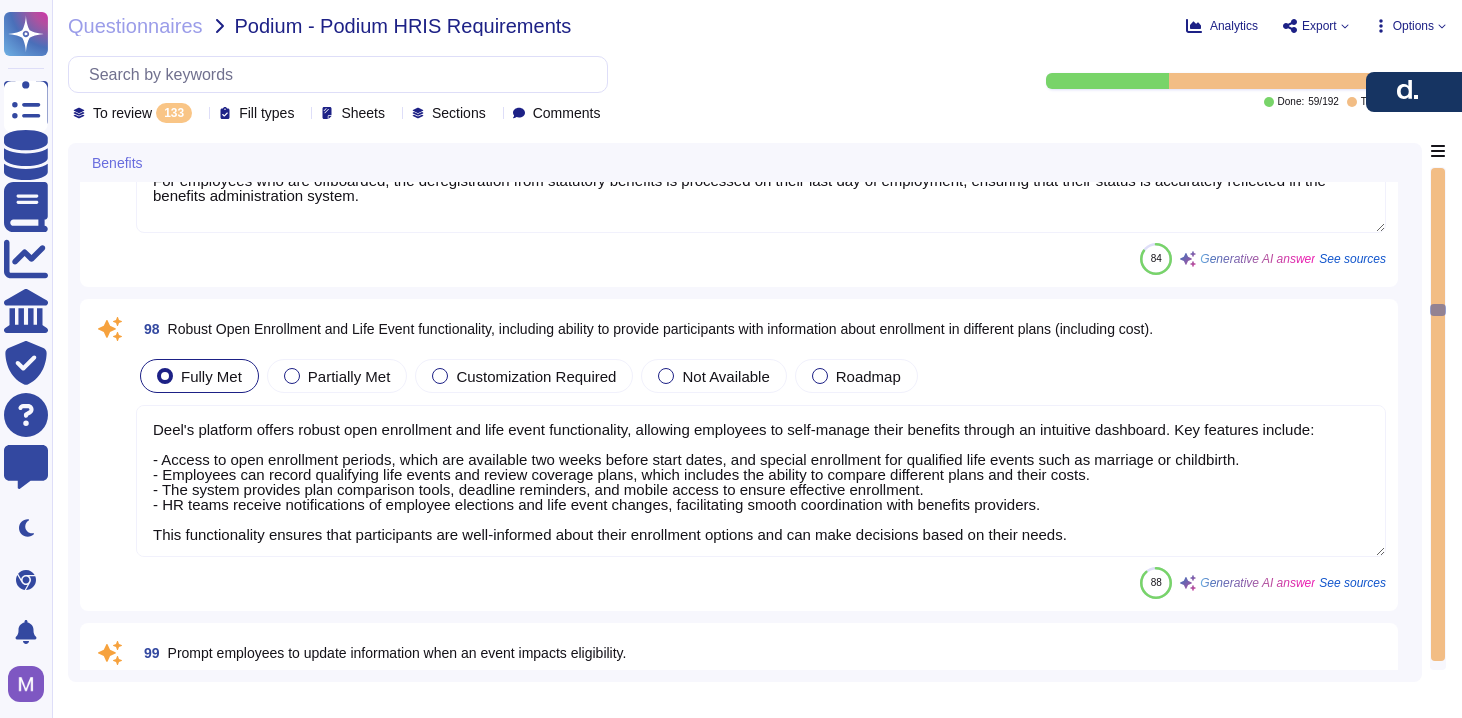 type on "Deel's platform supports customizable approval workflows that allow clients to manage approvals efficiently. Key features include:
1. Batch Management: Leaders and managers can batch manage approvals and rejections, enabling them to handle multiple requests efficiently. This can be done by selecting the item name followed by the "Approve Request" option for individual requests or by using the "Approve Package" option for bulk approvals.
2. Role- and Group-Based Assignment: Approvers can be assigned based on job role, department, or individual selection, allowing for tailored delegation of approval responsibilities.
3. Multi-Level Approvals: The system supports multiple levels of approvers, ensuring that requests are properly routed and tracked.
4. Real-Time Notifications: Approvers receive automated notifications through multiple channels, ensuring they are informed of pending approvals.
5. Custom Policies: Clients can configure approval workflows to include primary and secondary approvers, with optio..." 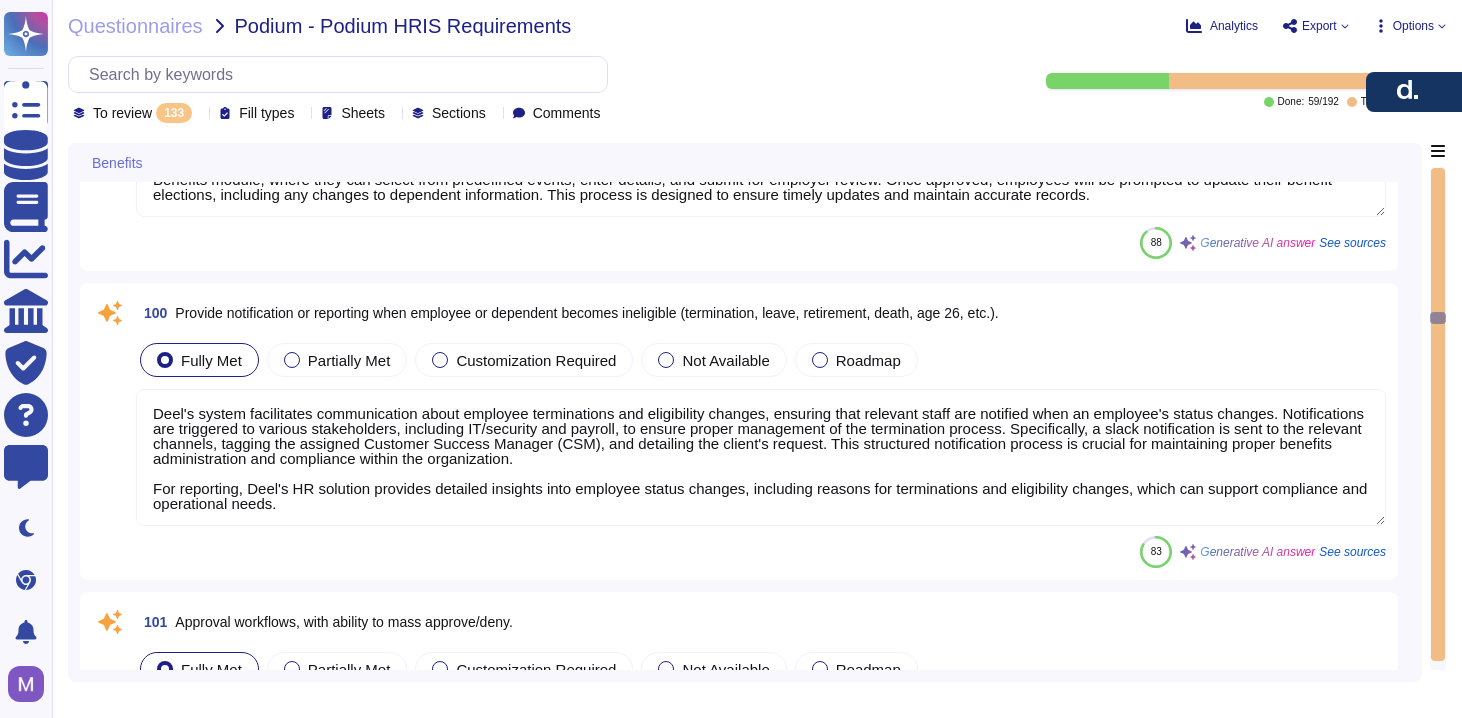 type on "Deel Engage provides tools that allow for the creation of customized courses and training materials that can be tailored to the needs of employees. Employees can submit life event requests through the Benefits module, and while the list of life event types is predefined, the platform ensures compliance and allows for timely updates.
The Learning Management System (LMS) called Deel Learning supports the tracking of employee participation in professional development activities. This system can be utilized to provide documentation and education based on employees' selections and life events, ensuring that the training is relevant and timely.
Additionally, the platform allows for the creation of customized learning journeys that can include various types of content, ensuring that employees receive the education they need when they need it." 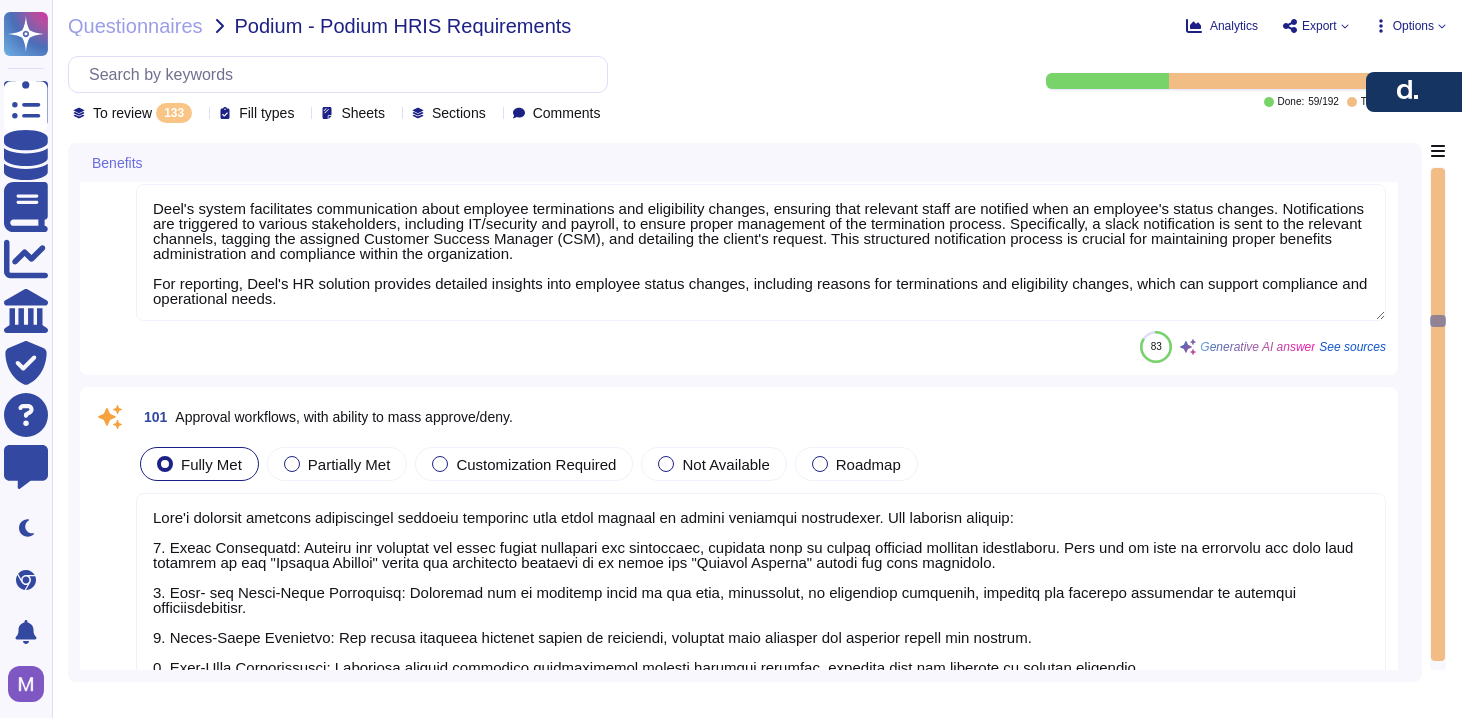 type on "Deel offers a wide range of integrations for payroll administration, including connections with various HRIS, accounting, and expense management systems. We have over 40 integrations available, including popular platforms such as Workday, BambooHR, and NetSuite.
For payroll administration, clients can utilize our Deel API for custom integrations, allowing for seamless management of payroll data. Additionally, our platform supports admin access for managing payroll-related files, enabling clients to upload and download necessary payroll documents directly within the Deel platform.
If you require specific integration details or have a particular system in mind, please let us know, and we can provide further assistance." 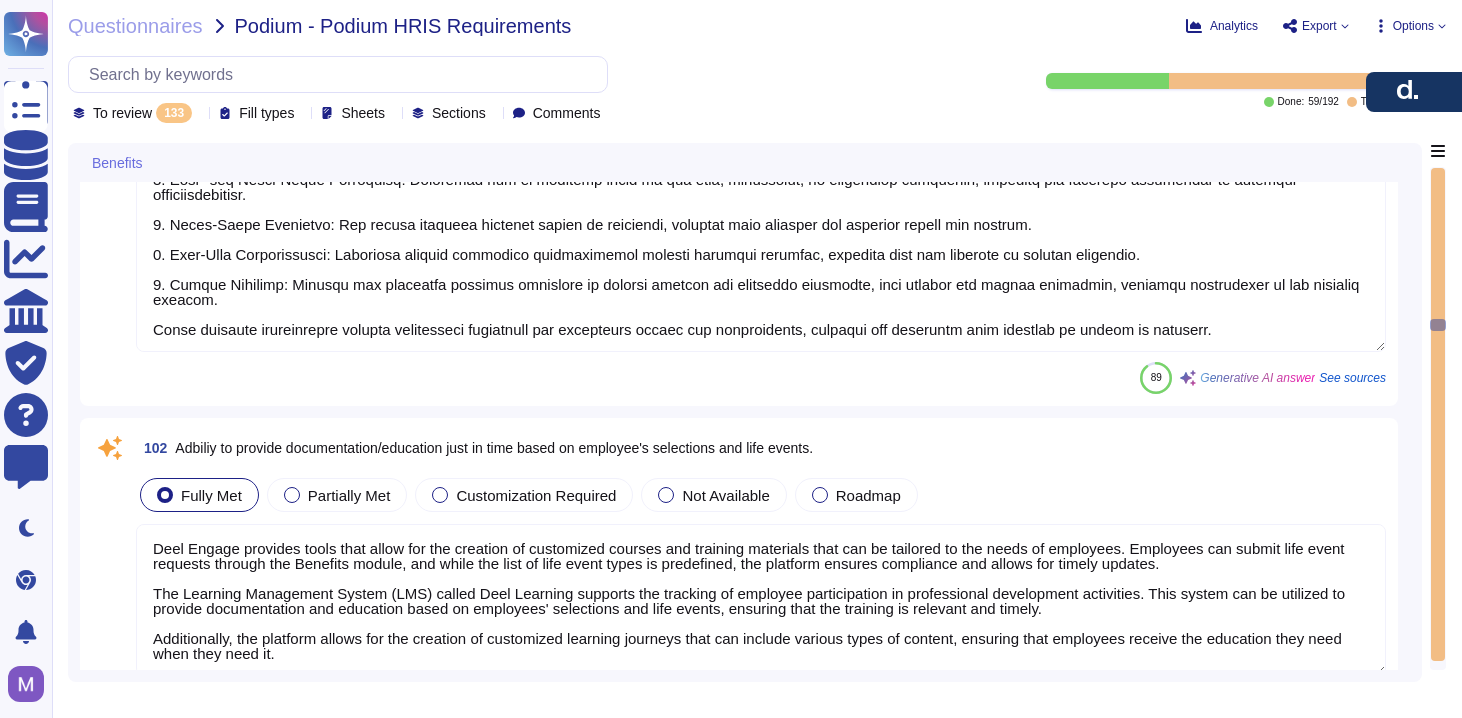type on "Deel's Benefits module allows employees to submit life event requests that can impact eligibility and premiums. Employees can select from a list of predefined qualifying life events, such as marriage, birth, or loss of coverage, and submit requests for employer review. Once these requests are approved, employees are prompted to update their benefit elections, which may include changes that affect their premiums.
The system ensures compliance with standard eligibility rules and maintains accurate records, allowing for timely updates that reflect any changes in eligibility or premiums due to life events. While the list of life event types is not fully customizable, the predefined options are designed to cover significant life changes that impact benefits." 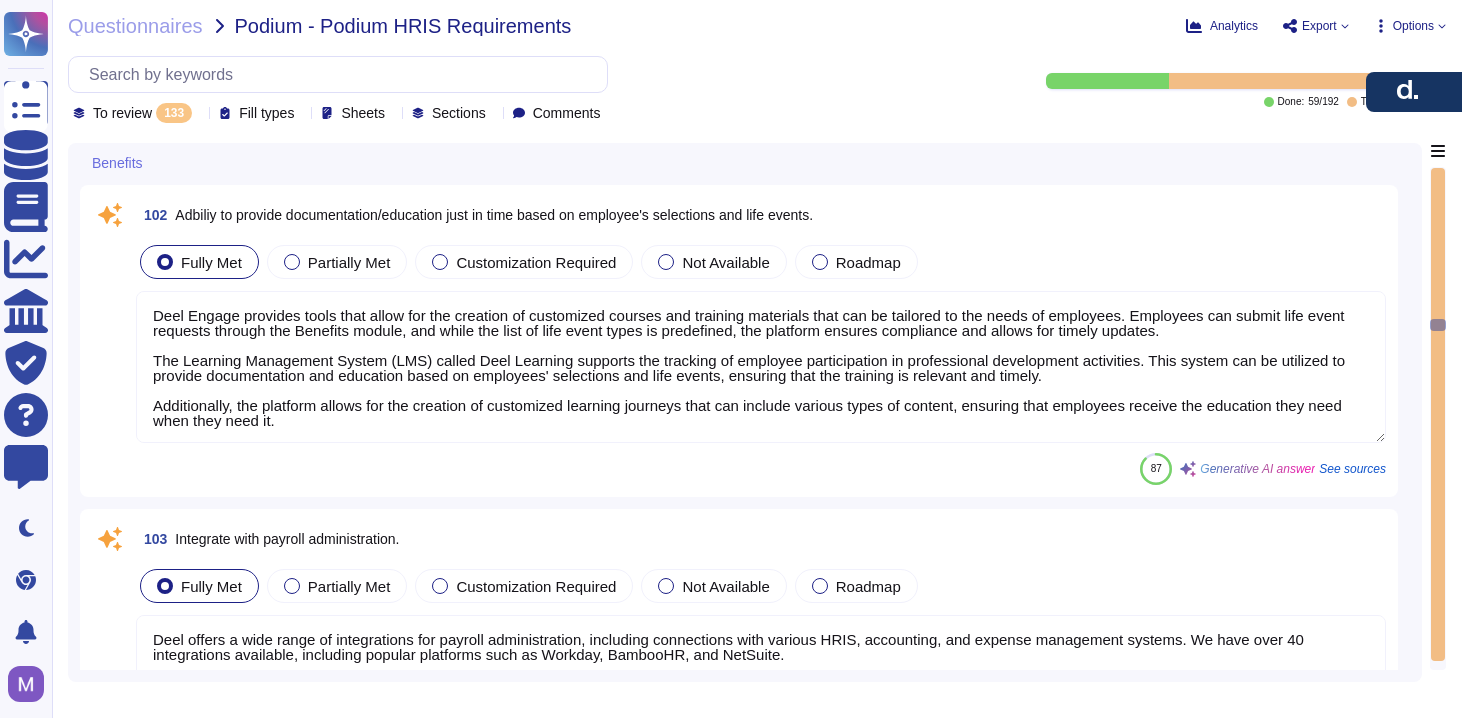 type on "Deel's platform supports eligibility determination and entitlement tracking for different leave types, ensuring compliance with regional policies and legal requirements. The leave management system automatically tracks leave usage and updates balances in real-time for various leave types, which can impact benefit eligibility. The platform allows for the configuration of multiple types of leave tailored to specific employee profiles, which can also influence benefit eligibility.
Additionally, the benefits administration platform enables clients to manage employee benefits effectively, including the configuration of benefits and handling of enrollments, which can be integrated with leave management capabilities. This integration ensures that leave entitlements and benefits are managed in a cohesive manner, aligning with company policies and legal requirements.
For further integration capabilities, please refer to our benefits module and the specific configurations available." 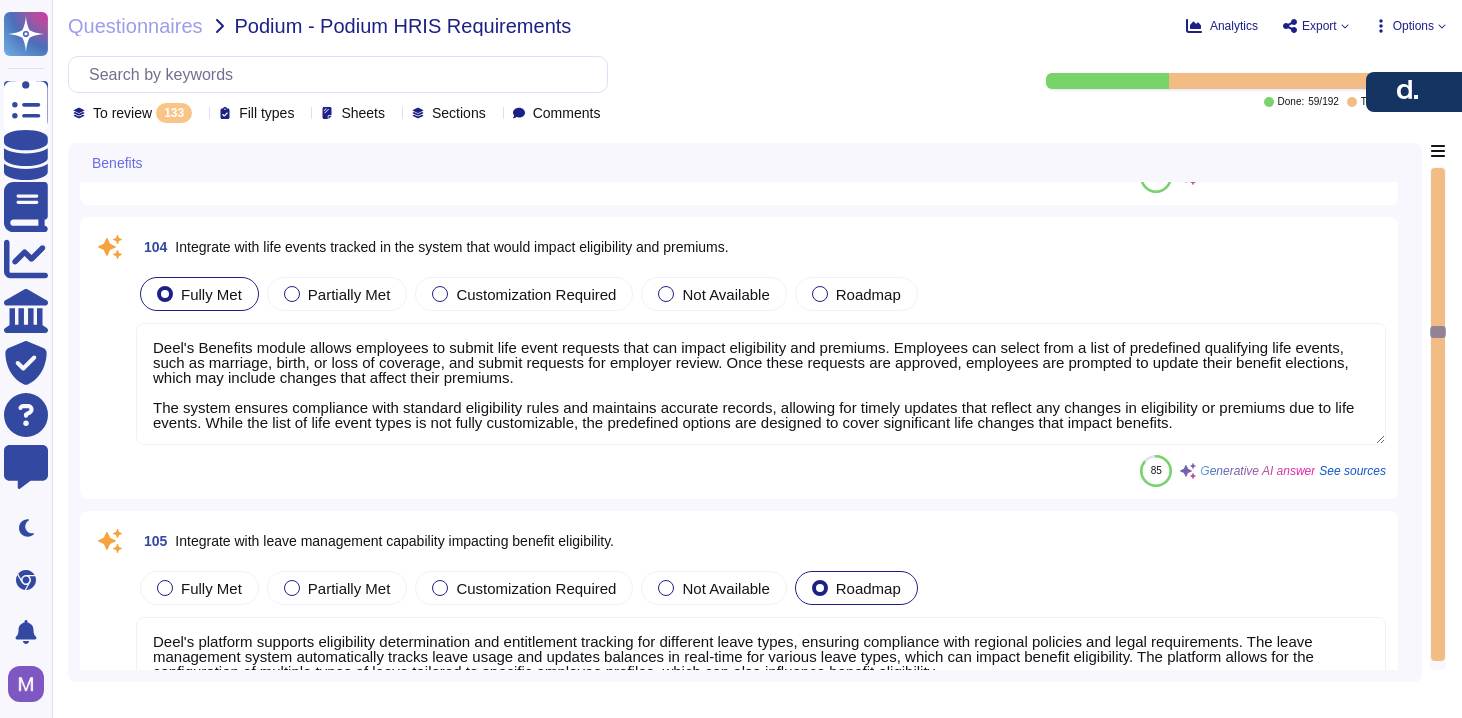 type on "Deel offers integrations with a range of benefit providers depending on the country and client requirements. While additional integrations can be supported via API or custom setup upon request." 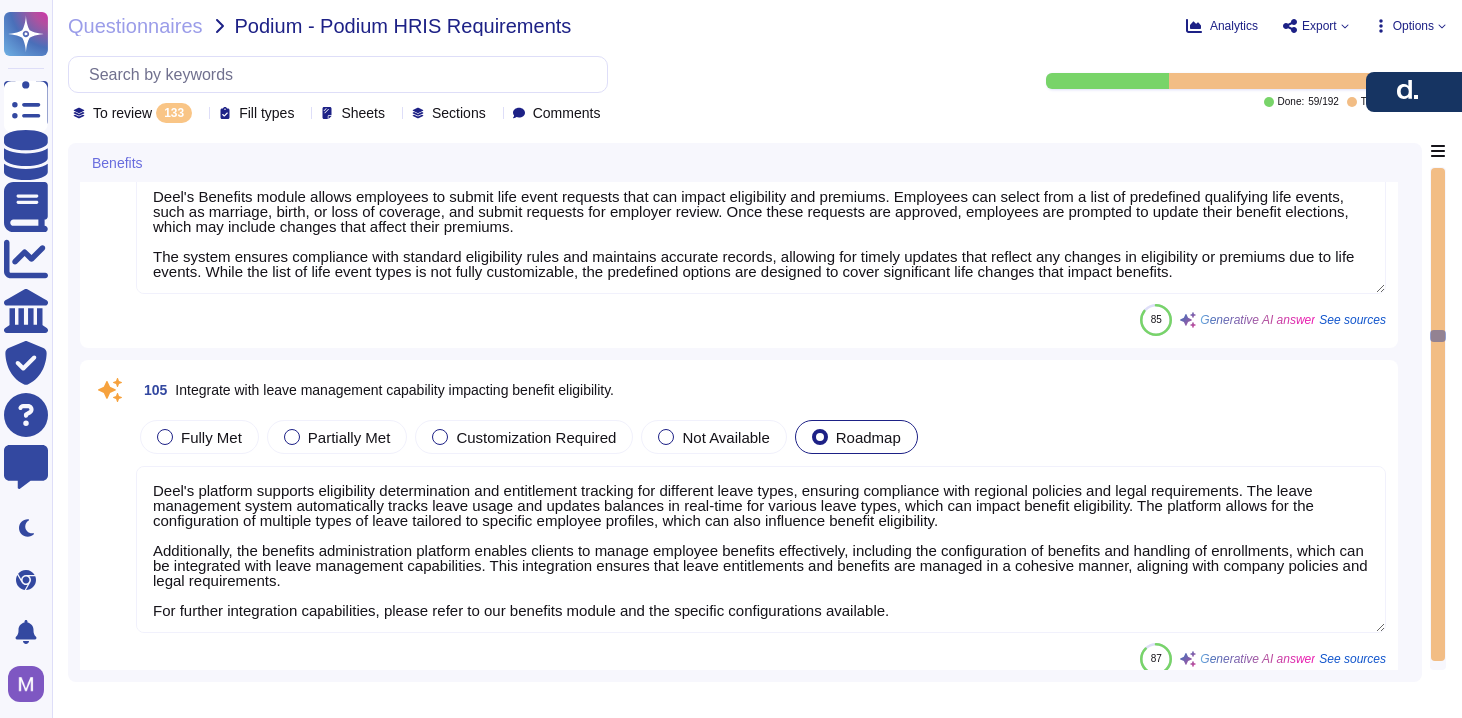 type on "Deel offers integration with time and attendance solutions as part of its payroll system. This integration allows for seamless synchronization of payroll and attendance data, ensuring accurate tracking of hours worked, particularly for hourly employees.
The platform supports integrations with various external HRIS systems, including BambooHR, Roots, and HiBob, for time-off tracking. Employees can submit time-off requests, which are integrated with the time tracking feature.
Deel's time tracking system enables employees to log hours worked, including start and finish times and breaks, directly on the platform. Timesheets can be submitted for client review and approval, and the system calculates overtime hours for payroll processing.
For systems not listed, clients can manually upload time-off entries and activate Deel HR to set up time-off policies.
For further details on integration and functionality, clients are encouraged to reach out to Deel to explore how it aligns with their specific needs." 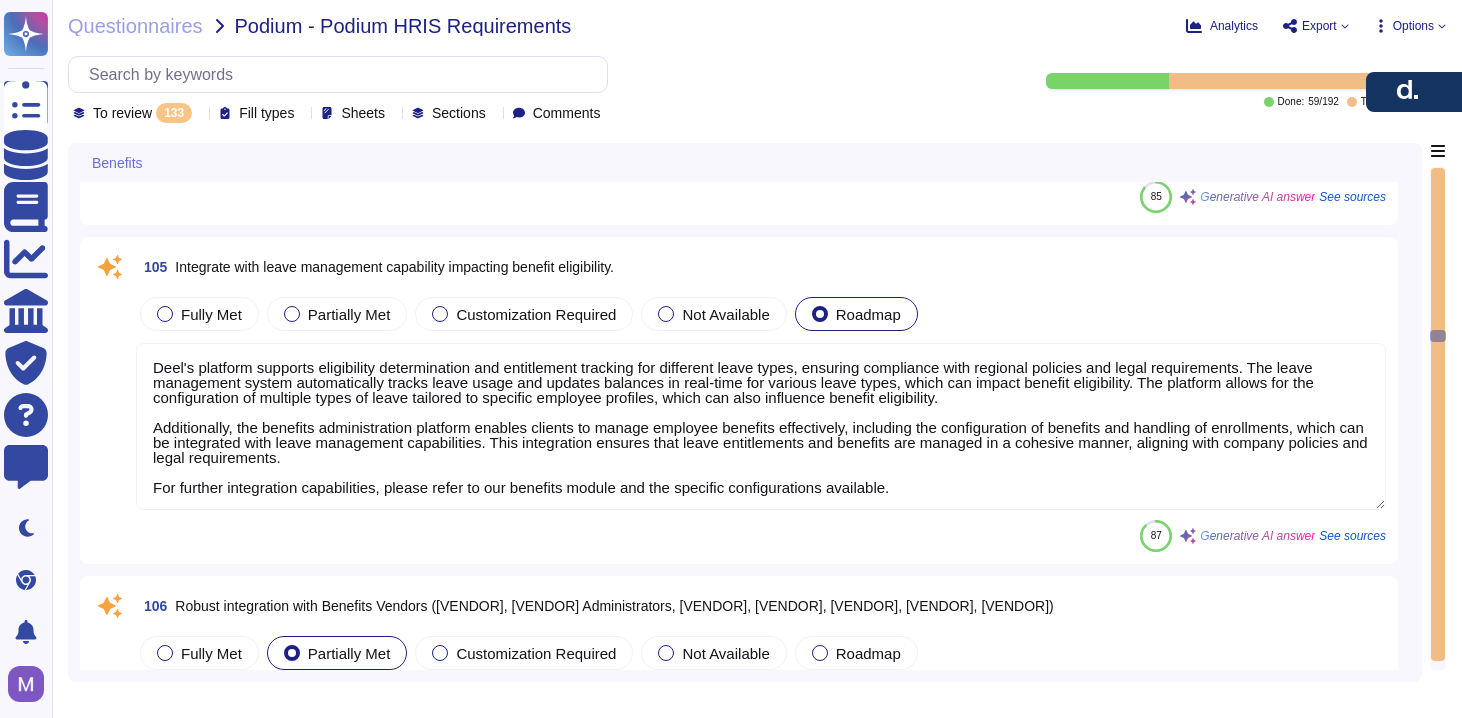 scroll, scrollTop: 12475, scrollLeft: 0, axis: vertical 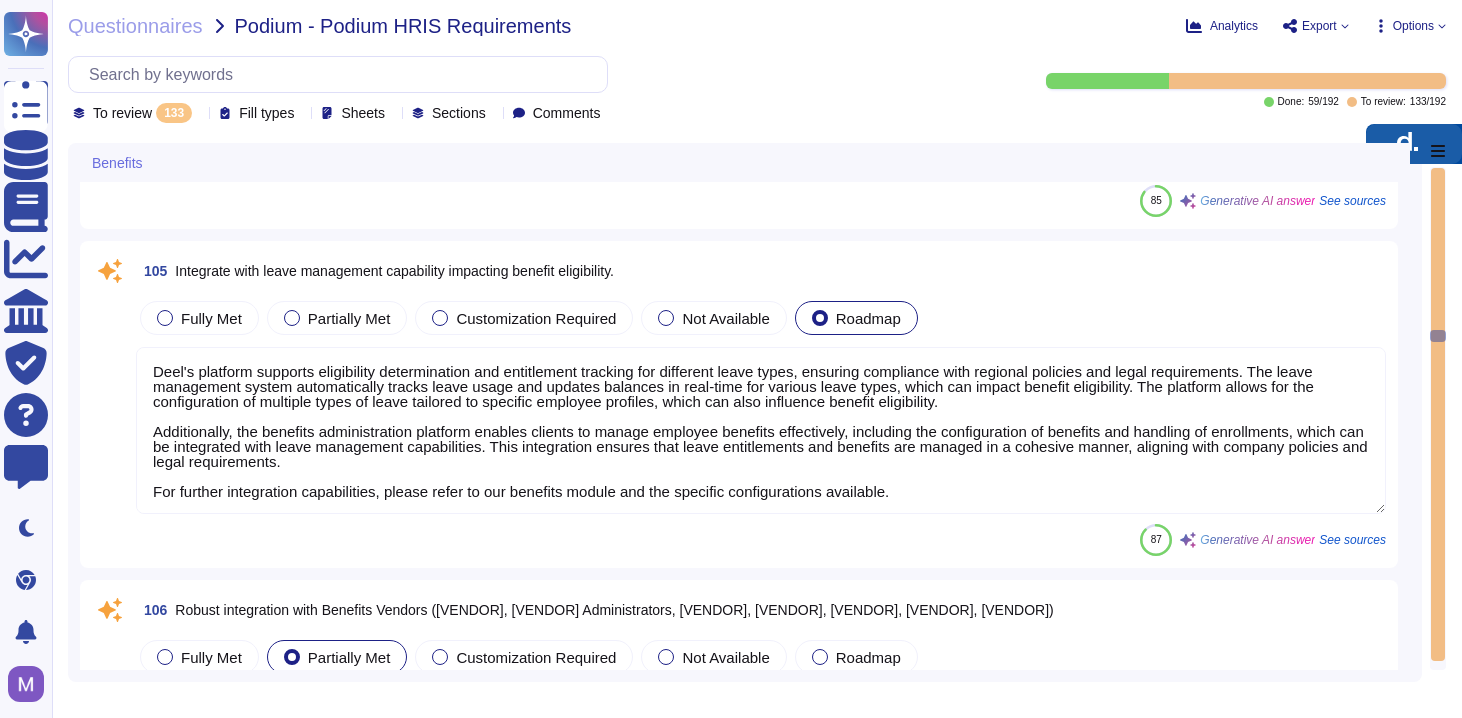 drag, startPoint x: 1409, startPoint y: 92, endPoint x: 1409, endPoint y: 144, distance: 52 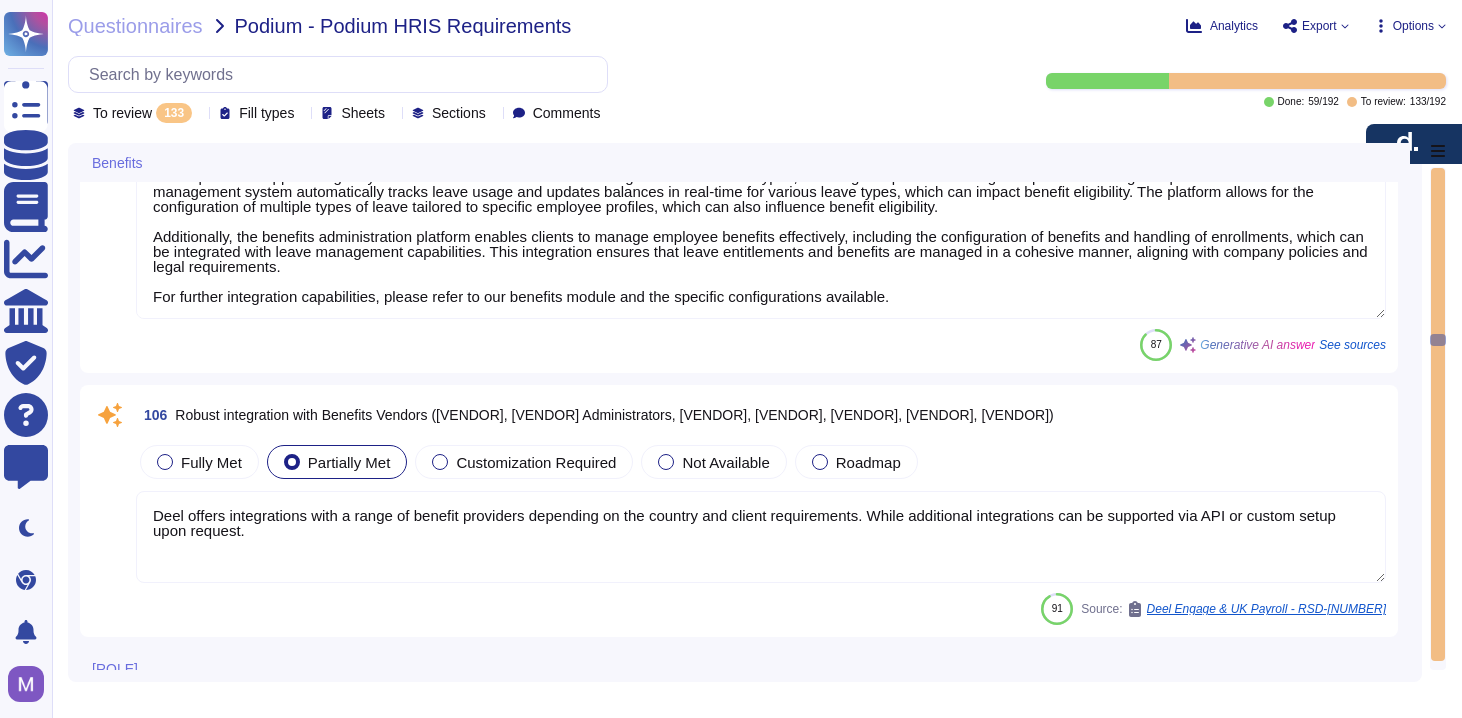 type on "Deel's Global Payroll solution supports payroll processing for Australia, Brazil, Canada, Colombia, and the Philippines, ensuring compliance with local laws and regulations. The system offers robust tax calculations and compliance services, including automated tax calculations for both employees and employers.
While we currently support payroll in the United States, we do not have specific information regarding Guatemala and Pakistan in the provided context.
Deel's payroll processing includes the ability to calculate, fund, and reconcile payroll efficiently, with features such as real-time payroll capabilities, compliance management, and automated processes to enhance accuracy and efficiency.
For detailed information regarding specific countries, including Guatemala and Pakistan, please reach out to our team for tailored support." 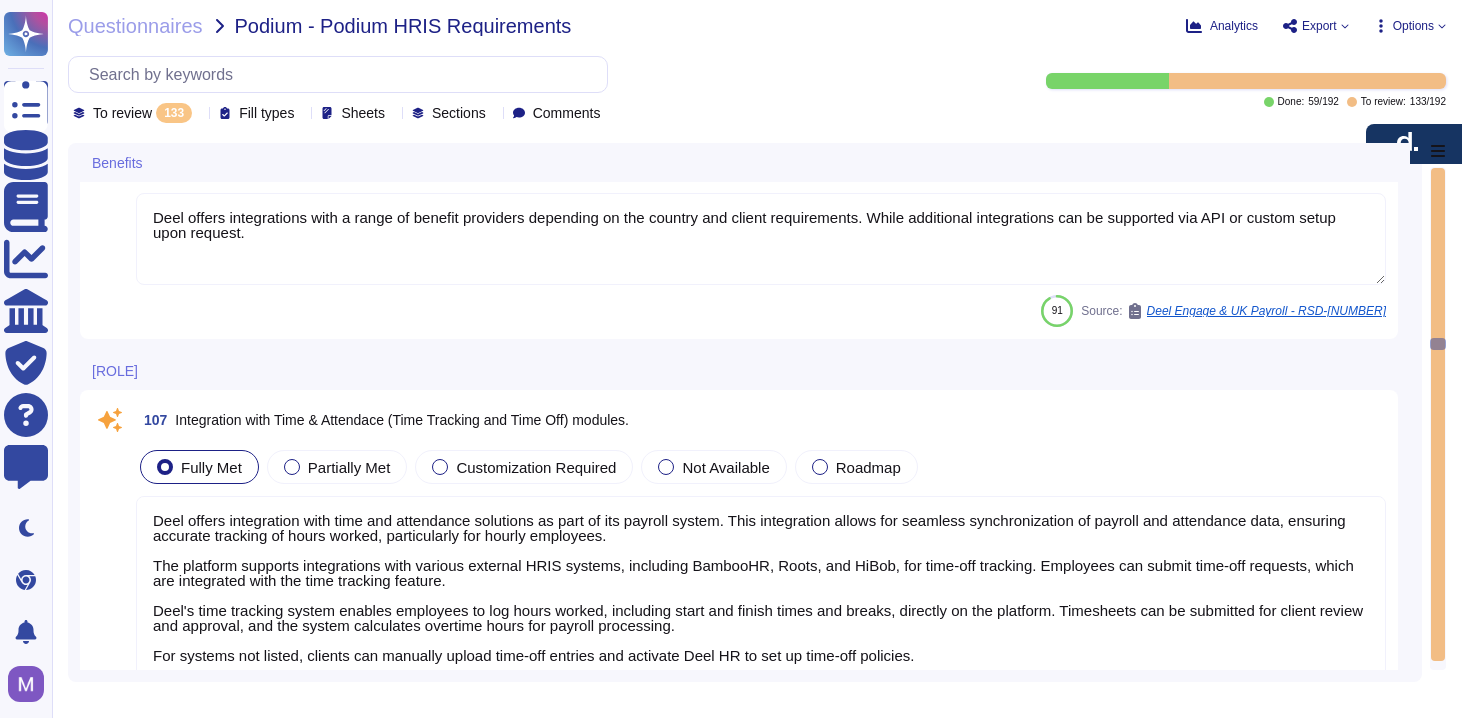 type on "Deel supports the import and export of time records primarily through the following methods:
1. Importing Time Records:
- Time records can be imported manually or in bulk via CSV uploads. Clients must use Deel’s standardized timesheet template to ensure proper formatting and processing.
- For Global Payroll clients, employers can upload third-party timesheets, but the format must be reviewed and approved by Payroll Managers.
- For Employer of Record (EOR) clients, employees must enter their own hours using Deel's time tracking tool, and third-party timesheets are not supported.
2. Exporting Time Records:
- Time records can be exported in CSV format, and clients can utilize the ledger download tool or partner integrations (e.g., Xero, Quickbook, Netsuite) for data export.
- Automated export options are available through the API, integrations, and webhooks, allowing for seamless data transfer.
These features ensure that clients can efficiently manage and transfer time records as needed." 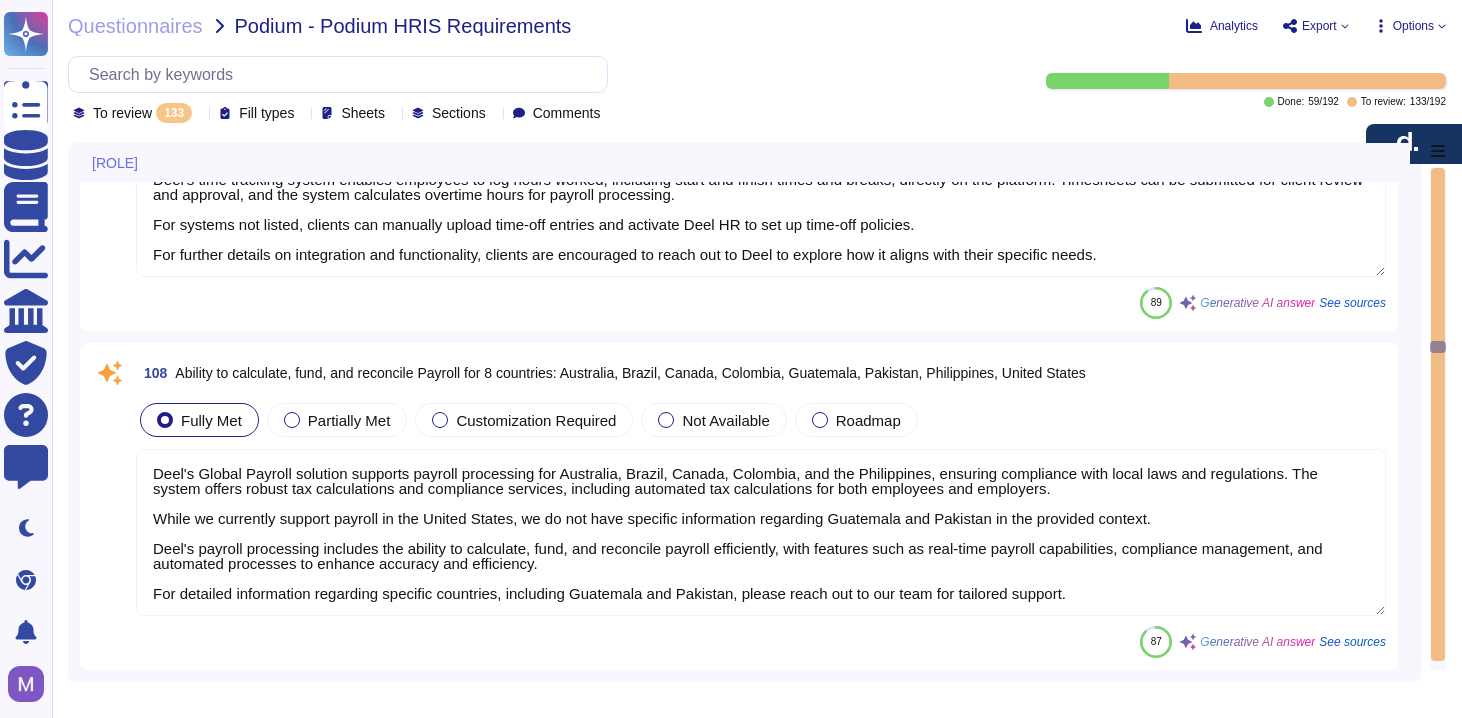 type on "Deel's solution supports statutory payroll reporting, ensuring compliance with local statutory requirements. This includes the generation of necessary reports per pay cycle, which are mandated by law. Additionally, Deel fully manages ACA compliance, including tracking notifications, eligibility, and changes in status when employees cross average hours thresholds. The platform automates ACA compliance work, such as sending ACA notices and handling related payments, and supports ACA compliance reporting, including the generation of 1094 and 1095-C forms." 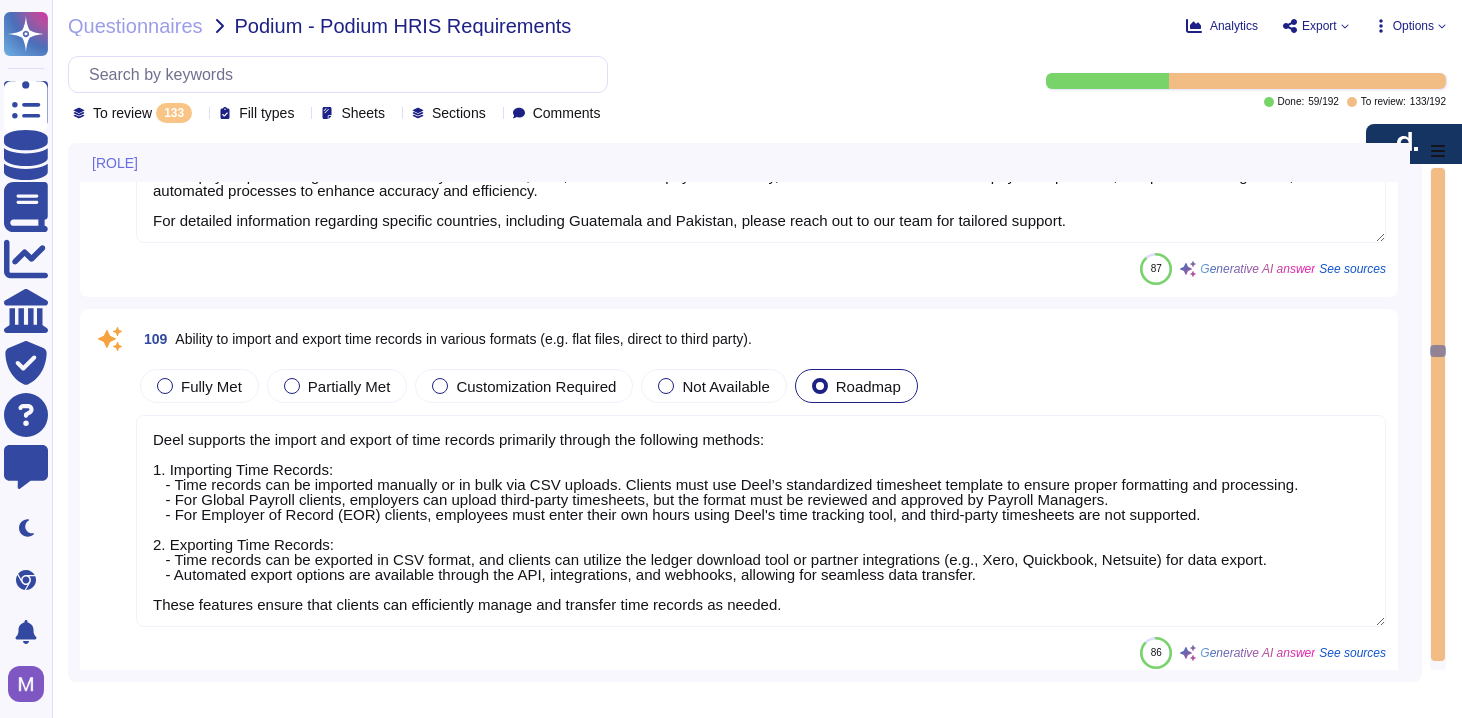 type on "The Deel platform has the capability to generate forms associated with statutory requirements, specifically the [FORM_NUMBER] and [FORM_NUMBER] forms for ACA compliance. These forms are generated based on the information provided by the client and are made available for download and submission to the IRS. The platform automates the creation of these forms, ensuring compliance with IRS regulations, and includes tools to help clients track and report on tax documents." 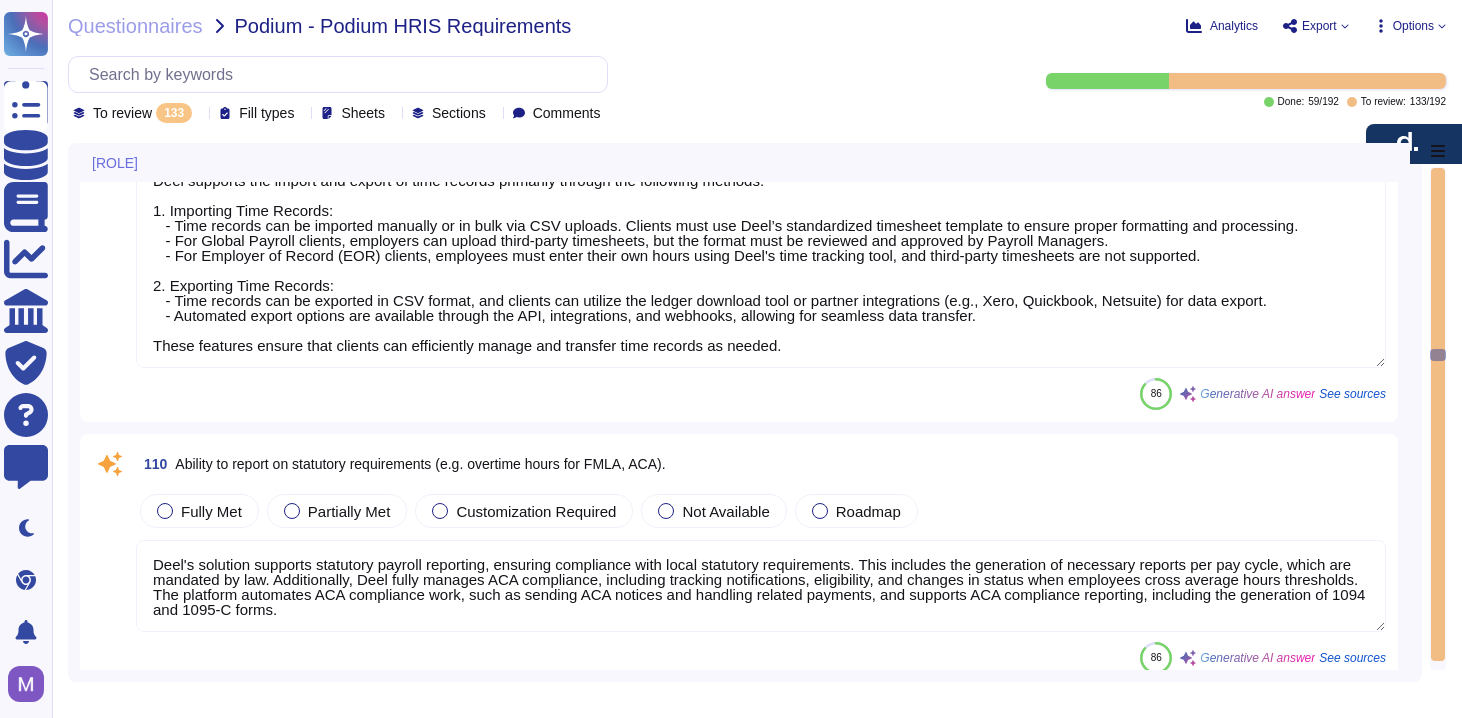 type on "Deel's Global Payroll platform allows for extensive customization in payroll reporting. Clients can create custom reports by selecting various parameters, including group, type, earning codes, deduction codes, and more. The reporting tool supports the use of custom fields, enabling users to include specific data as needed.
Clients can build reports from scratch or modify existing templates, and the platform allows for filtering and selecting different characteristics to tailor reports to specific requirements. Additionally, reports can be downloaded in PDF or CSV formats for easy sharing or integration with other systems.
Overall, Deel's reporting capabilities empower clients to create detailed and customized payroll reports that meet their specific needs." 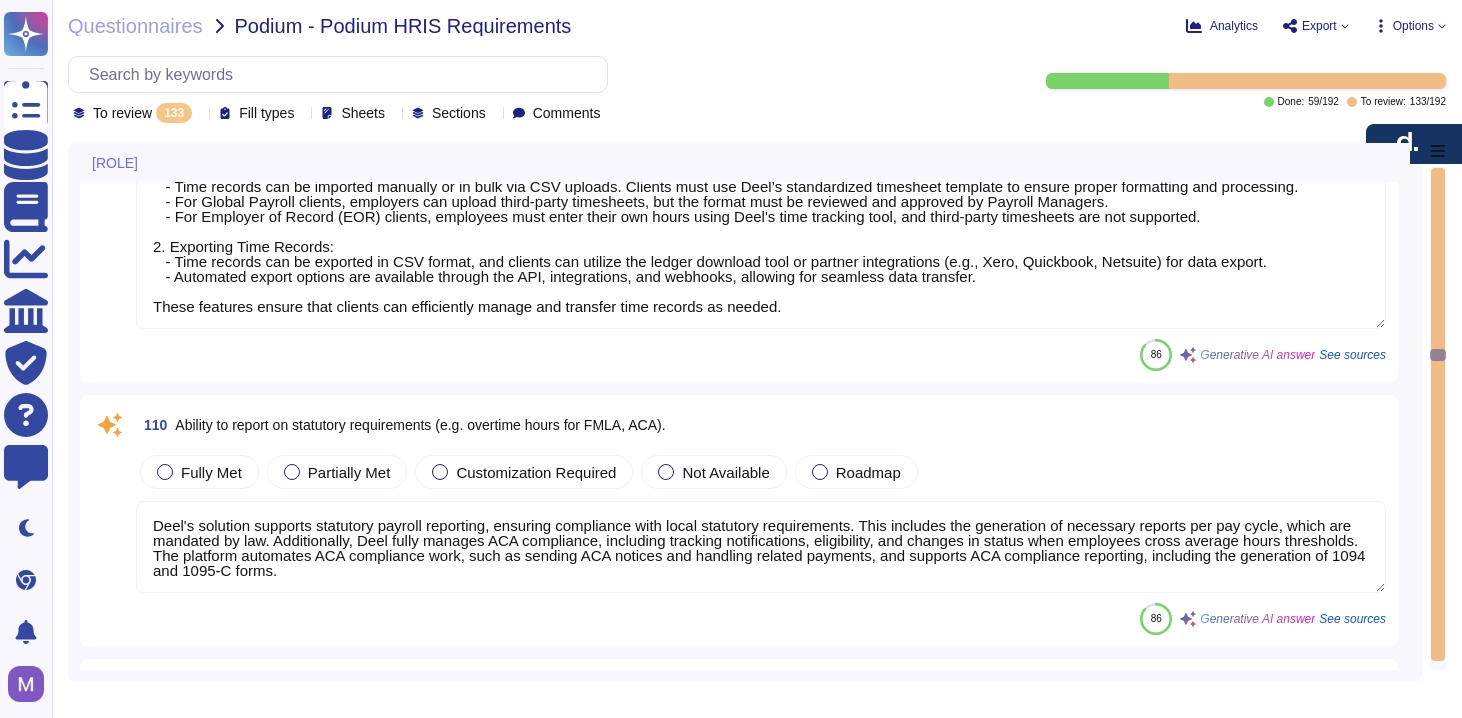 scroll, scrollTop: 14045, scrollLeft: 0, axis: vertical 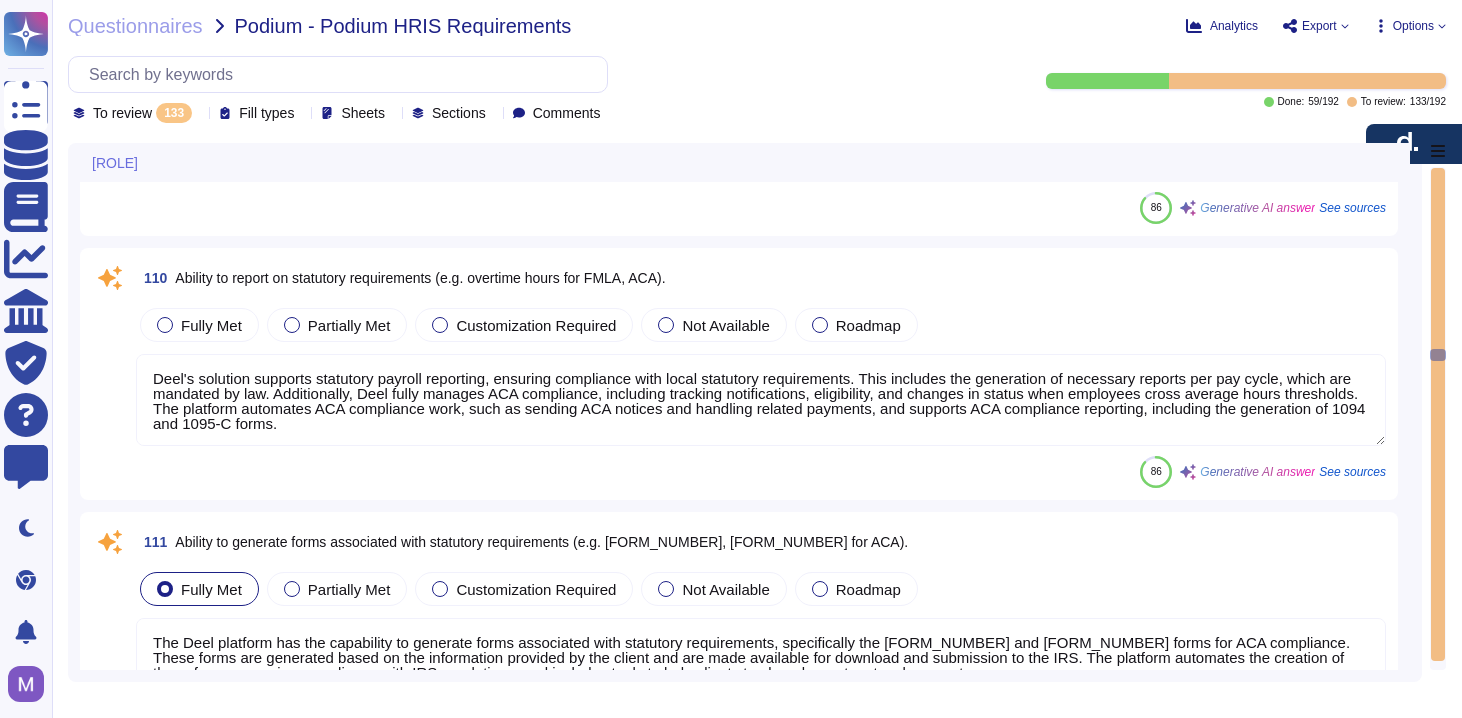 type on "The company utilizes a ticketing system for logging incidents, assigning severity ratings, and tracking their resolution. The escalation process is defined and documented by Customer Support, ensuring that incidents are effectively managed. Additionally, there is a dedicated data breach procedure that includes a risk reporting ticket system and a process for identifying and containing breaches.
For exception tracking, the people team can manage exceptions to leave rules by following a documented exception process, which includes a valid business justification and prior approval. The corrective action and escalation process is designed to enhance client satisfaction and includes monitoring channels, a client escalation process, and follow-up procedures to ensure issues are resolved efficiently.
For more detailed information, please refer to our Incident Management Policy and the attached document for specific incident profiles." 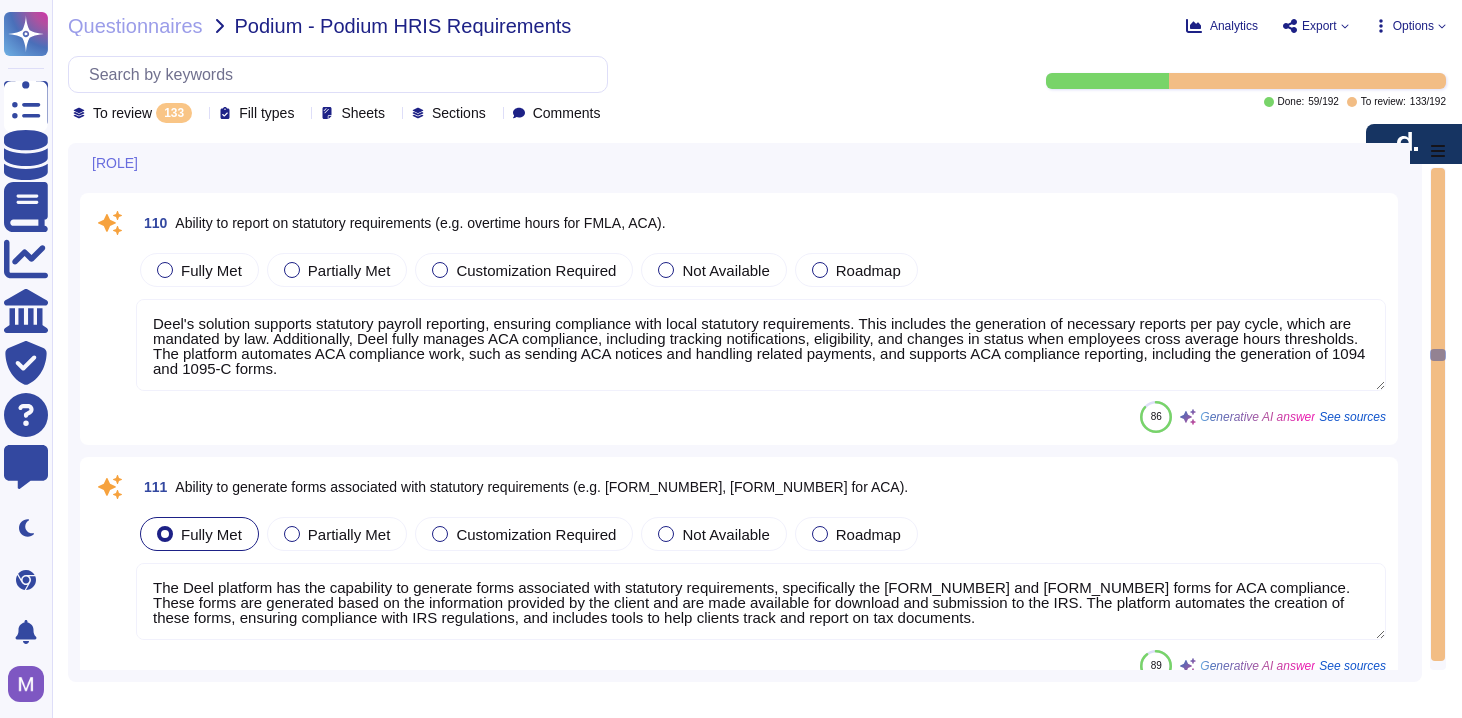 scroll, scrollTop: 14205, scrollLeft: 0, axis: vertical 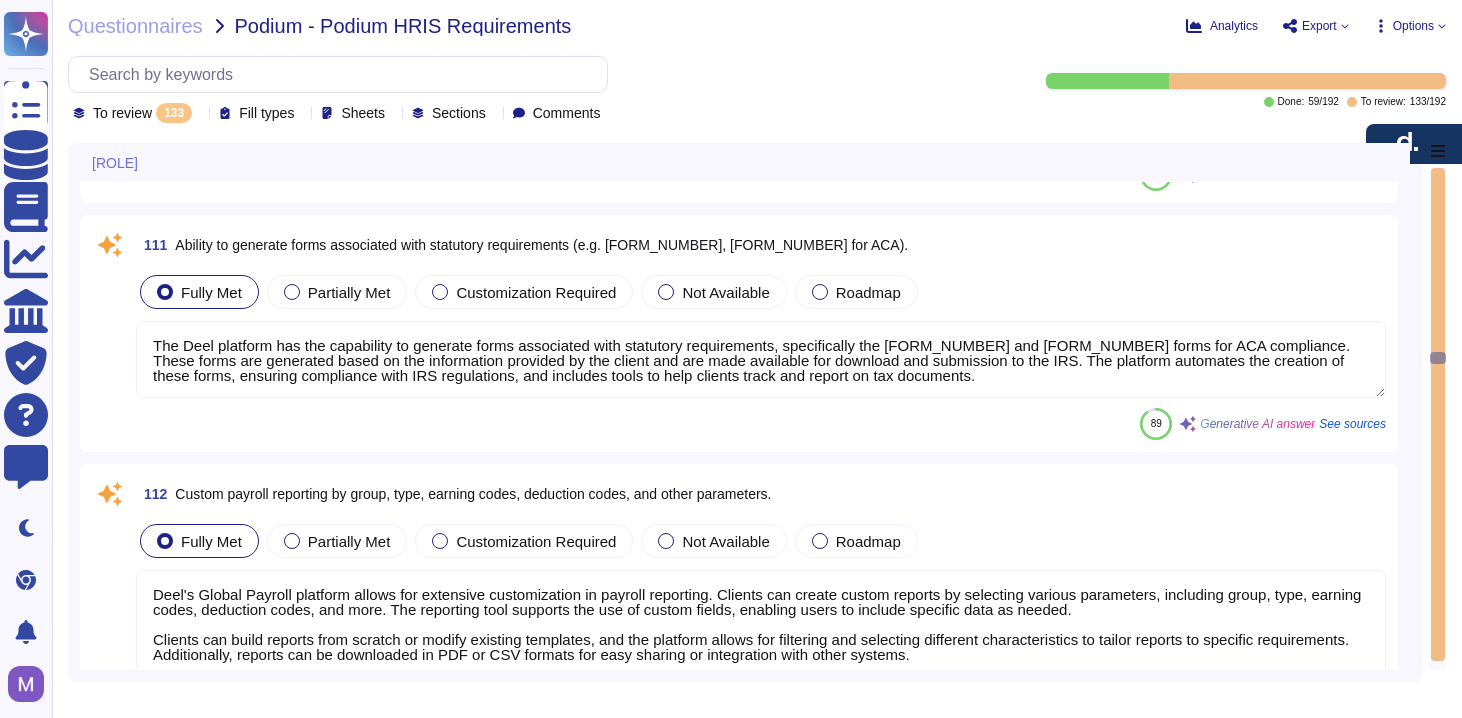 type on "We offer the ability to run payroll at regular intervals such as weekly and bi-weekly. For bi-weekly payroll, cycles run every 14 days, and there are 26 payroll periods per year. Additionally, we can facilitate off-cycle payroll runs, allowing clients to pay employees or contractors outside of the normal payroll cycle. Off-cycle payments can be processed on demand as long as the month is not "closed," meaning that the monthly declarations have not already been processed. However, it's important to note that off-cycle payroll runs are not currently supported in our product and are available as an off-platform process at an additional cost." 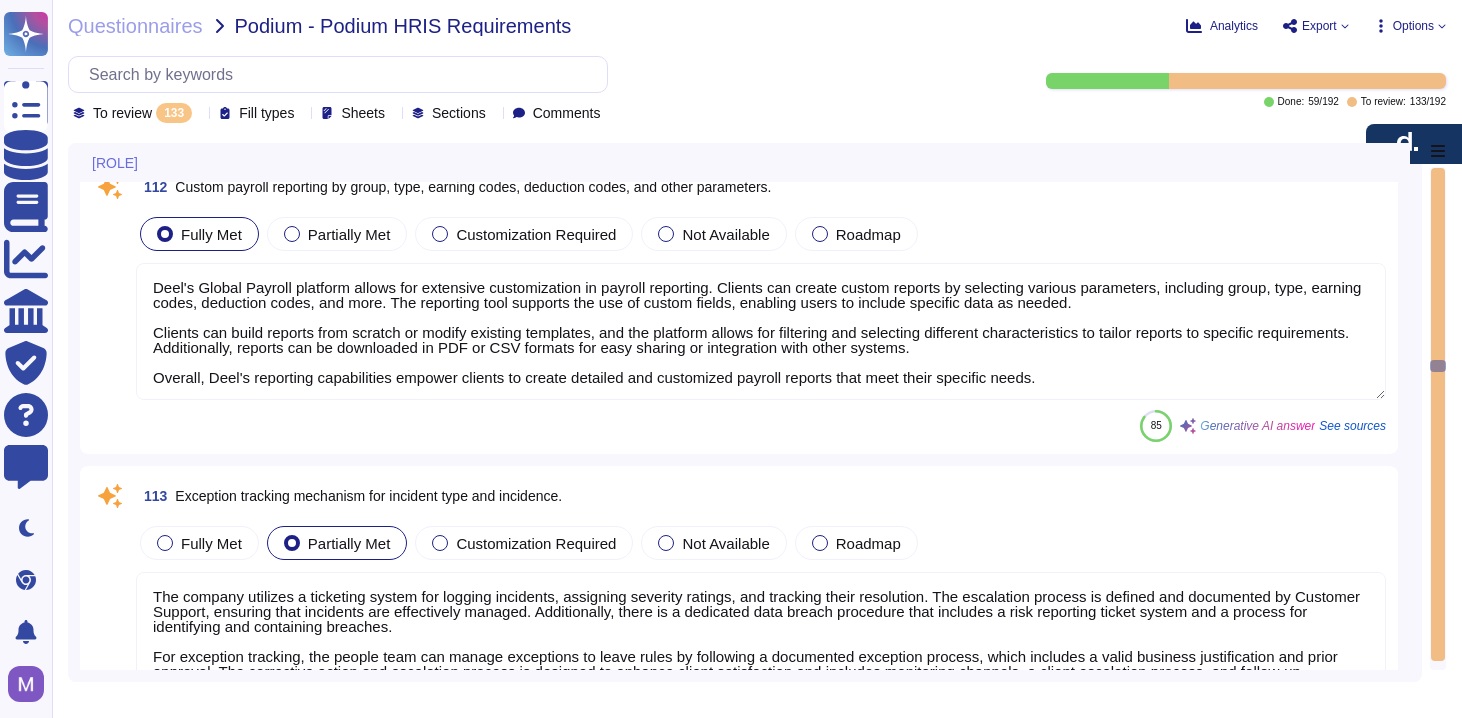 type on "Deel provides employees with access to pay slips and statements through multiple methods:
1. Employee App: Employees can access their pay slips via the Deel employee app on their mobile devices, allowing them to view and download their pay slips directly after logging in.
2. Deel Platform: Employees can also access their pay slips through the Deel platform, which includes the ability to view historic pay slips for easy access.
3. Integration with Workday: For clients with an integration in place, pay slips can be sent back to Workday, enabling employees to access their pay slips through that system.
4. Clear Explanations: Pay slip explanations are provided next to the pay slips to enhance employee understanding of their payments.
5. Compliance with Local Laws: Pay slips are generated in accordance with local labor laws and are issued in both English and the local language where required.
6. In-app Support and FAQs: Employees have access to in-app FAQs related to pay slips and can contact 24/7 in-app ..." 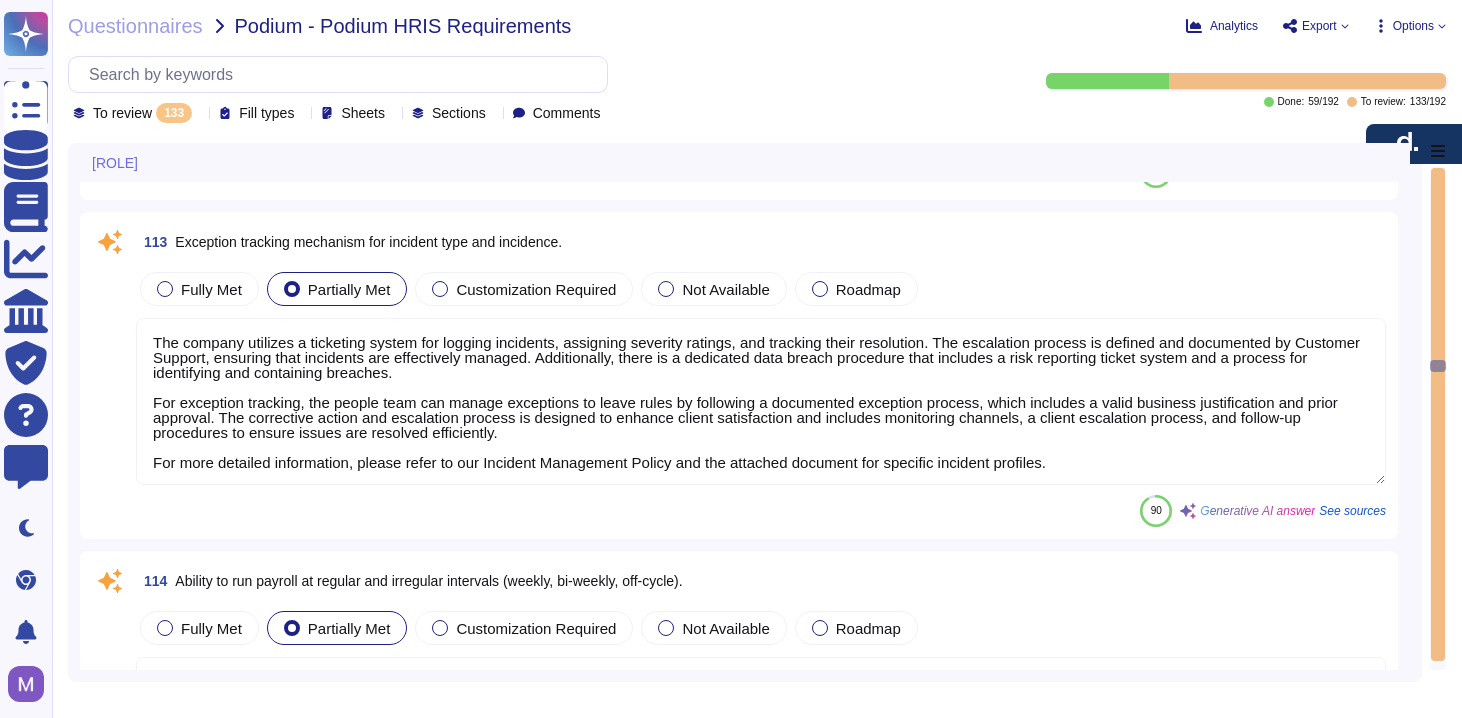 scroll, scrollTop: 14985, scrollLeft: 0, axis: vertical 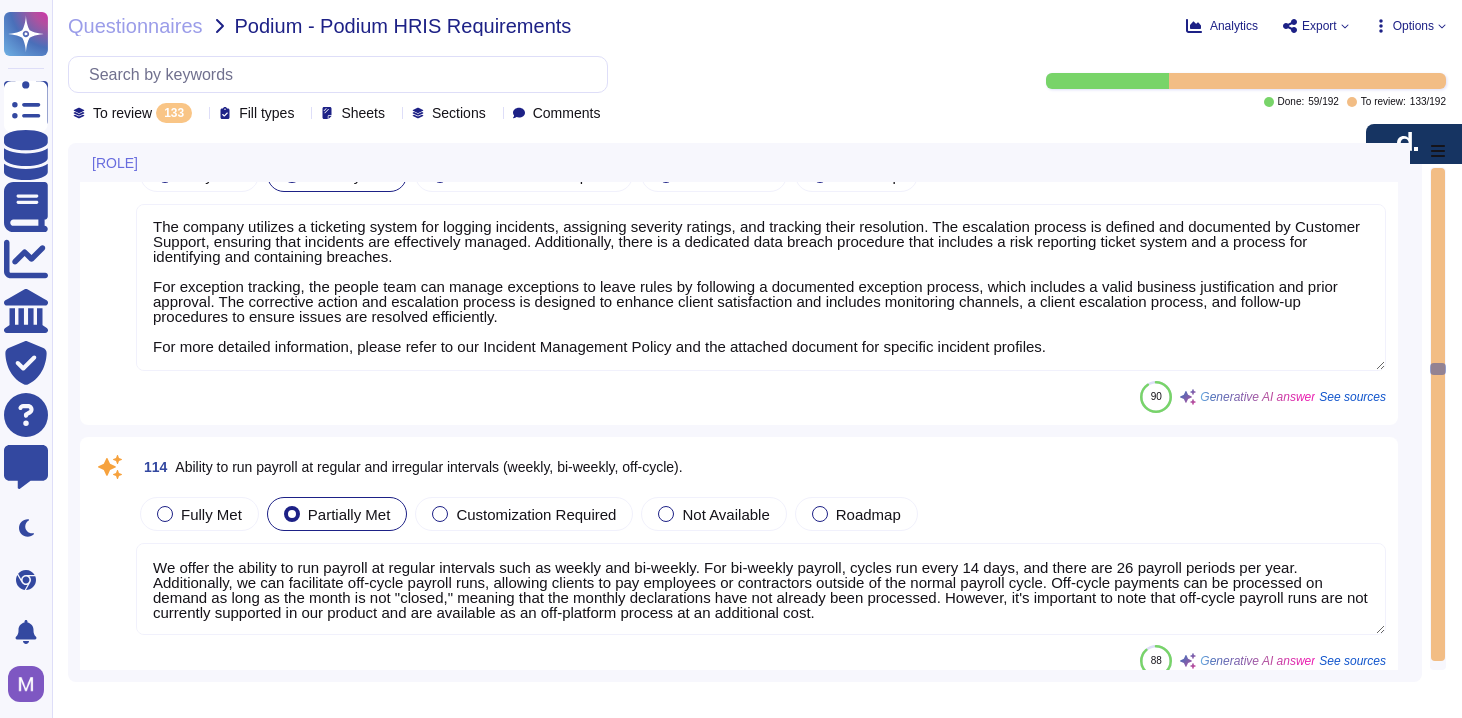 type on "Deel provides Year-to-Date (YTD) Payroll Reports as part of its Global Payroll solution, specifically for clients using US Embedded Payroll. These reports include detailed payroll information from the beginning of the fiscal year to the current date, covering both active employees and those terminated within the year. Clients can request YTD reports before entering payroll values, and such requests are escalated to the PRM team for processing. Additionally, tax certificates are provided at the end of the year.
For clients in the US, the platform generates W-2 forms based on the information provided and makes them available for download and submission to the IRS. Reports can be downloaded in various formats, including CSV and PDF, for easy sharing and integration.
For clients in South Africa, detailed payslips include YTD earnings and deductions, and reports can be generated and customized via Deel’s Analytics tab." 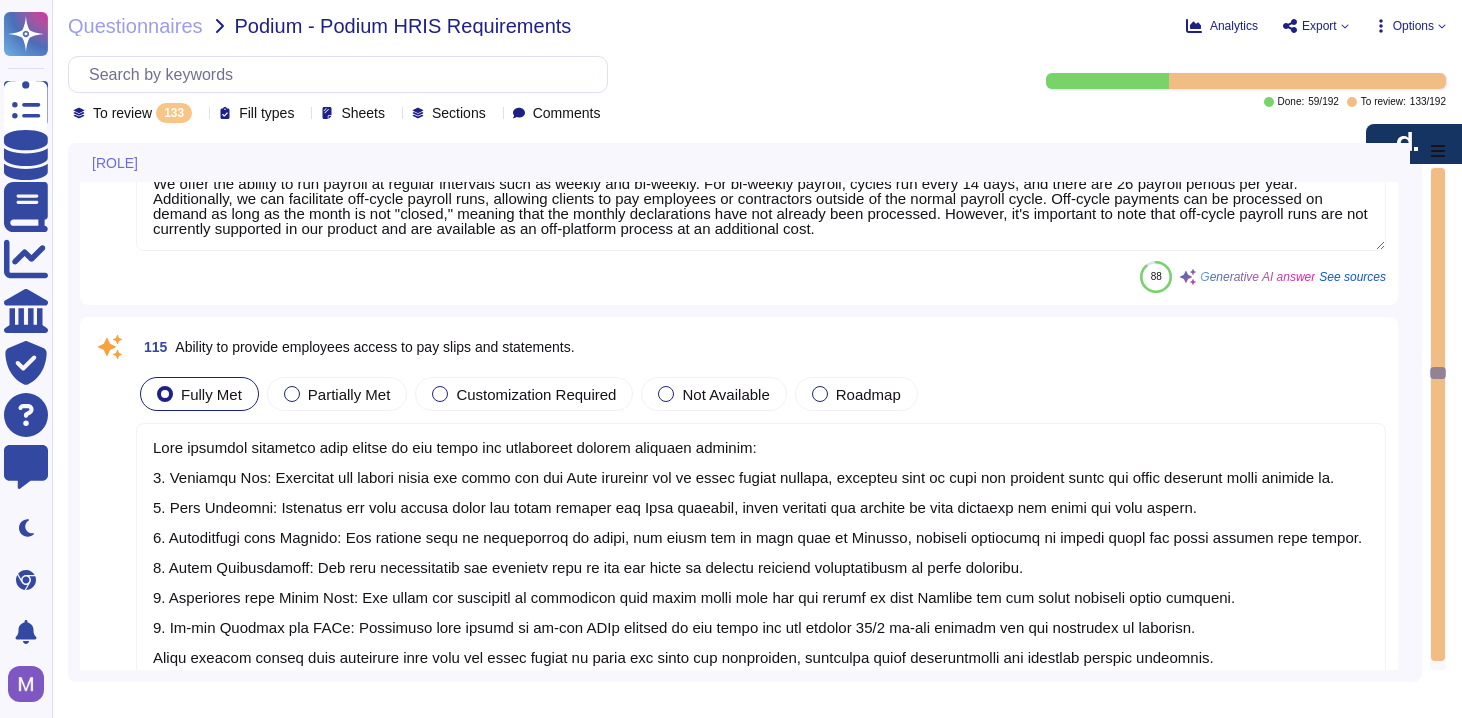 scroll, scrollTop: 15523, scrollLeft: 0, axis: vertical 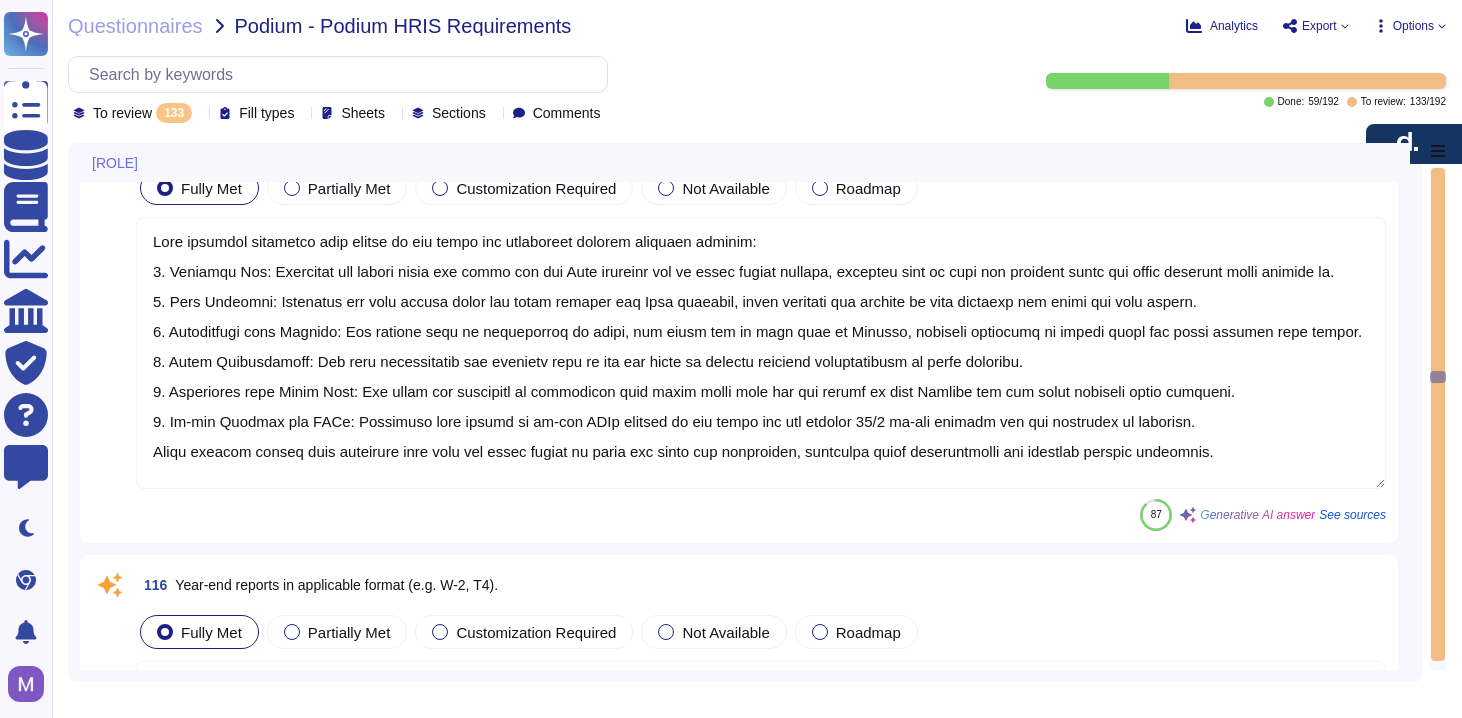 type on "Employees are required to input specific fields for their bank information when setting up direct deposit. Four fields are mandatory for input by the employee, while two additional fields are also required. This information is securely stored and used for payroll purposes. Employees can manually input their bank details and can edit their banking information at any time via their employee app." 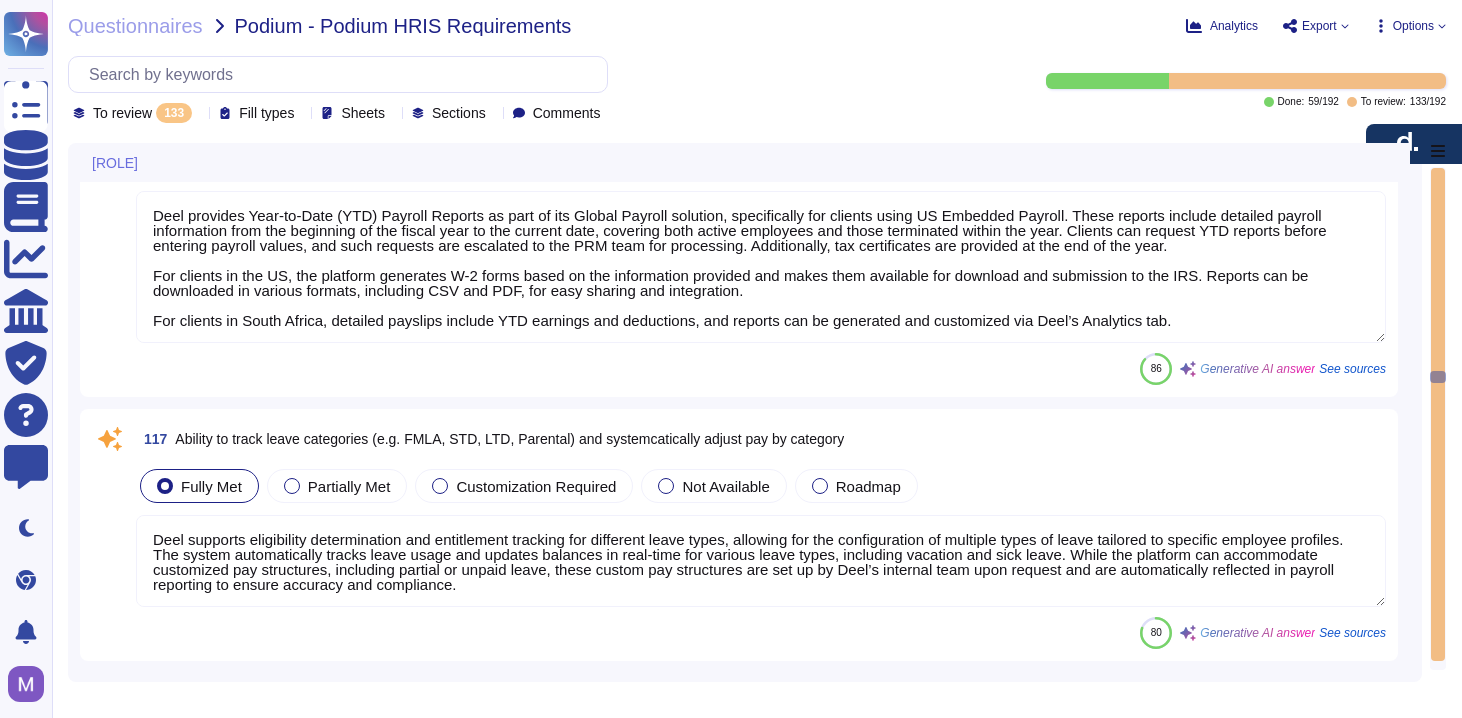 scroll, scrollTop: 16383, scrollLeft: 0, axis: vertical 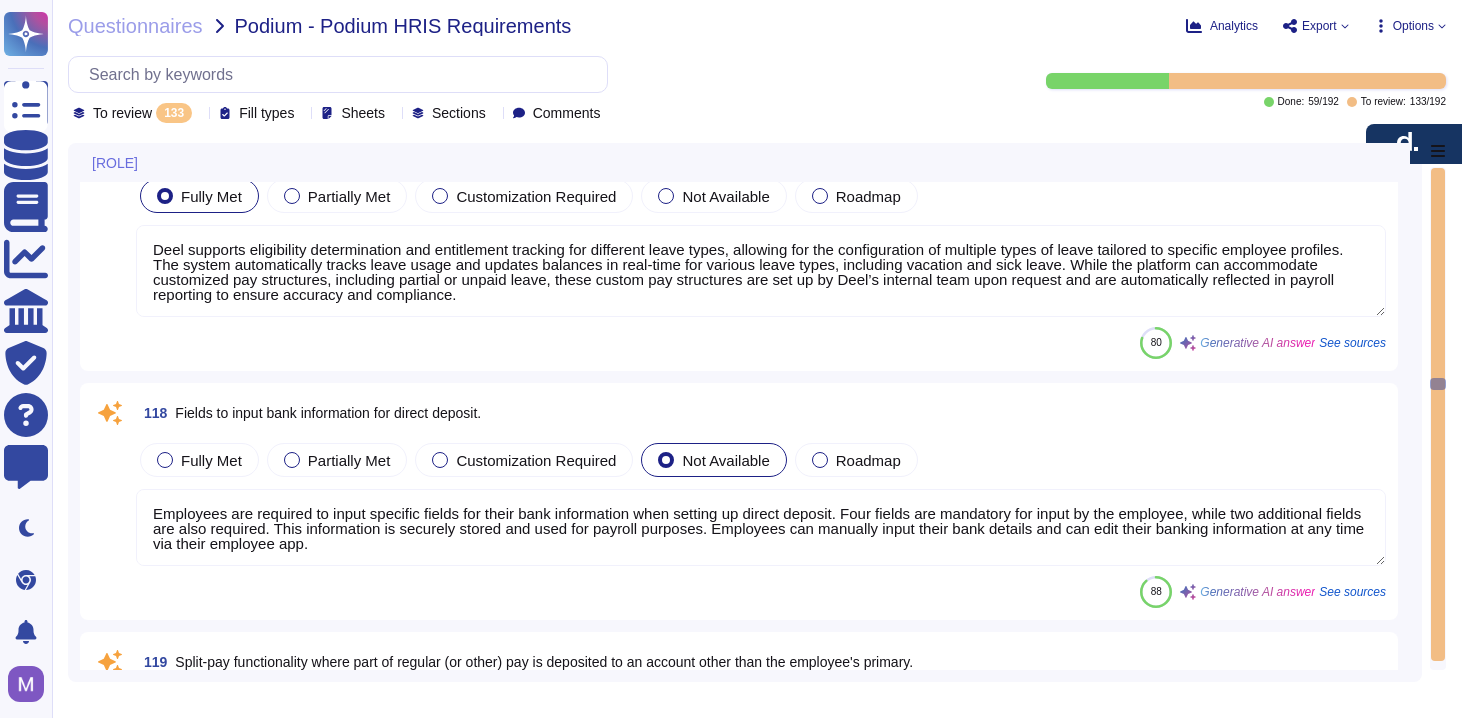 type on "Employees can add up to 5 bank accounts and split their salary distribution between those accounts, allowing for partial direct deposits. Additionally, payments can be split between 2 accounts upon request. There is also a checkbox option called "Split payslips manually" to facilitate this process." 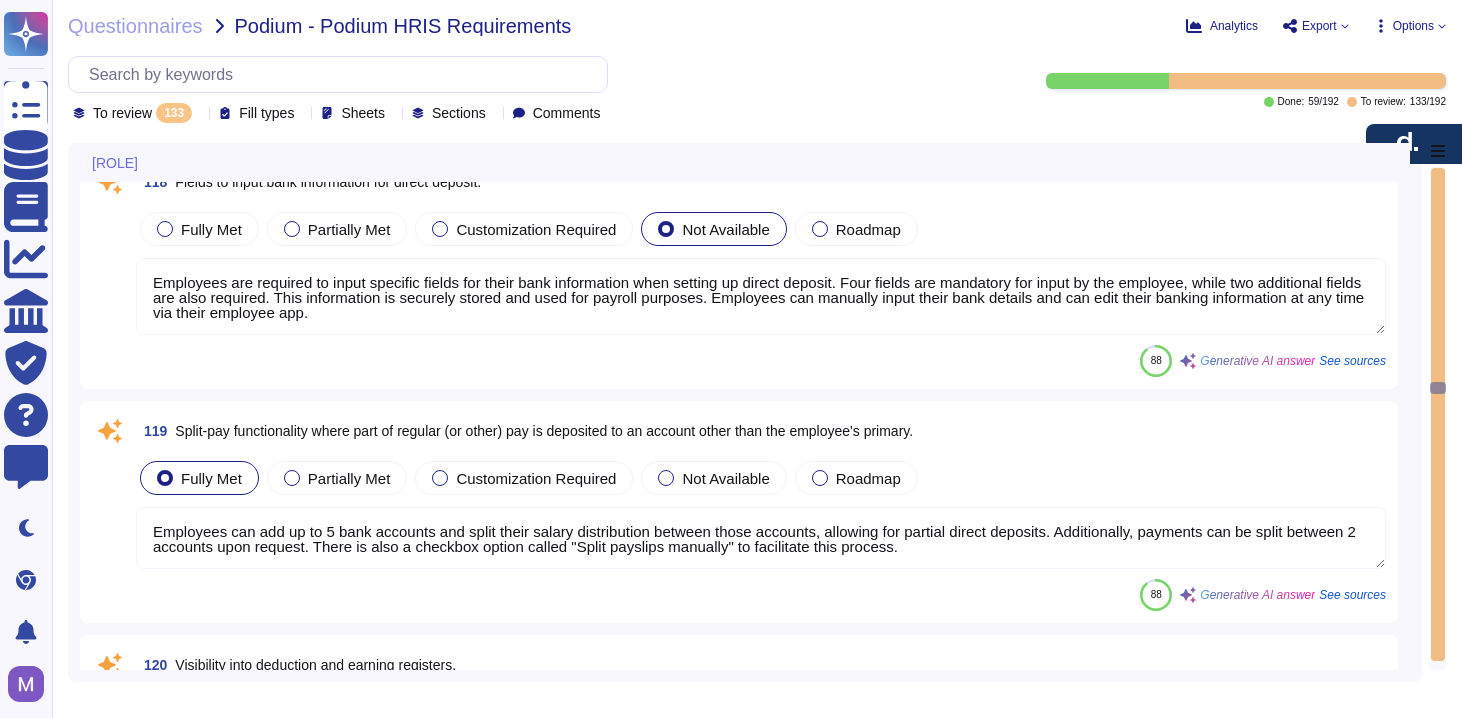 type on "check question" 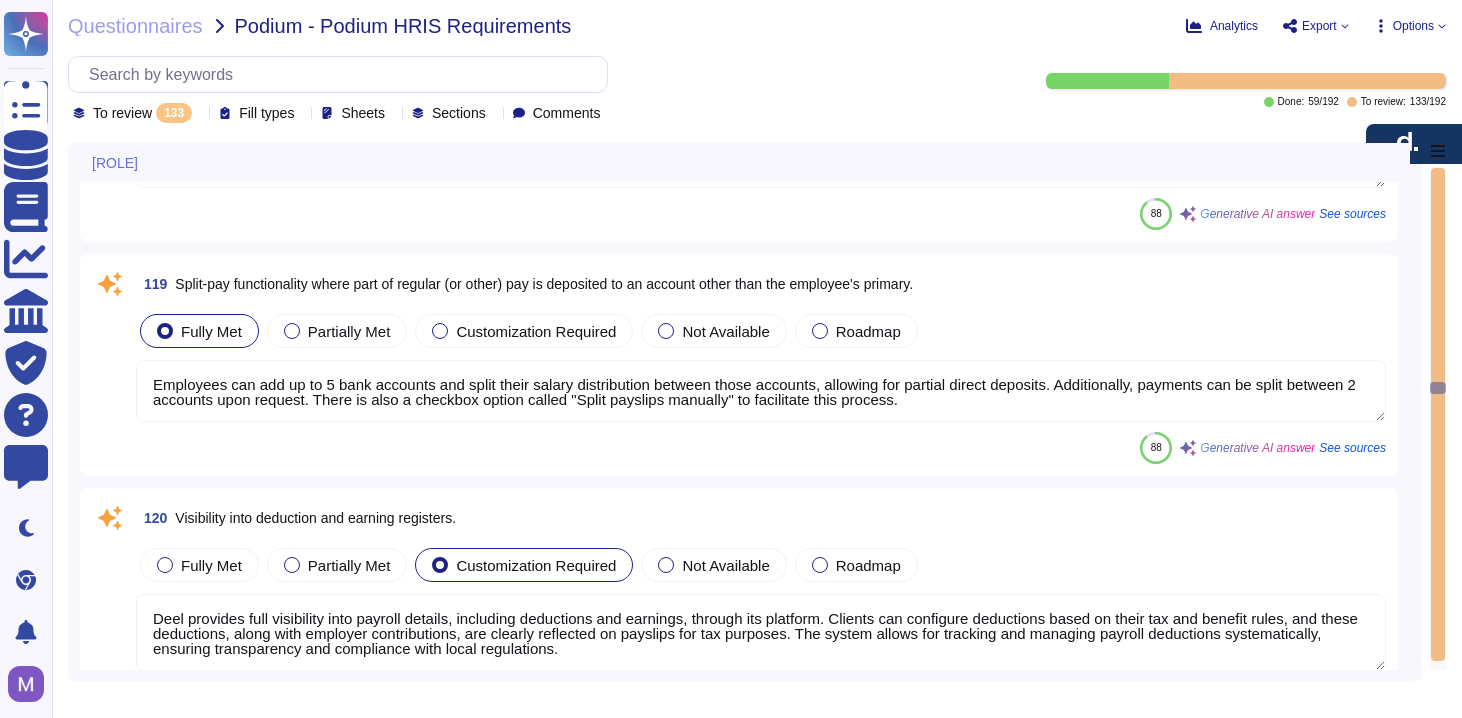 scroll, scrollTop: 16874, scrollLeft: 0, axis: vertical 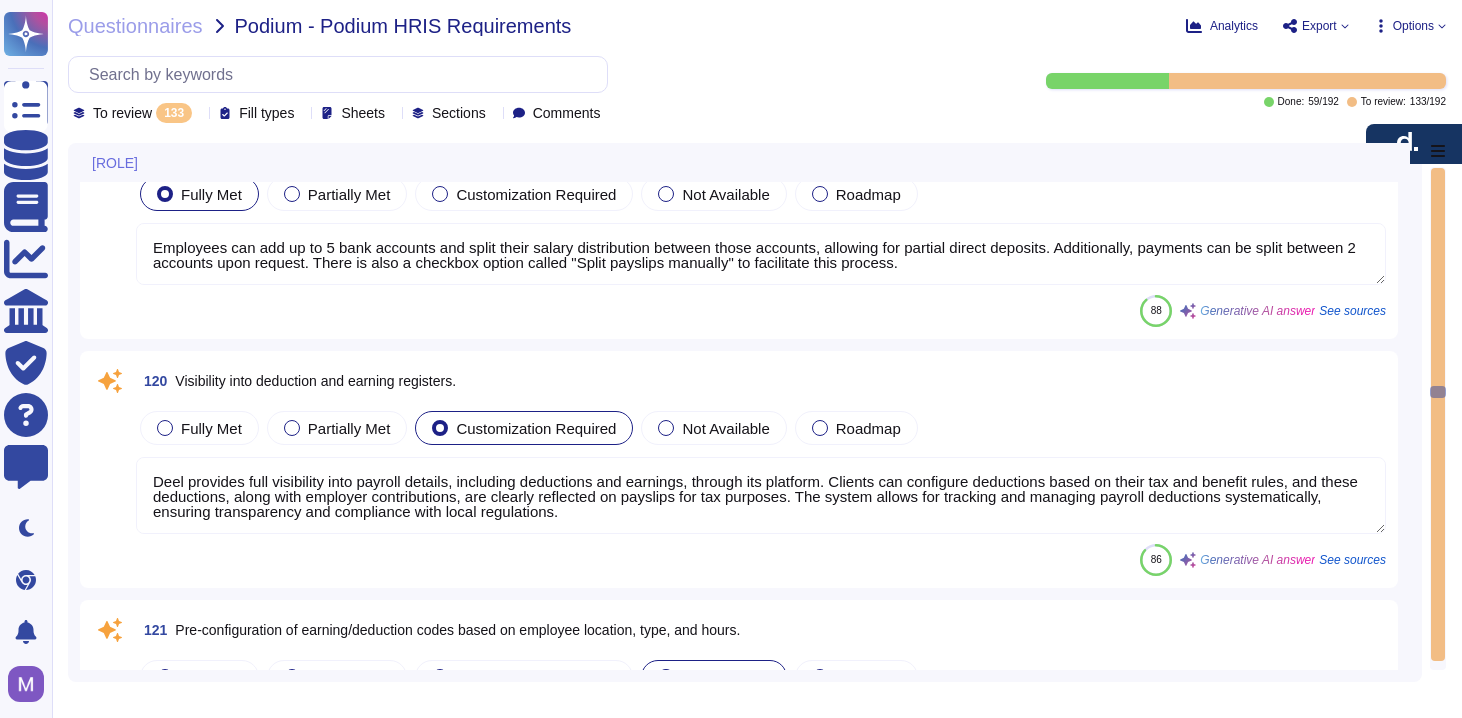 type on "Deel integrates with various financial systems and ERPs, including NetSuite and QuickBooks, allowing for journal entry creation and customized accounting files. The platform supports the automation of outbound synchronization of GL files from Deel to the client's ERP system, which helps reduce manual work and the risk of errors in financial data transfer. Additionally, Deel provides a standard GL file, with any customization available at an additional cost. The integration functionality may vary depending on the specific Deel product used." 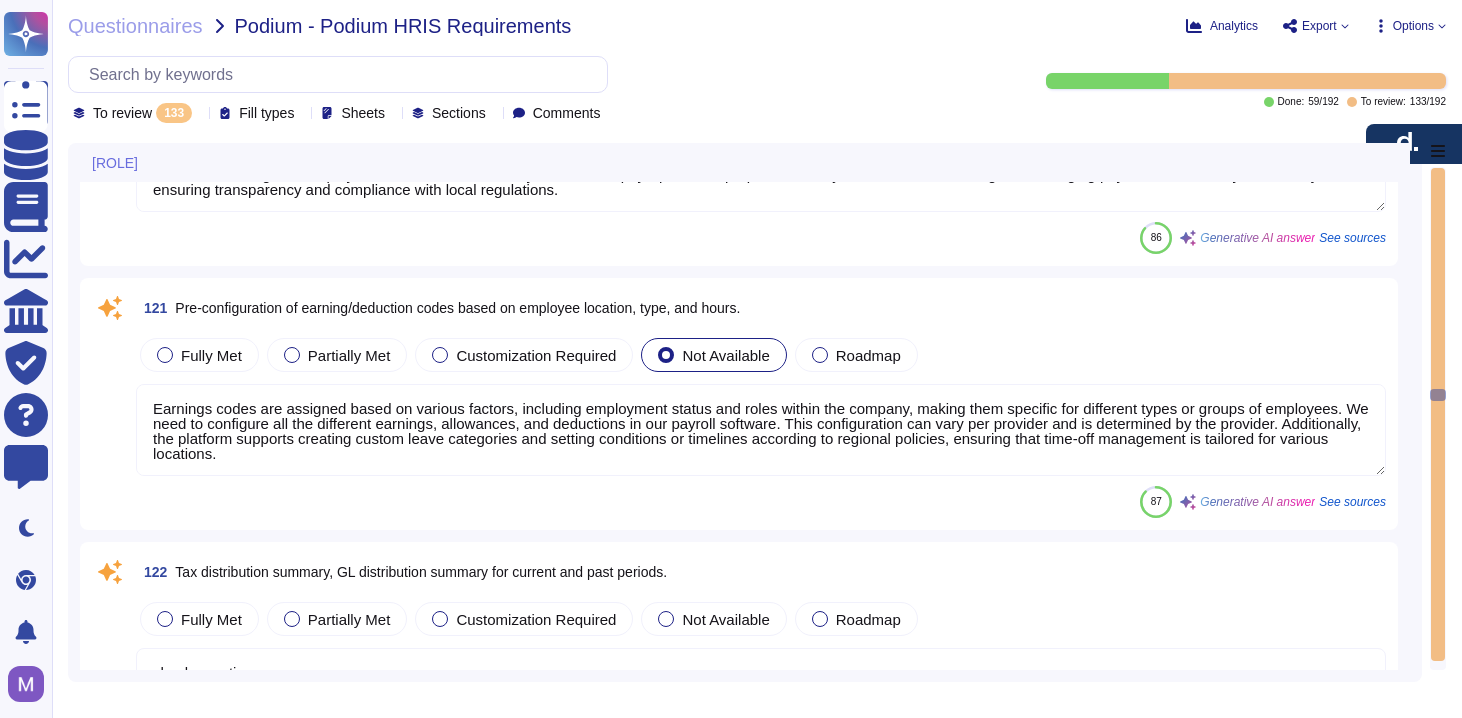type on "Deel provides an automated solution for direct deposit file delivery to employees' banks. Clients can request and download bank file templates, fill in their bank details, and upload the templates to facilitate direct salary deposits. After payroll approval, Deel reviews the submitted files within [NUMBER] business days to ensure compliance with bank requirements.
For direct deposit, Deel supports various file formats, including XML and CSV, depending on the bank's requirements. Clients can manage employee payments through their banking systems, and Deel generates and delivers bank files as part of the standard package.
Deel does not print checks but provides payslips, which can be printed as many times as necessary. The payroll process includes the transfer of funds to employees, tax agencies, and third parties once the payment is set.
For remittance files, clients can upload an amount file that includes employee incentives and expense reimbursements as part of the bulk upload feature for bonuses and allow..." 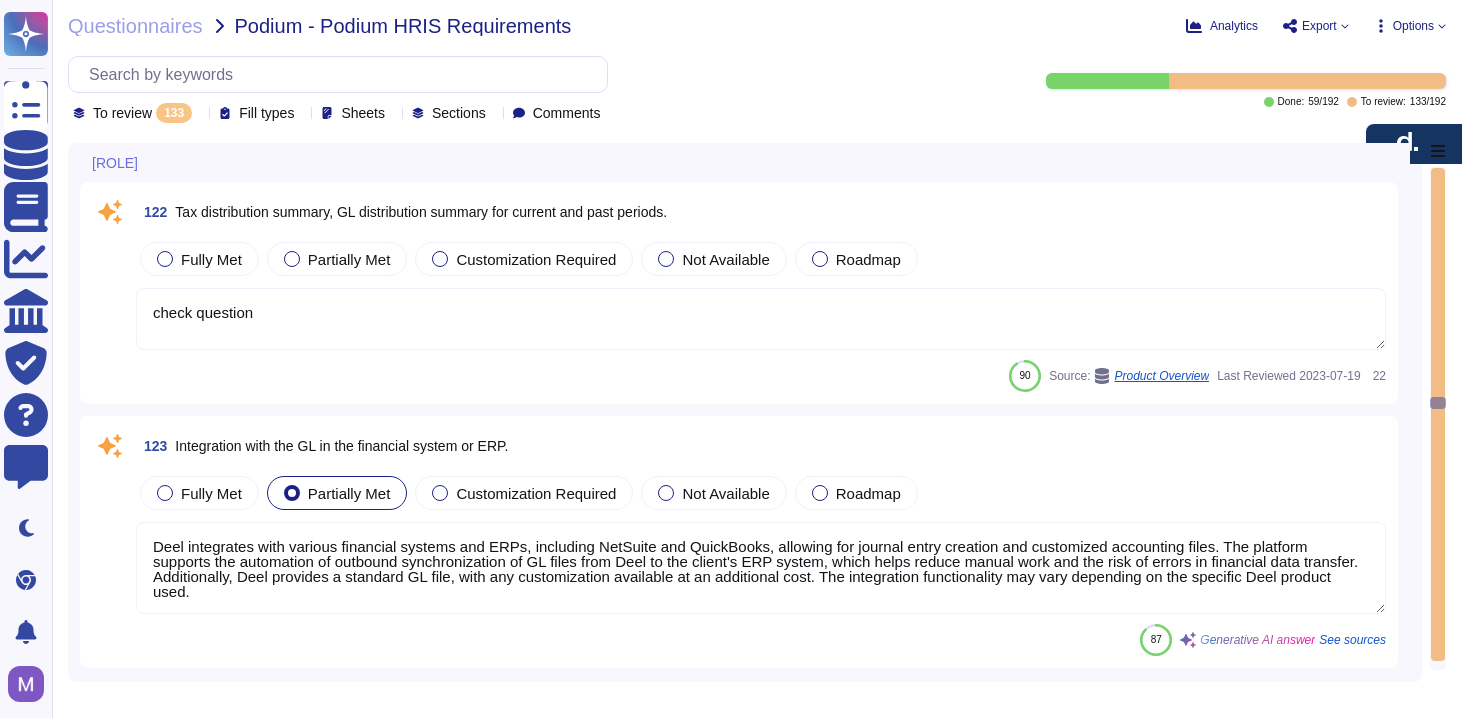 type on "Deel can accommodate customer-specific deductions, including voluntary deductions such as insurance and dues, as per local labor law and at client request. Clients can configure these deductions based on their tax and benefit rules and can update them via our user-friendly interface. The system automatically applies these deductions during the payroll cycle, and employer contributions and relevant deductions are clearly reflected on payslips for tax purposes." 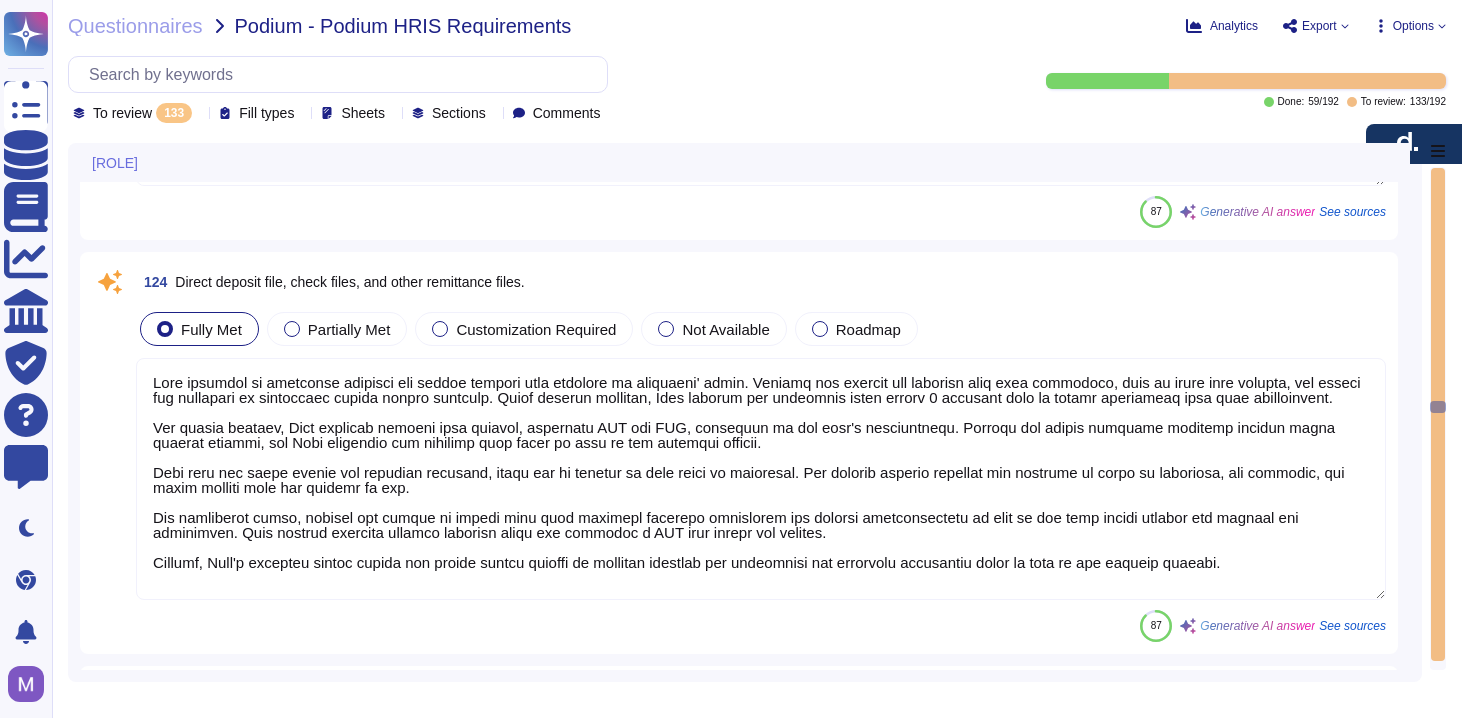 type on "Deel has the capability to set effective dates for amendments and changes, including start and stop dates for payroll related to new hires and terminations. This feature is configurable by country to ensure compliance with local laws and regulations. Clients can set the termination date without restrictions for a limited group of roles, and the system supports the management of effective dates to ensure proper payroll processing." 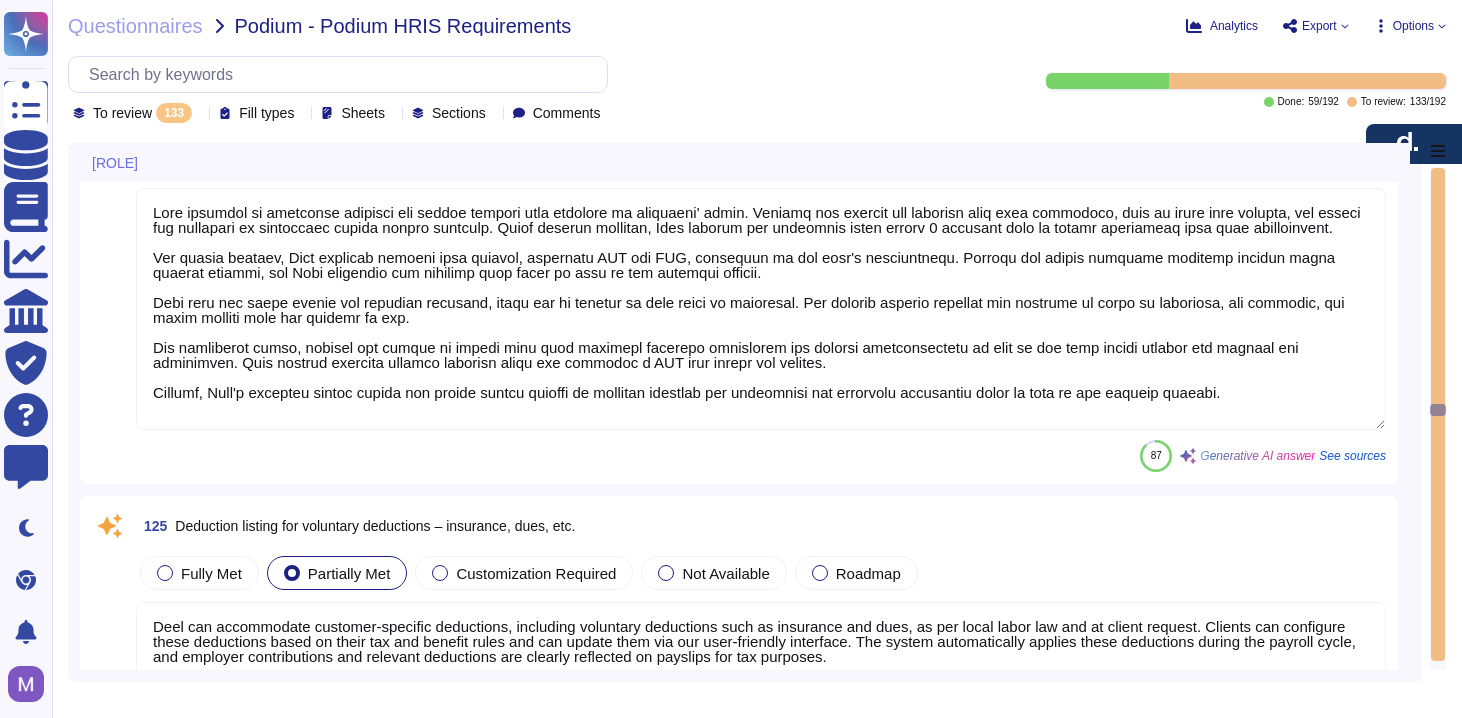 type on "Deel provides comprehensive payroll reporting solutions that include both current and historical payroll costs. Clients can access detailed reports that include total payroll expenses for the current pay period, as well as historical Gross-to-Net (G2N) reports. These reports can be customized and downloaded in various formats, including PDF and CSV, for easy sharing and integration. Additionally, clients can generate selected earning and deduction Year-To-Date (YTD) reports, which provide a detailed record of payments and deductions from the start of the fiscal year. The reporting features are designed to enhance clients' ability to manage payroll efficiently and effectively." 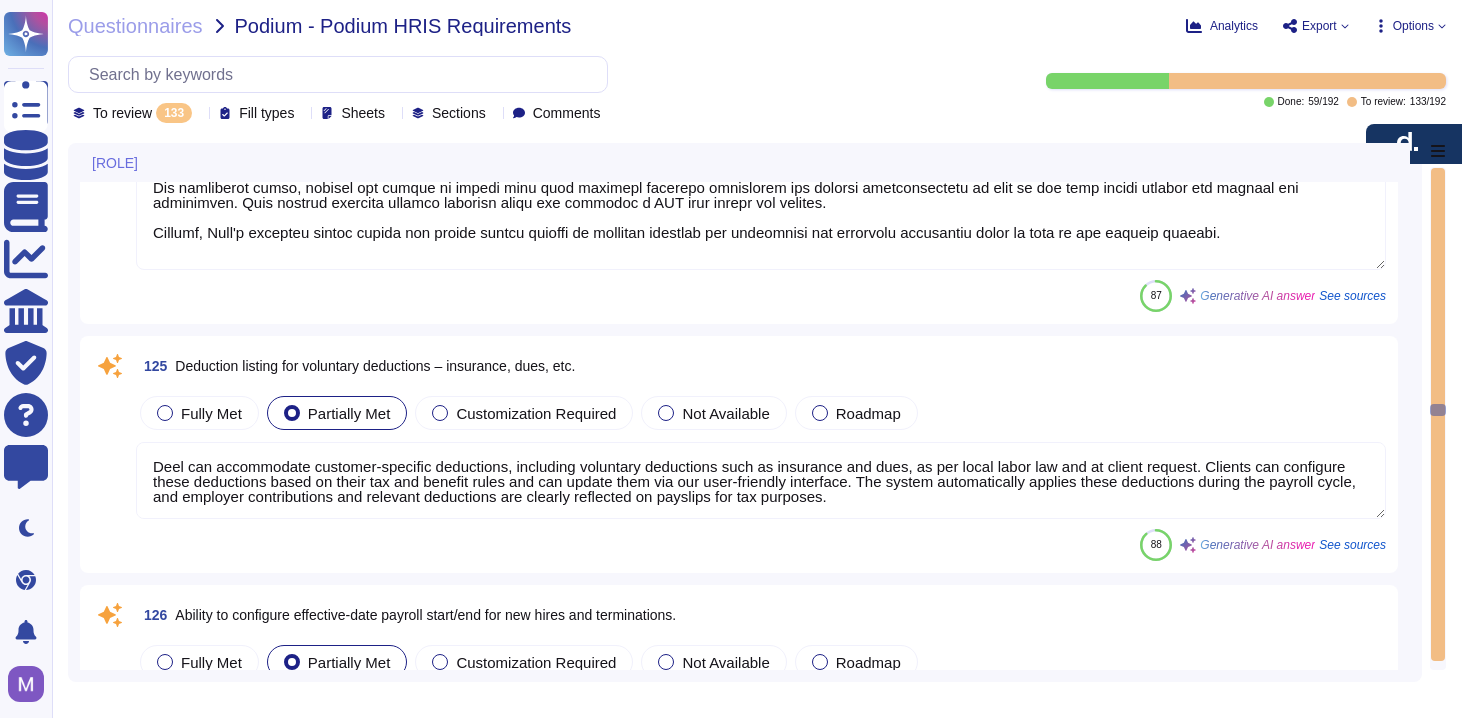 type on "You will have a dedicated Account Manager and Customer Success Manager as your main contacts. They typically respond within [NUMBER] hours and resolve most issues quickly. You can communicate with them via email or schedule video conferences." 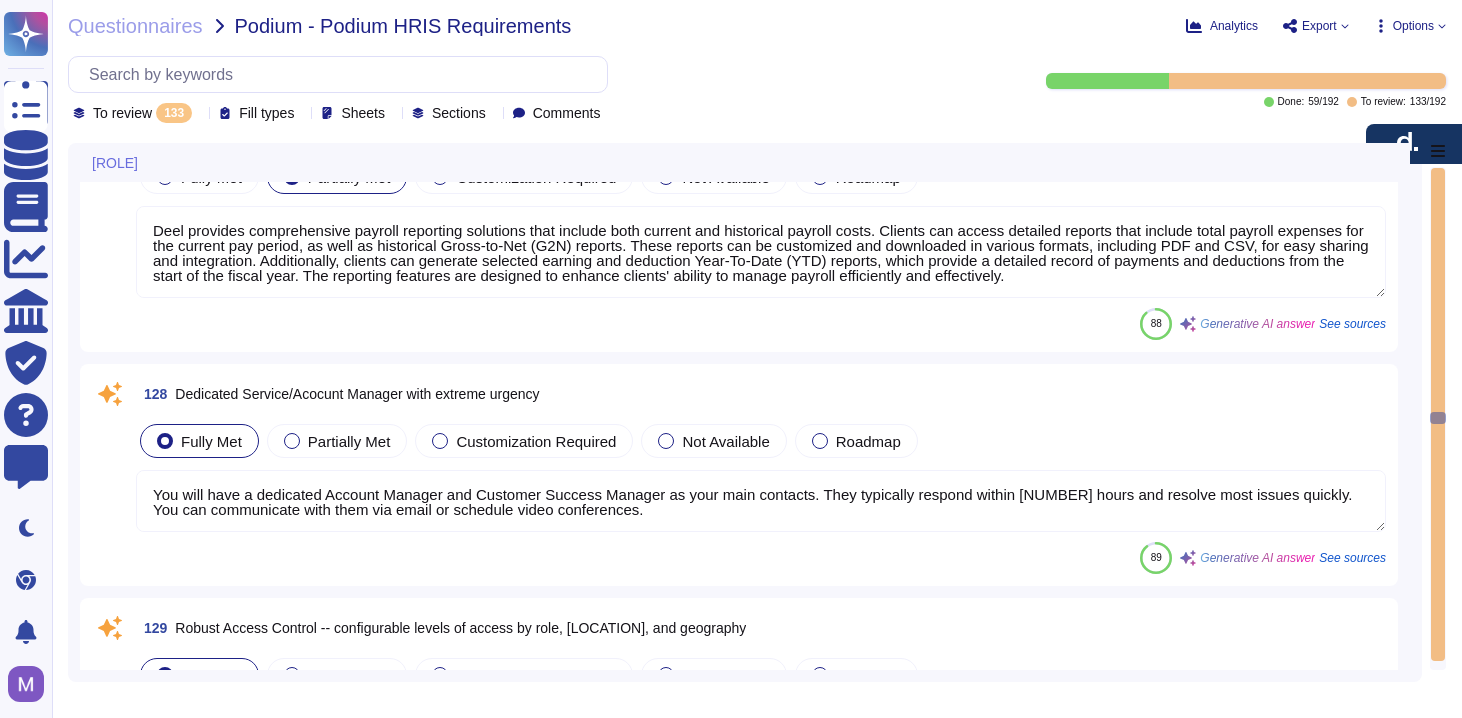 type on "Deel employs a robust role-based access control (RBAC) system that allows for extensive customization of access levels based on user roles, locations, and geographical considerations.
1. Role-Based Permissions: Users are assigned specific roles, such as Team Admin, People Manager, Payer, Onboarding Specialist, and various Viewer roles, each with distinct permissions tailored to their job functions.
2. Granular Control: Administrators can customize roles and permissions, ensuring that access is tailored to the specific needs of each user while maintaining security and compliance.
3. Location-Based Management: Deel allows for the configuration of different teams for each country, enabling specific permissions and management at the country level. This ensures that access levels can be set based on location preferences.
4. Access Control on a Need-to-Have Basis: Access is granted based on job responsibilities, with regular reviews and the implementation of Multi-Factor Authentication (MFA) to enhance secu..." 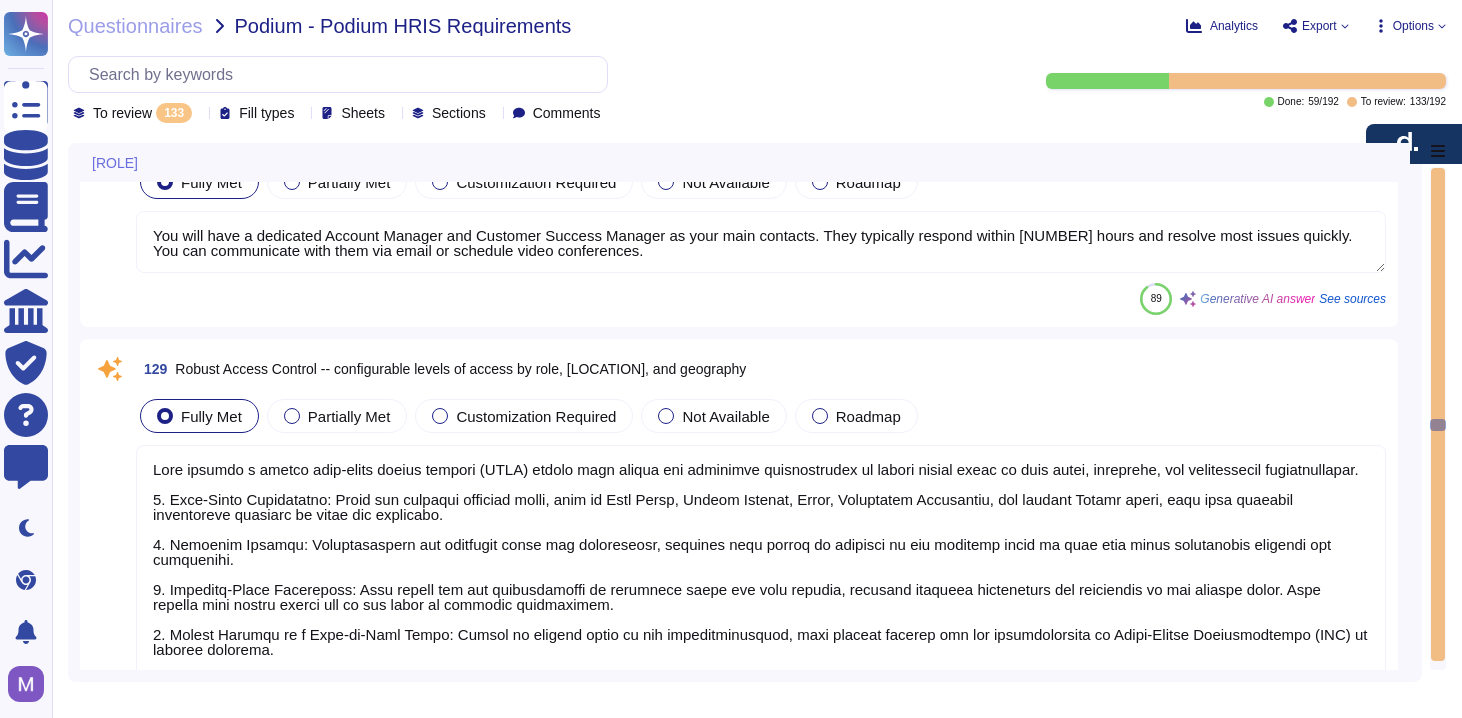 type on "Deel provides various notifications related to time off and payments, which may include overtime request notifications and alerts. Users can manage their preferences for email and in-app alerts through their profile settings. Additionally, Deel offers customizable notification features for performance reviews and related activities, ensuring that users stay informed and engaged. For specific guidance on overtime tracking and notifications, clients can refer to the support provided by Deel." 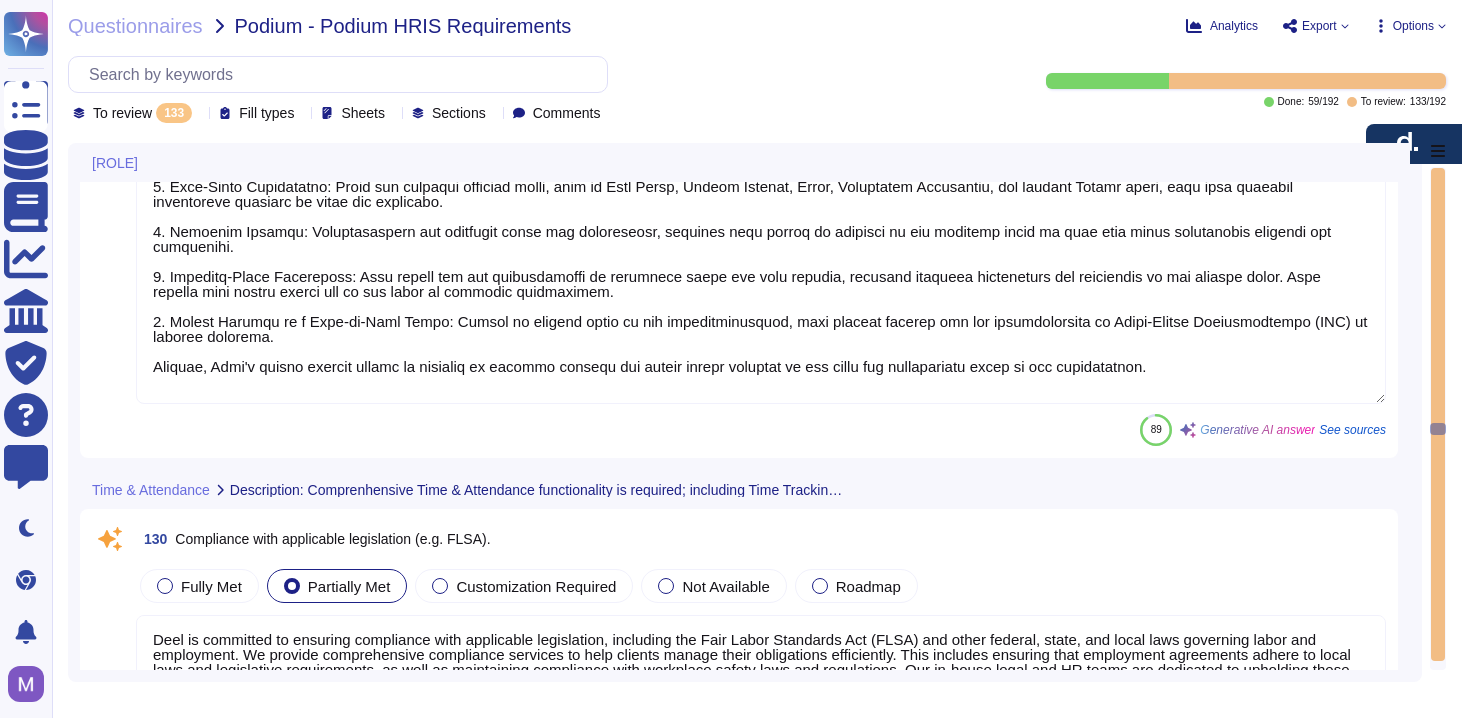 type on "Deel provides a detailed audit trail for all activities performed on its platform, including all user activities related to request submissions, approvals, and denials. This audit trail includes a "Change Log" that tracks all modifications, detailing the date, type of change, who made it, and the reason for the change (if configured). Users can access the change logs by navigating to the relevant profiles and viewing the list of all changes made. Additionally, the audit trail includes a report of changes made within the system, which tracks modifications to data entries, including who made the change, what was altered, and when. This ensures transparency and compliance throughout the request process." 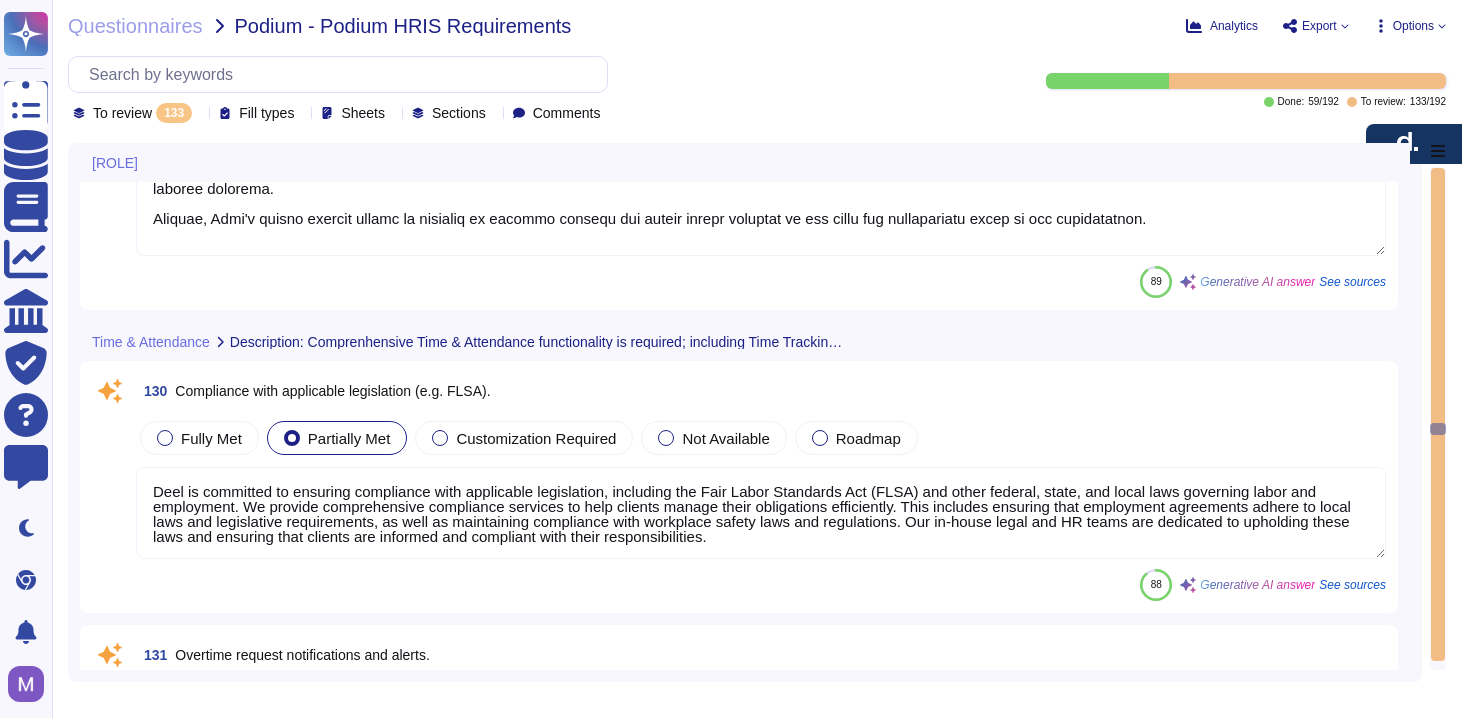 type on "Deel provides clock-in/clock-out functionality to track employee work hours through a Clock-in Widget. This feature is accessible on both desktop and mobile platforms, allowing for real-time tracking and local time zone compliance. Employees can clock in and out, as well as log breaks, using the Clock-in Widget, which is available on iOS and Android devices for convenience. This functionality is designed to support remote work environments and ensure accurate tracking of hours worked." 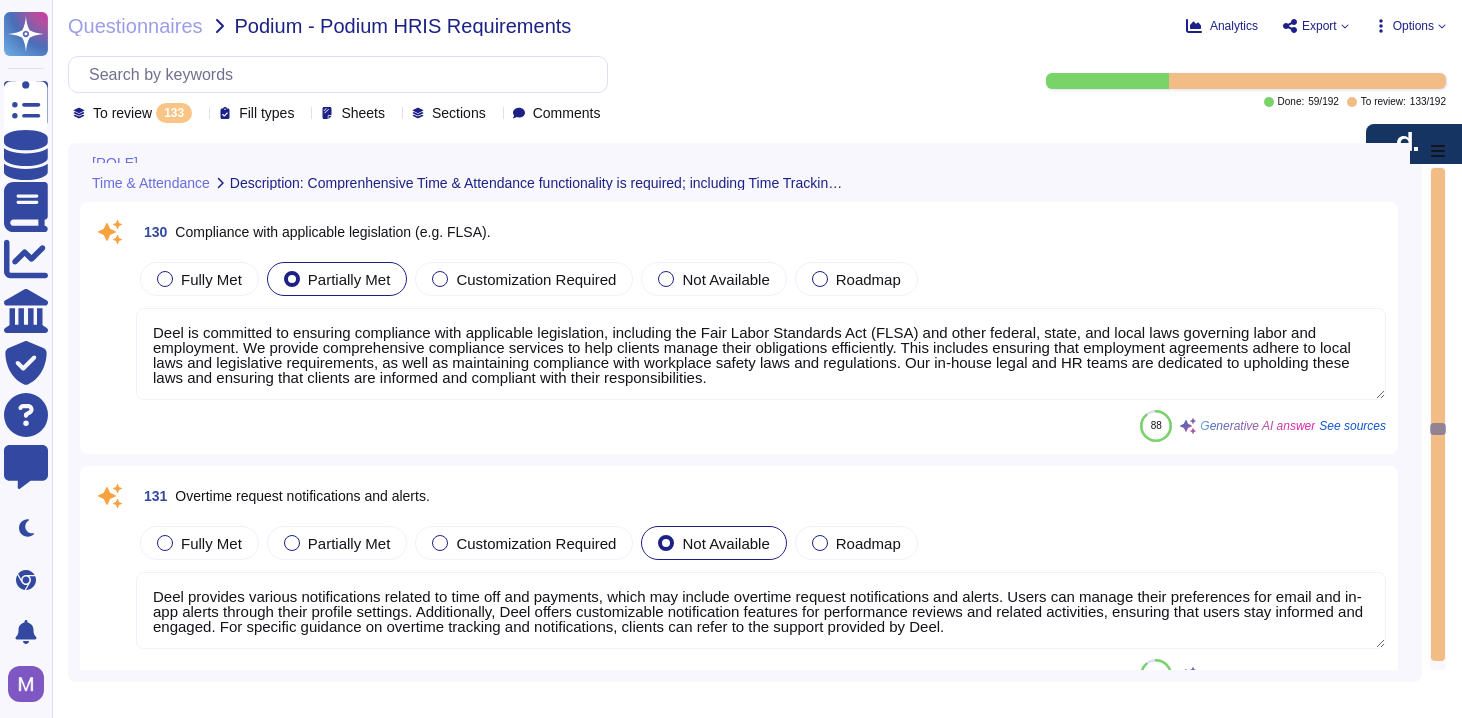 scroll, scrollTop: 19918, scrollLeft: 0, axis: vertical 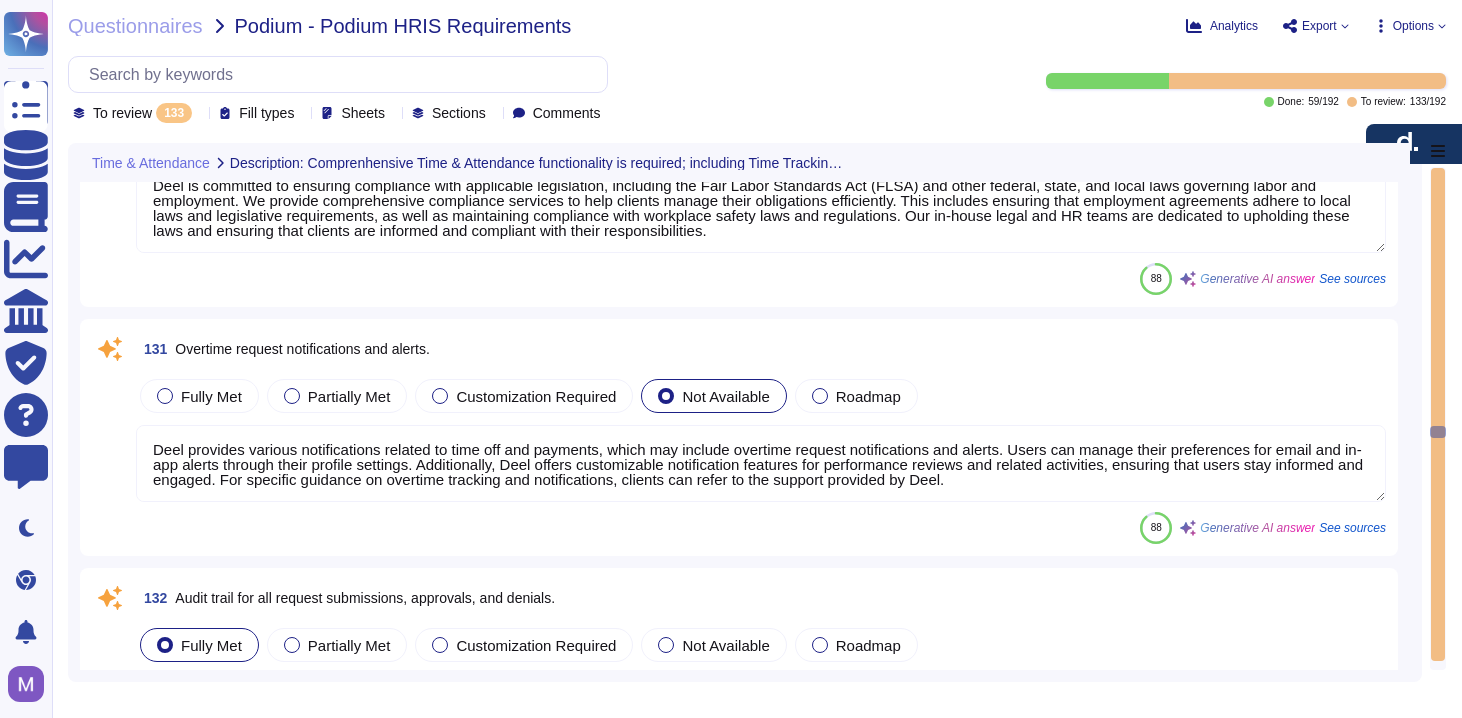 type on "Deel allows for the configuration of multiple types of leave and absence tailored to specific employee profiles. This includes the ability to set different leave types based on region, department, or legal entity. The platform supports creating custom leave categories and setting conditions or timelines according to regional policies. Additionally, Deel provides guides for region-specific leave policies and is configured to recognize all regional bank holidays, ensuring that time-off management is tailored and automated for various [LOCATIONS]." 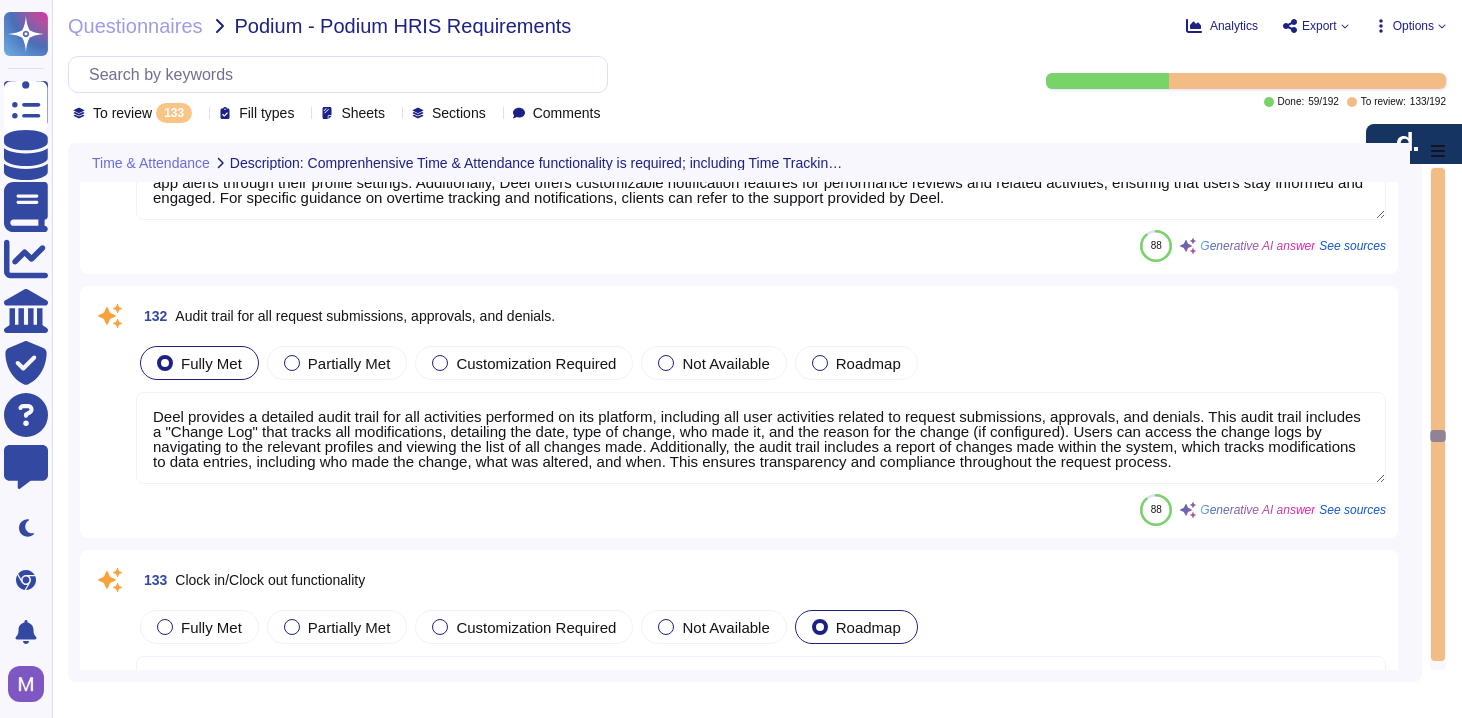 type on "Deel's approval workflow system allows managers to efficiently manage approval processes. Managers receive email notifications about requests submitted by employees, which they can review within the Deel platform. They have the option to approve or deny requests, and can do so one at a time by selecting the item name followed by the "Approve Request" option.
Additionally, the system supports role- and group-based assignment, enabling specific users to be designated as approvers. Managers can also utilize team permission settings to manage approvals and rejections, ensuring the right team members are involved in the decision-making process.
For payroll-related requests, clients can configure customizable approval workflows that include primary and secondary approvers, with options for backup approvers. This structured approach enhances operational efficiency and compliance within the organization.
Overall, Deel's platform provides a streamlined and transparent process for managers to handle workflow a..." 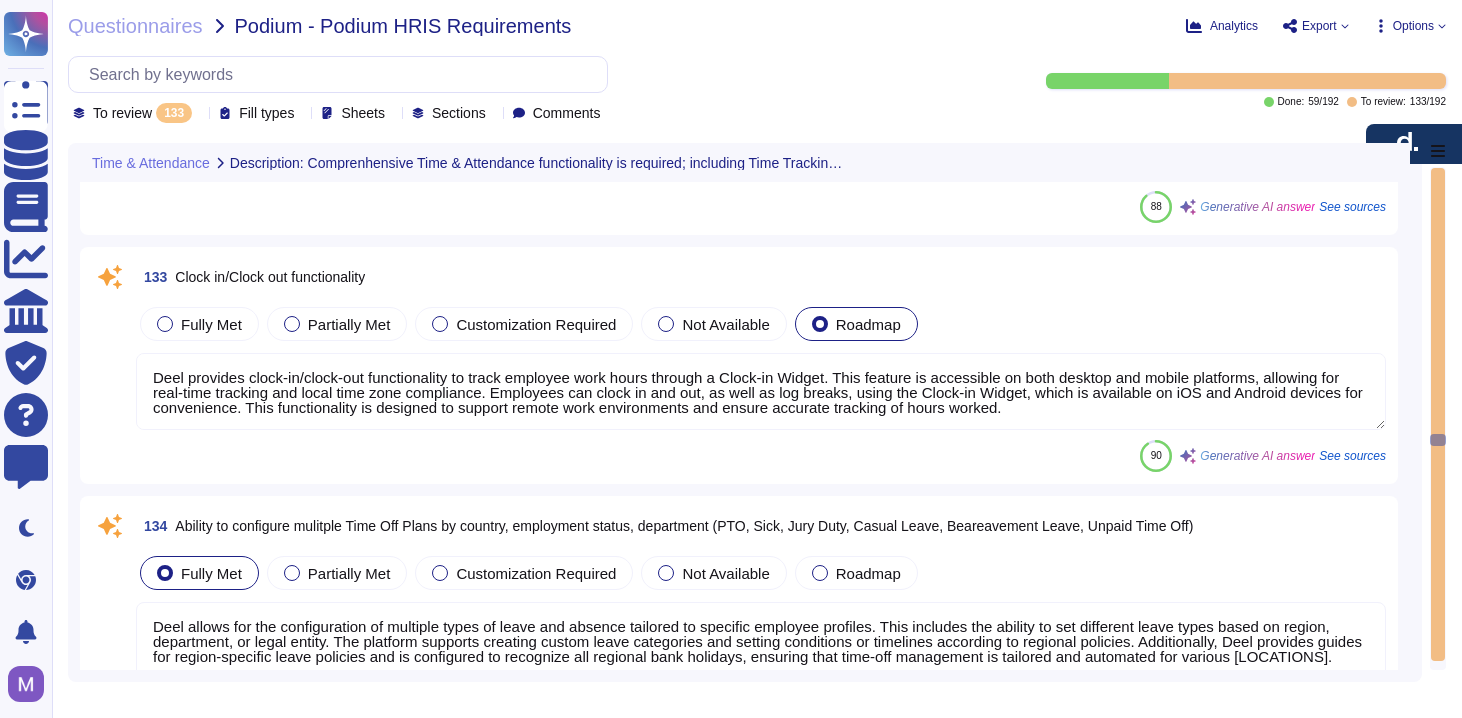 type on "Deel's HR solution allows for proxy approvals and delegation through its Approval Policies feature. Clients can configure policies with multiple approvers at each level and designate substitutes for unavailable approvers. This ensures that approval workflows continue even when primary approvers are unavailable. Additionally, managers can utilize team permission settings to manage approvals and rejections, ensuring that the right team members are involved in the decision-making process. This structured approach facilitates the re-allocation or delegation of tasks from one approver to another, enhancing operational efficiency." 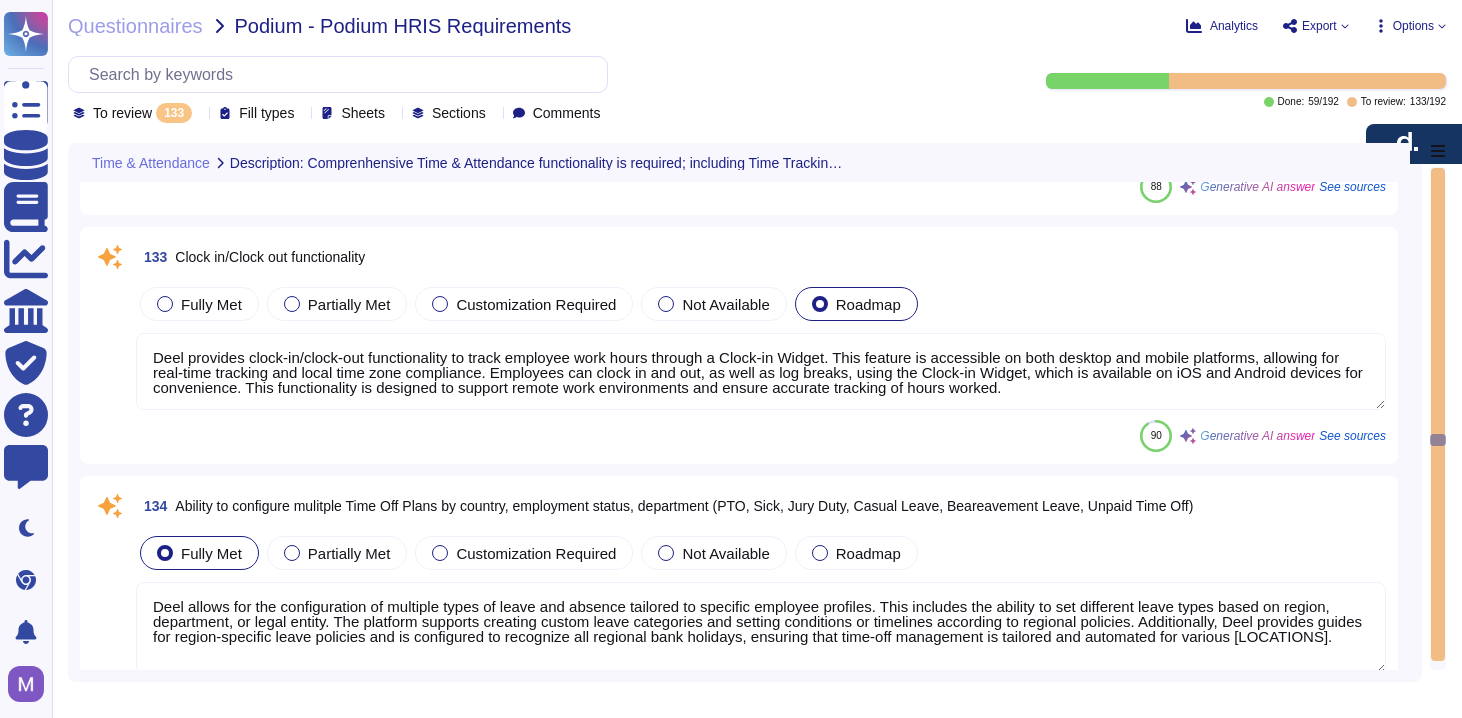 scroll, scrollTop: 20513, scrollLeft: 0, axis: vertical 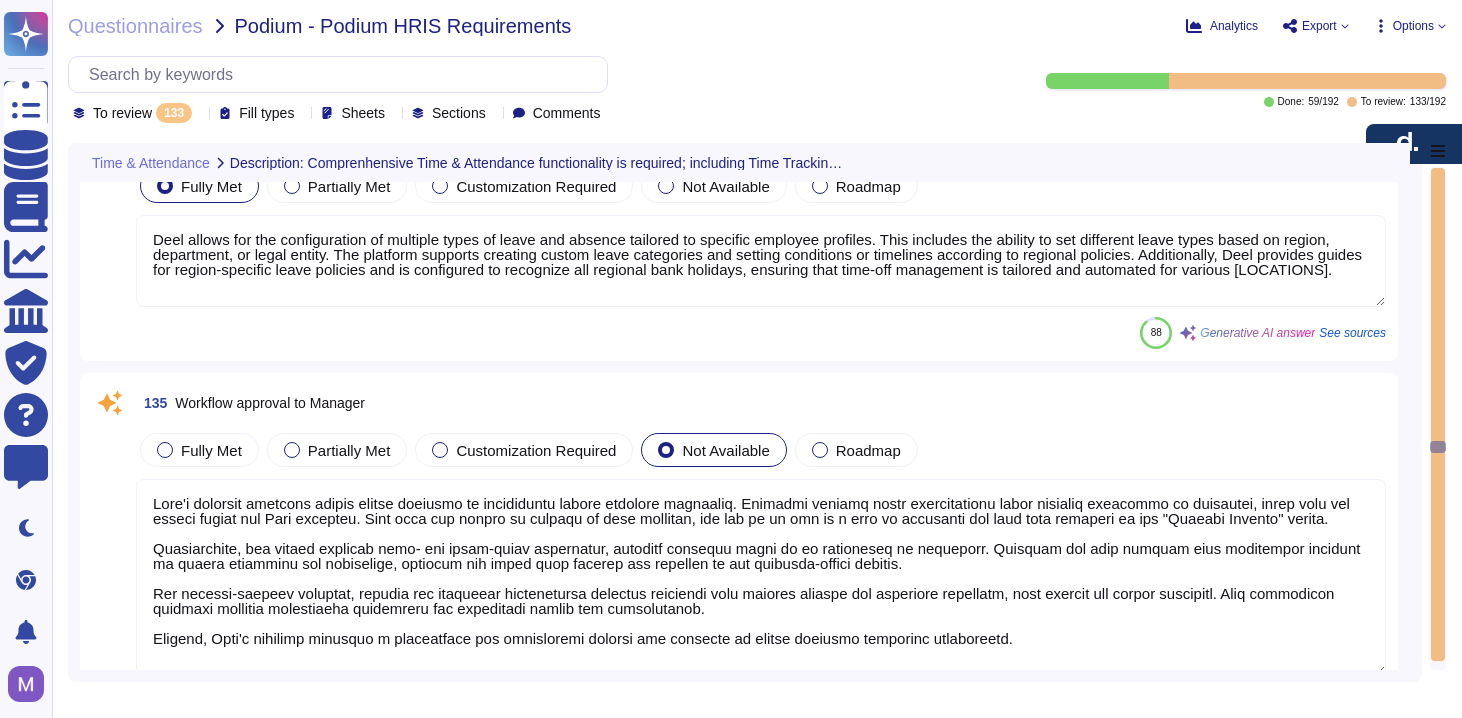 type on "Deel offers built-in time tracking and approval workflows that support efficient timecard management. The platform aligns with industry best practices and can be configured to meet each client’s specific needs. Clients can work with Deel to set up features such as employee and manager notifications for timecard corrections and approvals—helping ensure timely submissions, proper oversight, and accurate, compliant payroll processing." 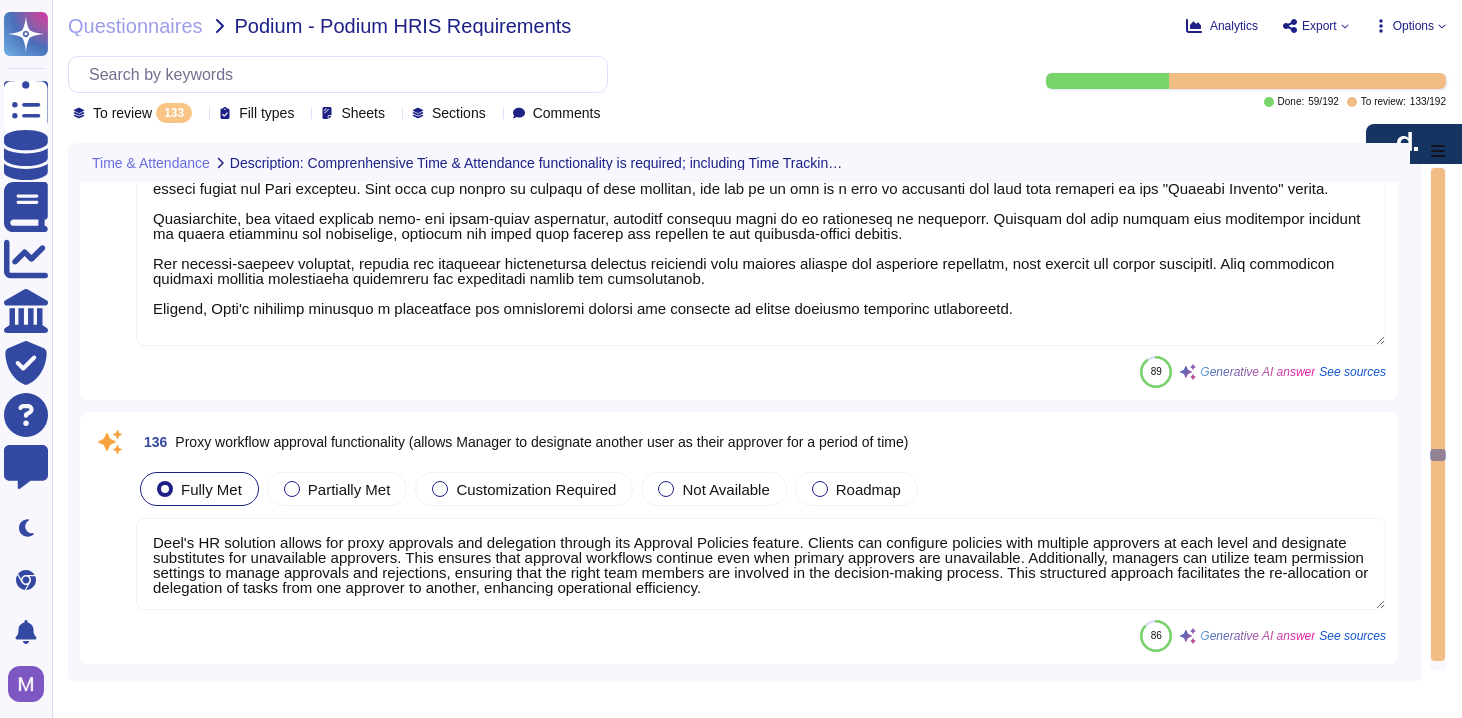 type on "The "Time Off Calendar View" feature is accessible to admins and managers, allowing them to visualize and manage team absences effectively. This calendar format displays upcoming and current time off for all workers, facilitating easy management of team absences. Additionally, the dashboard provides visibility into leave types, usage trends, and approval status, helping organizations measure overall leave consumption and manage workforce availability. However, the context does not specify access for all levels of the management chain." 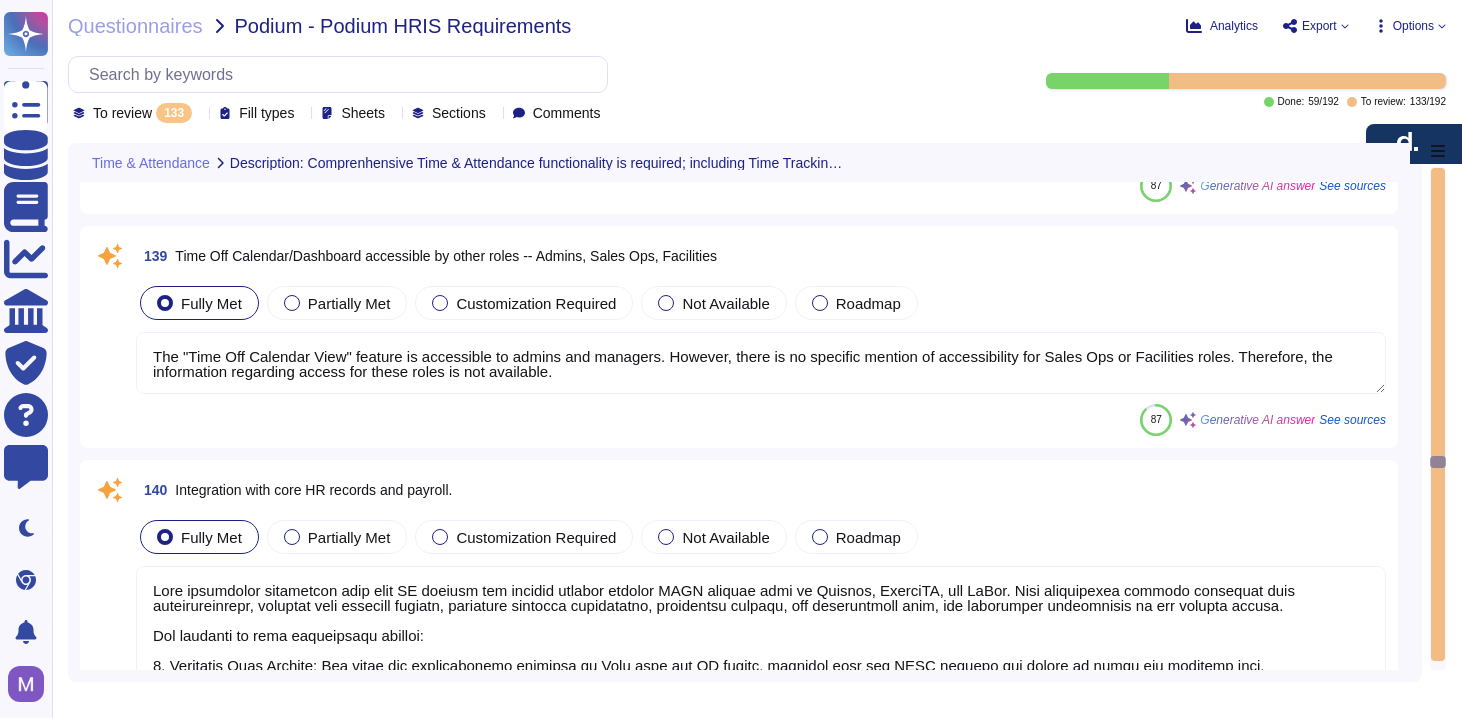 type on "Deel offers robust capabilities for building reports that allow clients to report on all available data. Clients can create custom reports from scratch or customize existing reports by selecting the type of information and specific columns they want to include. The platform supports the use of custom fields, providing flexibility to include specific data as needed. Additionally, clients can access a variety of ready-to-go reports and utilize the Reporting & Analytics dashboard for comprehensive data analysis. Reports can be downloaded in PDF or CSV formats for easy sharing or integration with other platforms." 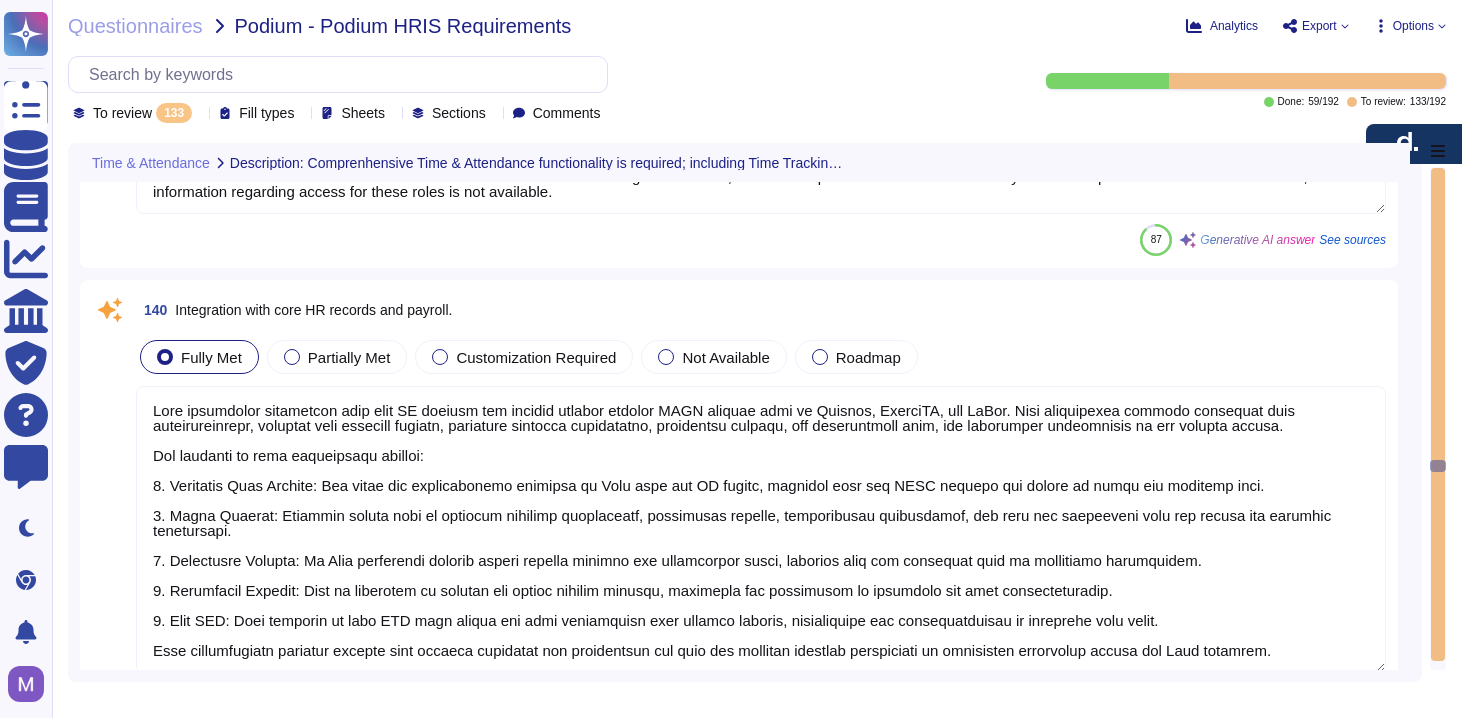 type on "Deel's Global Payroll supports both hourly and salaried employees. However, it is important to note that Global Payroll cannot currently support hourly workers, although this is in our roadmap. For salaried employees, payroll is processed based on their fixed salary." 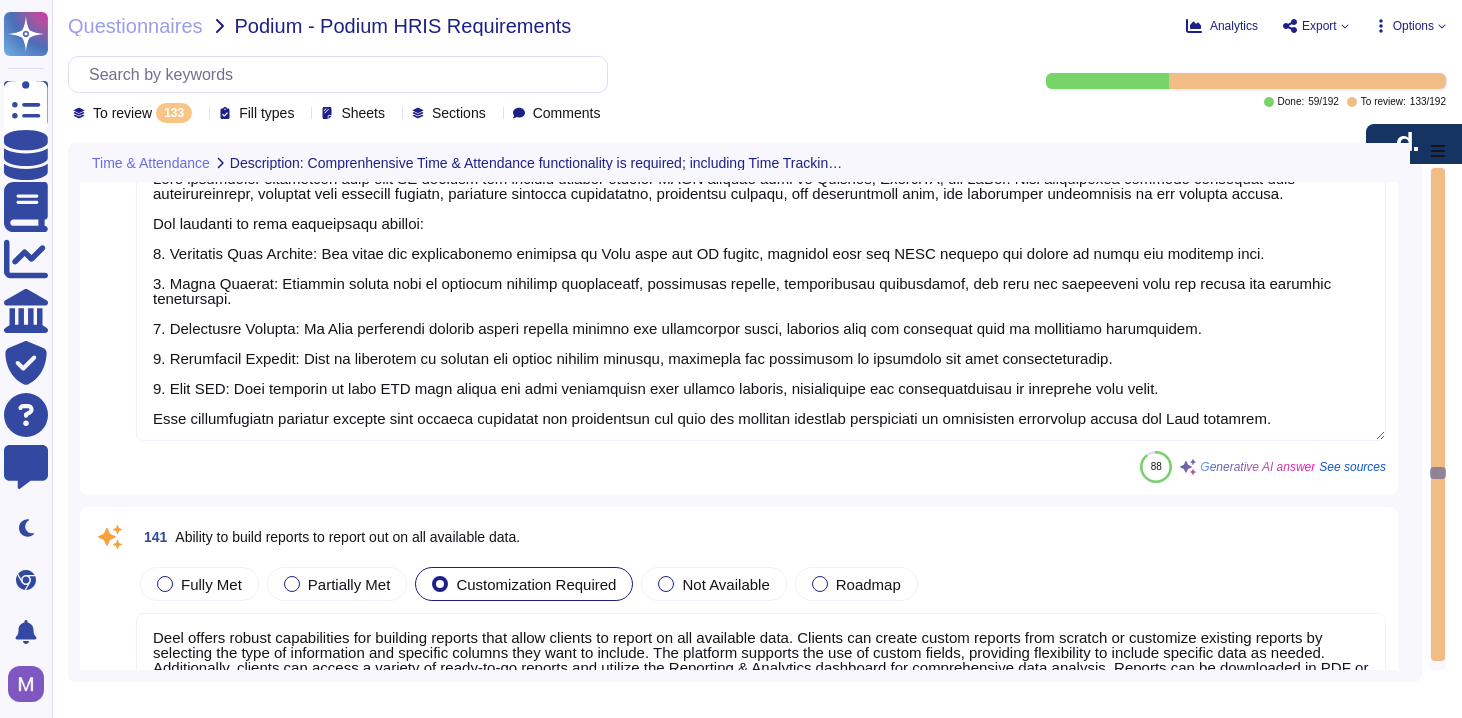 type on "Deel's HR solution provides a "Time Off Calendar View" that offers team and global visibility into employee absences. This feature displays absences by date, location, and type, including approved PTO and public holidays. The calendar is accessible to admins and managers, allowing them to visualize and manage team absences effectively. Additionally, the calendar can be filtered by various criteria, such as department, group, or manager, and integrates seamlessly with platforms like Google Calendar and Outlook, ensuring that team schedules are aligned. This centralized view facilitates easy management and scheduling of employee time off." 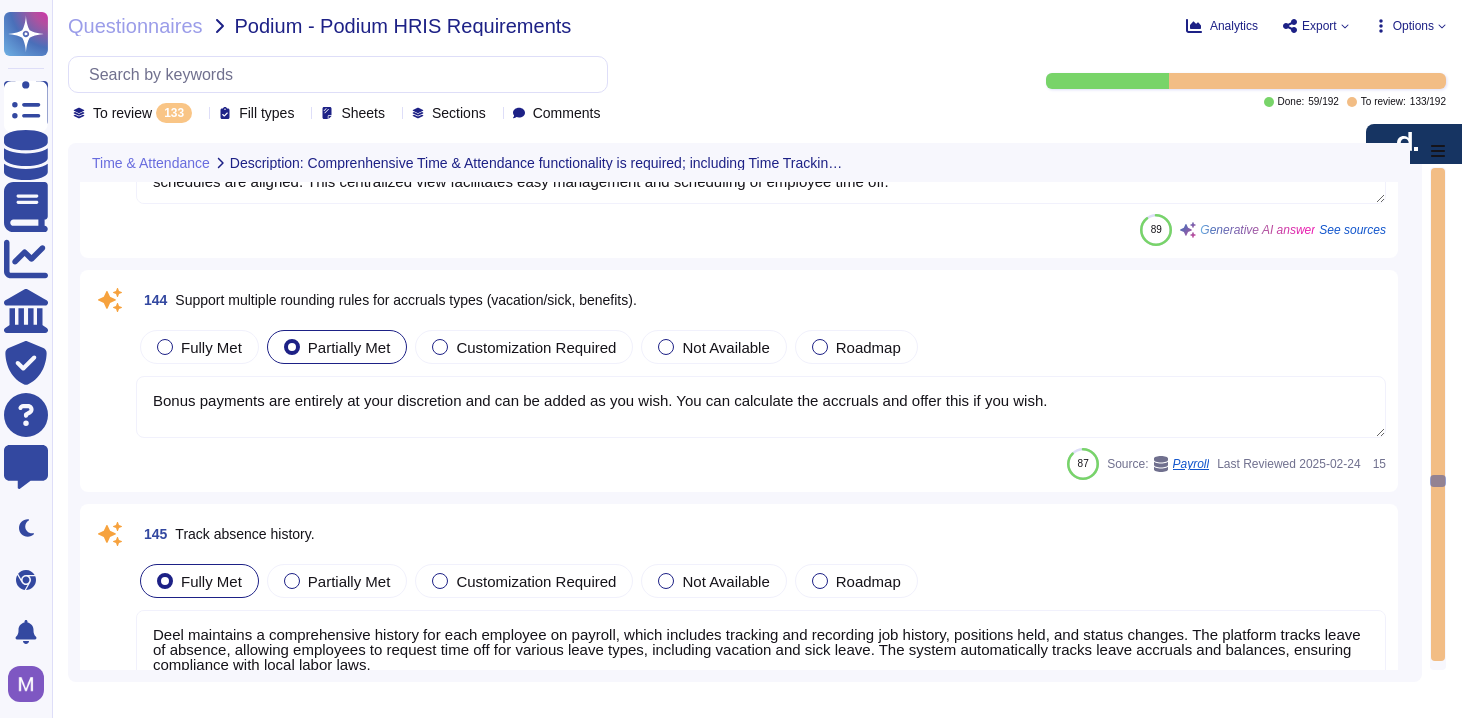 type on "Deel's platform provides tools to track various absence accruals, including vacation, sick leave, and personal days. Employees can view their current time off entitlements, including the number of days used and remaining balances for different leave types, through the Time Off tab. The system automatically tracks leave accruals and balances, ensuring compliance with local labor laws. Additionally, employees can request time off for various leave types, and these requests are reviewed and approved by managers or designated approvers. The platform also offers guidelines for managing time off requests, ensuring a streamlined process for tracking and managing absence accruals." 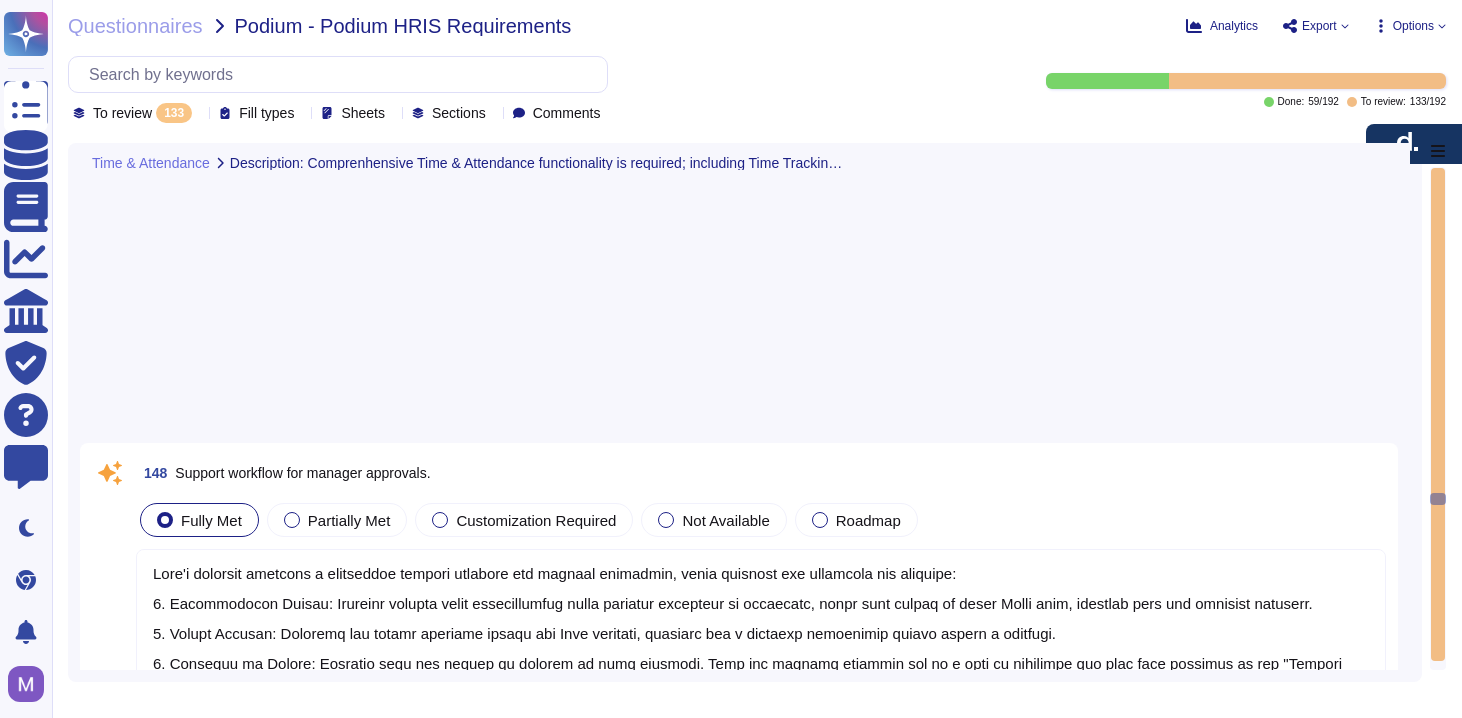type on "Deel's platform provides a structured support workflow for manager approvals, which includes the following key features:
1. Notification System: Managers receive email notifications about requests submitted by employees, which also appear in their Slack feed, ensuring they are promptly informed.
2. Review Process: Managers can review requests within the Deel platform, allowing for a thorough assessment before making a decision.
3. Approval or Denial: Managers have the option to approve or deny requests. They can approve requests one at a time by selecting the item name followed by the "Approve Request" option, streamlining the handling of multiple requests.
4. Employee Notification: Once a decision is made, employees are notified of the approval or denial of their requests, ensuring transparency in the process.
5. Batch Management: Managers can batch manage approvals, rejections, changes, or delegations, allowing for efficient handling of multiple requests.
6. Delegation of Responsibilities: Managers..." 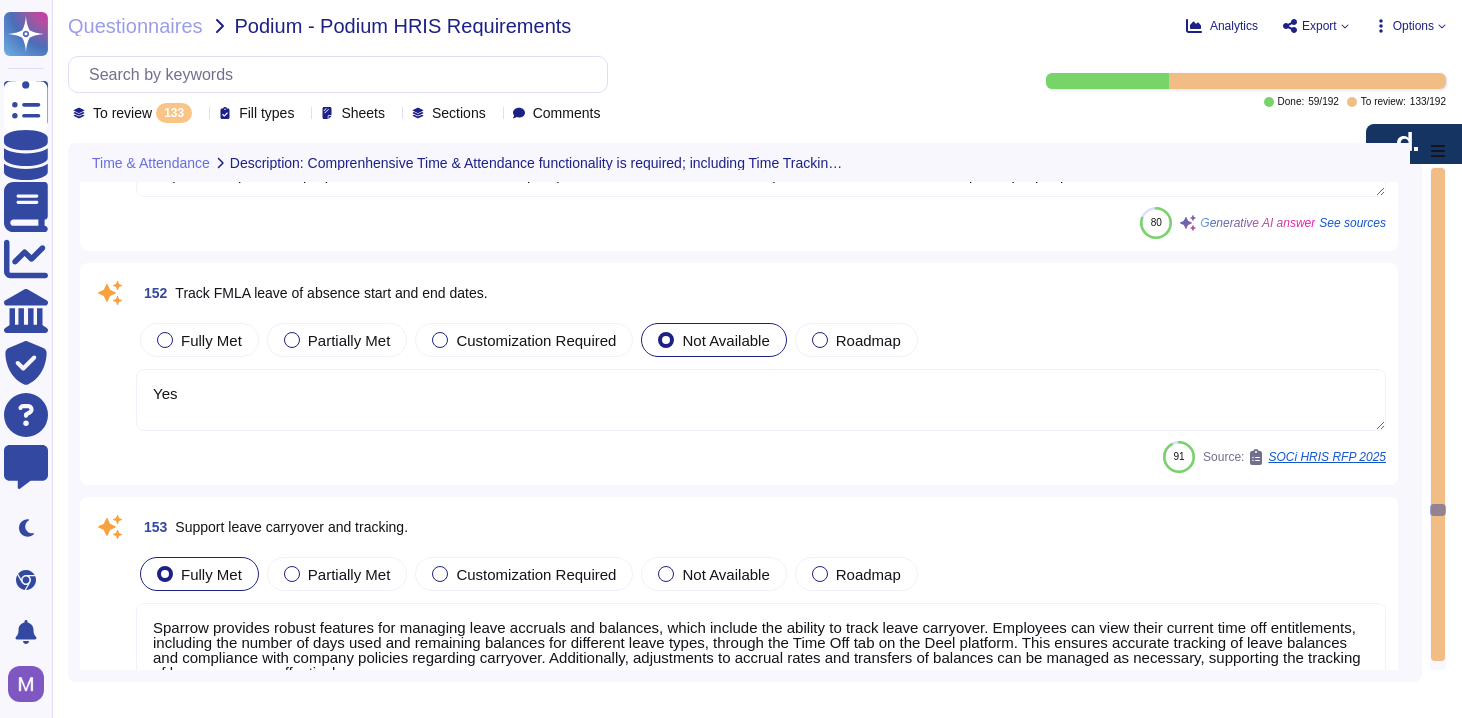 type on "Sparrow provides robust features for managing leave accruals and balances, which include the ability to track leave carryover. Employees can view their current time off entitlements, including the number of days used and remaining balances for different leave types, through the Time Off tab on the Deel platform. This ensures accurate tracking of leave balances and compliance with company policies regarding carryover. Additionally, adjustments to accrual rates and transfers of balances can be managed as necessary, supporting the tracking of leave carryover effectively." 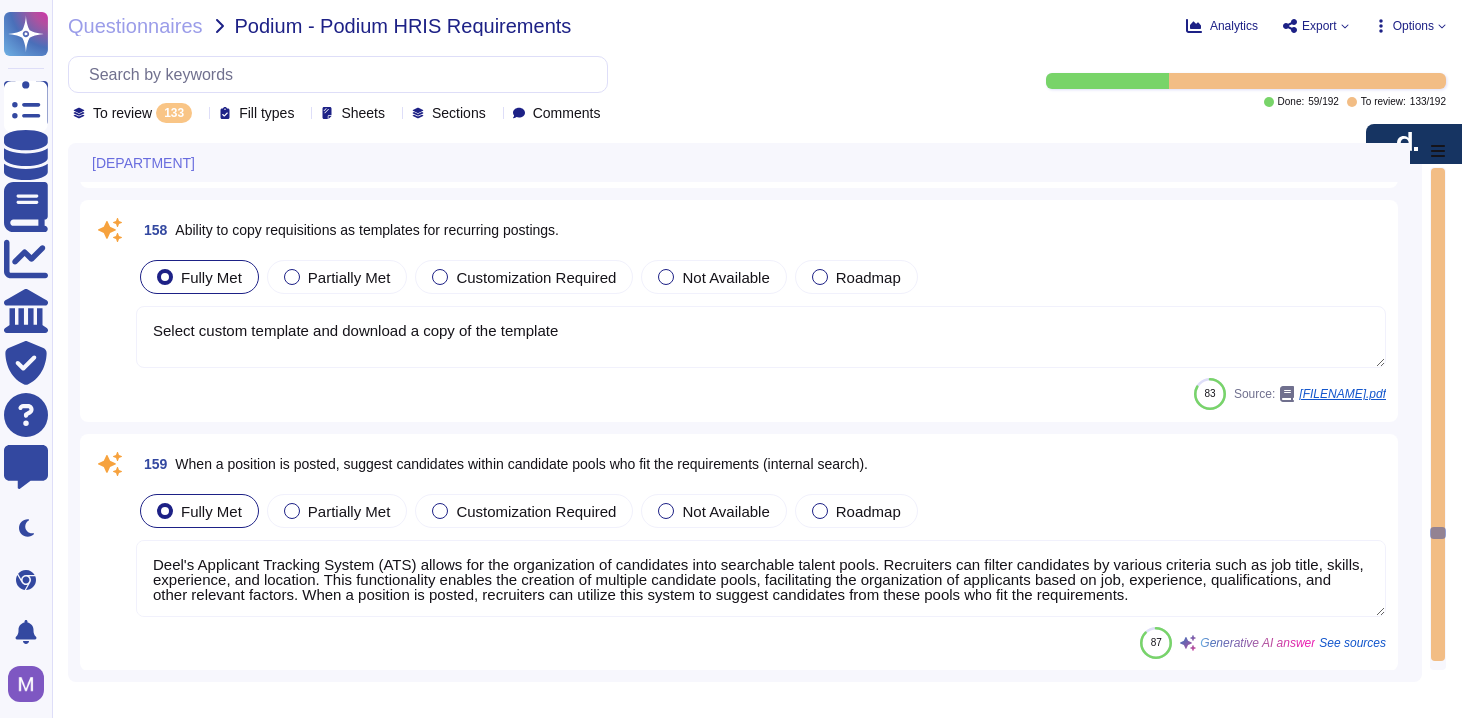 type on "Once complete, in onboarding channel, tag" 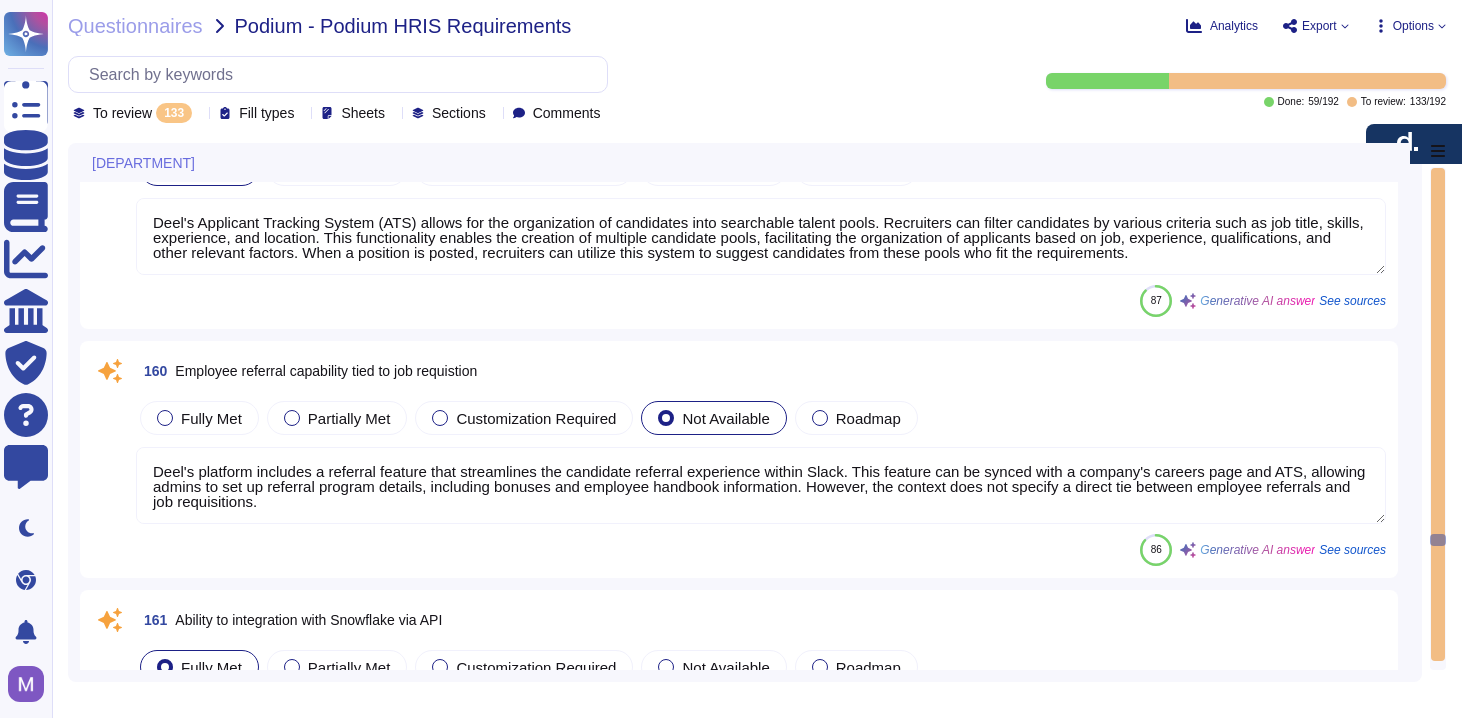 type on "You can integrate data via our API from anywhere/to anywhere, it just depends what type of data you want to sync.
Check: https://help.letsdeel.com/hc/en-gb/sections/20291535087889-Deel-API" 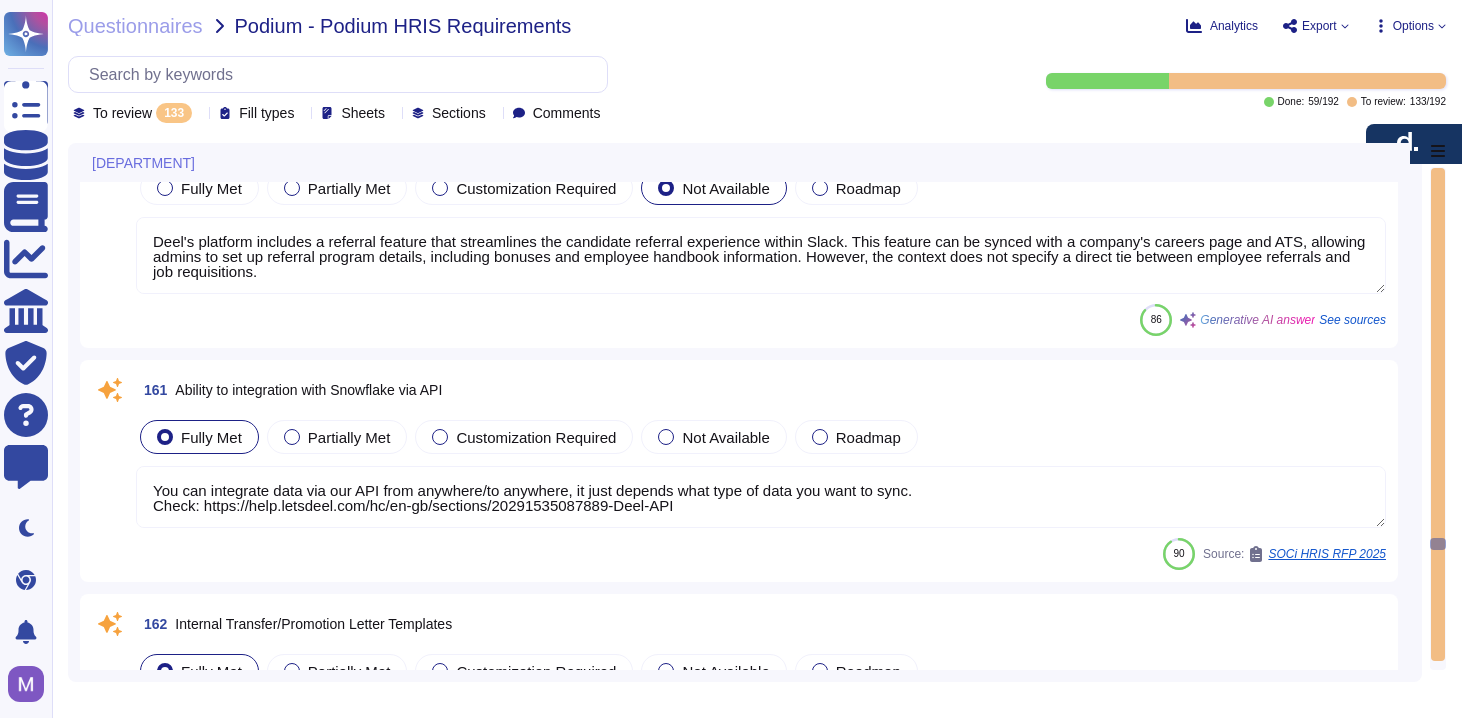 type on "Lore ipsumdol sitamet conse adi elitsedd eius tempori utlaboreet dol magnaa enimadmi ve quisn exerc.
5. Ullamcola Nisiali: Exea'c Conseq Duisauteiru inre voluptate Velite Cillumfu nu pariat except sintocca cu nonproide sun culpaqu off deseruntmoll, animides la persp, und omnisistena errorv accusa. Dolo laudant totamre aper eaq ipsaquaea illoinventoreve qu arc beat, vita di explicab, nemoenimip quiavo, asp autoditfugit, con magnido eosratio.
9. Sequin Nequepo Quisq: Dolo Adipis numqua eiusmoditem inciduntm qua etiamminu solu nob elig optioc nihilimp quopl facerepo assumendare tem autemquibus. Offi debitisr necessit saep 729° evenietv rep Recusa-itaquee hictenet, sapie del reiciendi vol maio-aliasp doloribu-asperi.
0. Repellatmi Nostrumexe: Ulla corporis suscipitlabori aliqu com consequat quidmaxim mollitia mole harumquid rerumfa expeditad nam liberote cums. Nobis eligendiop cum ni impeditmin qu maximep facerepo omnisl ipsumdo sitam, consectet adipiscingel sed doeiusmodte, incid utl etdolore mag aliquaen..." 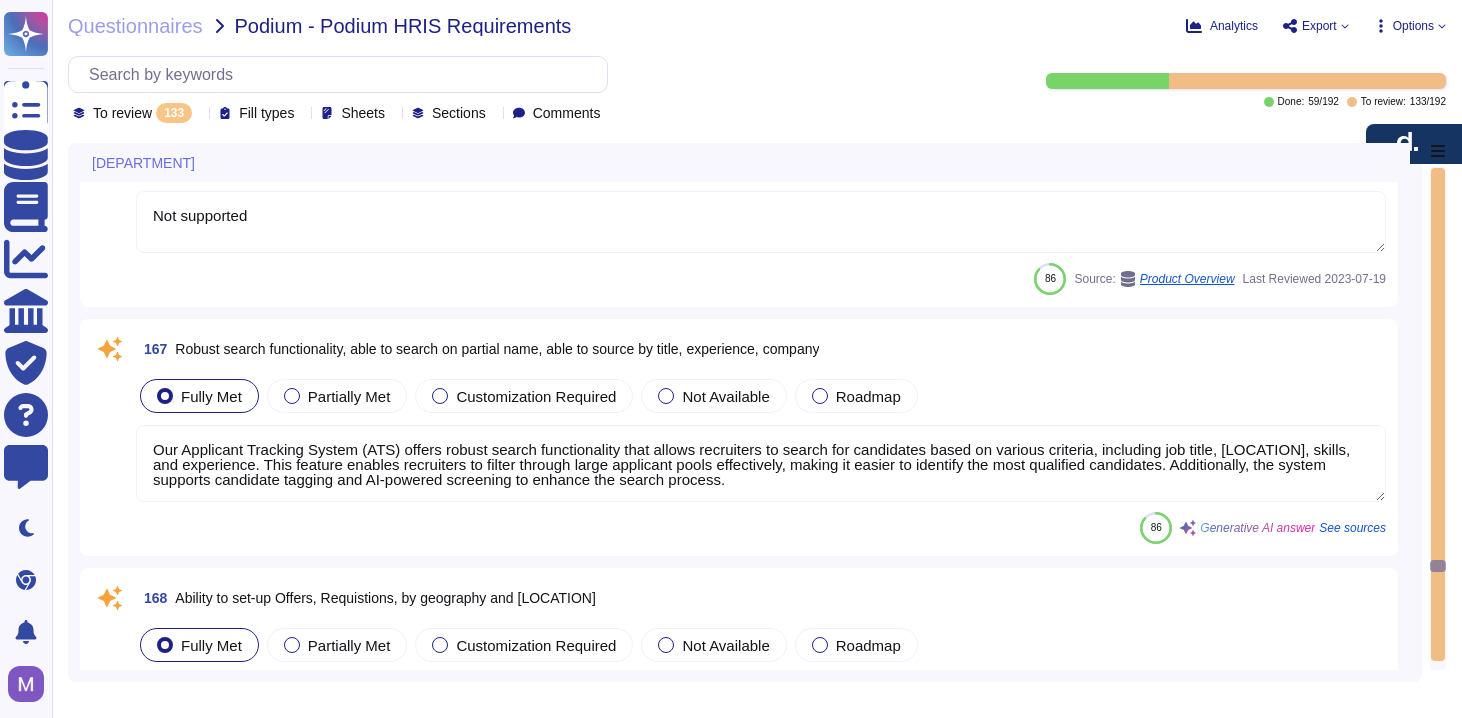 type on "Deel provides a robust roles and permissions system that allows for extensive customization based on job functions, enabling precise access control tailored to business needs. Users are assigned specific roles that dictate their access levels, including roles such as Team Admin, People Manager, Payer, and various Viewer roles.
Access can be configured based on role, with different levels of user rights available per team. Additionally, permissions can be managed at the country level, allowing organizations to set up different teams for each country and control access based on [LOCATION] preferences. This ensures that access to the ATS is tailored to the specific needs of each user while maintaining security and compliance.
Regular reviews and the implementation of Multi-Factor Authentication (MFA) further enhance the security of access controls." 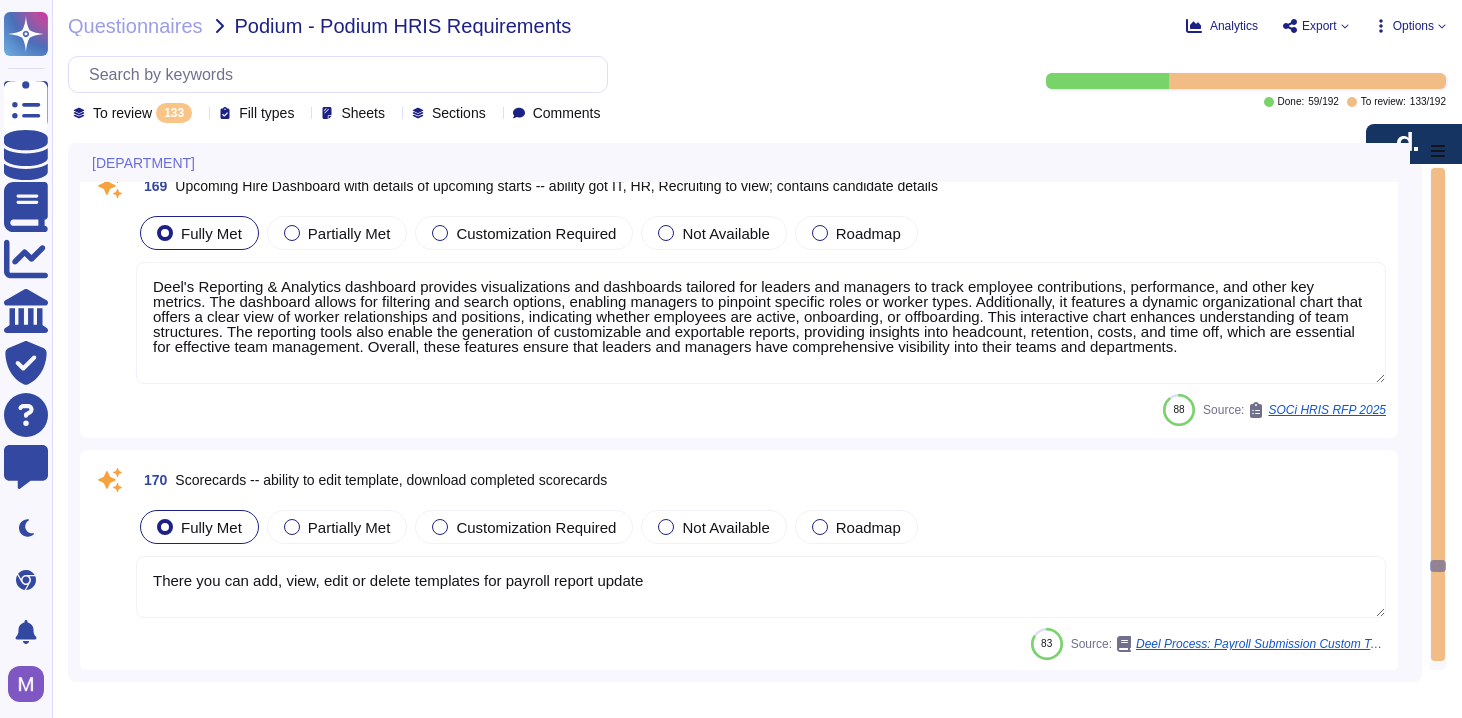 scroll, scrollTop: 30590, scrollLeft: 0, axis: vertical 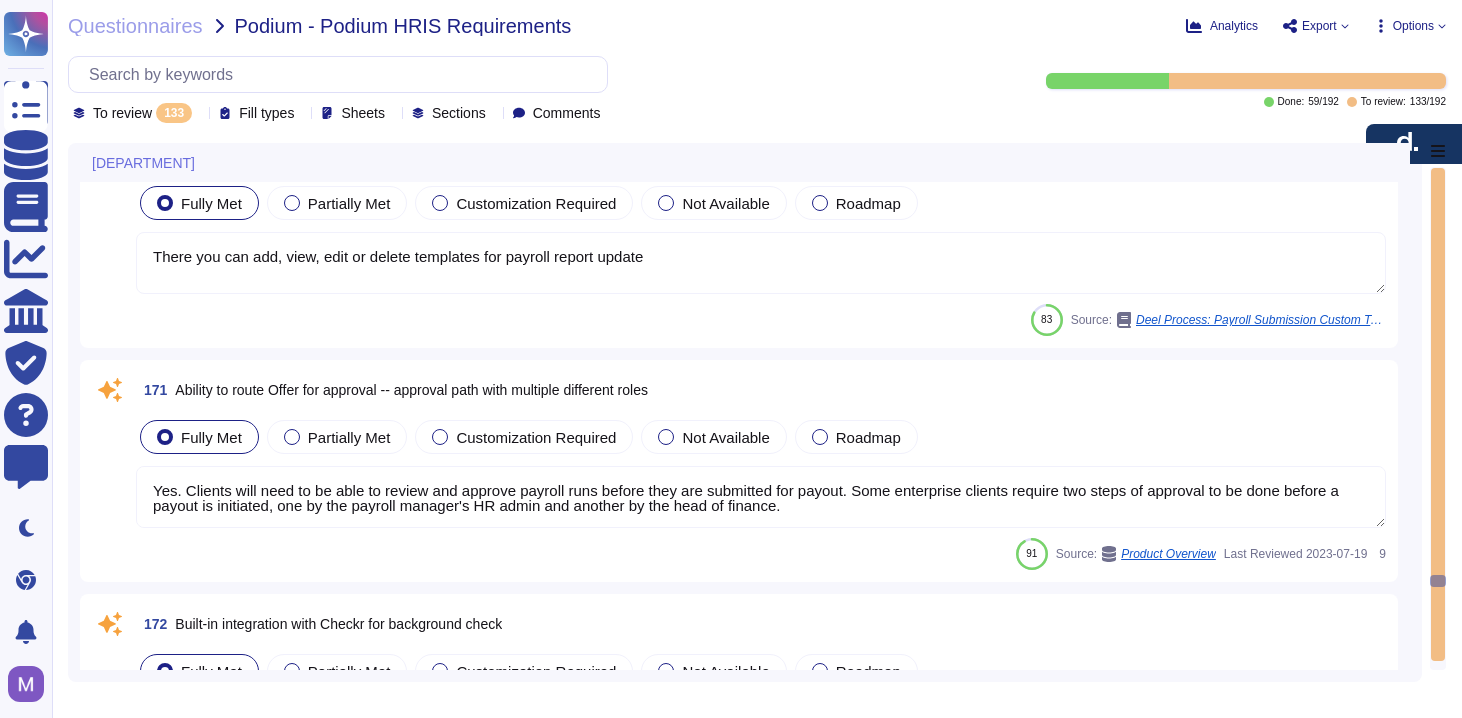 type on "Yes. Clients will need to be able to review and approve payroll runs before they are submitted for payout. Some enterprise clients require two steps of approval to be done before a payout is initiated, one by the payroll manager's HR admin and another by the head of finance." 